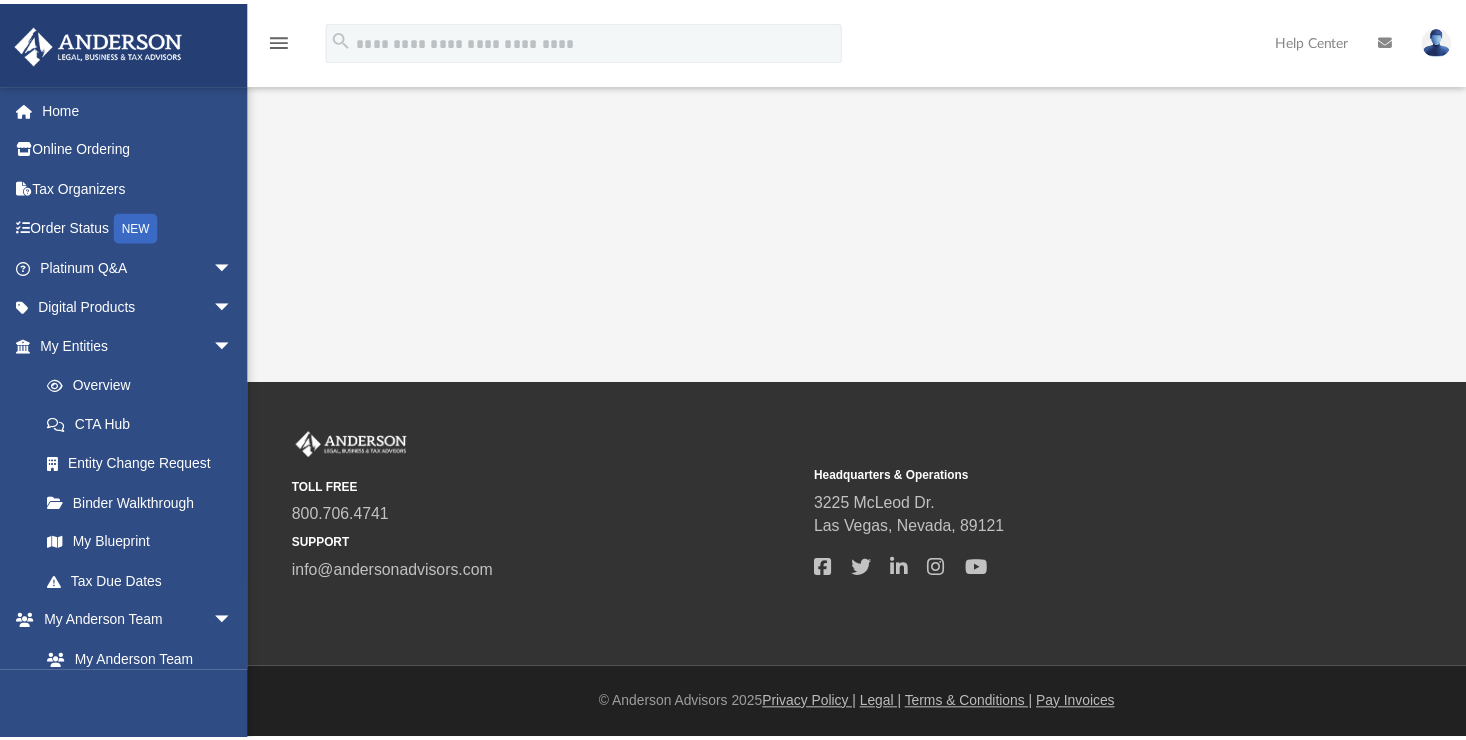 scroll, scrollTop: 0, scrollLeft: 0, axis: both 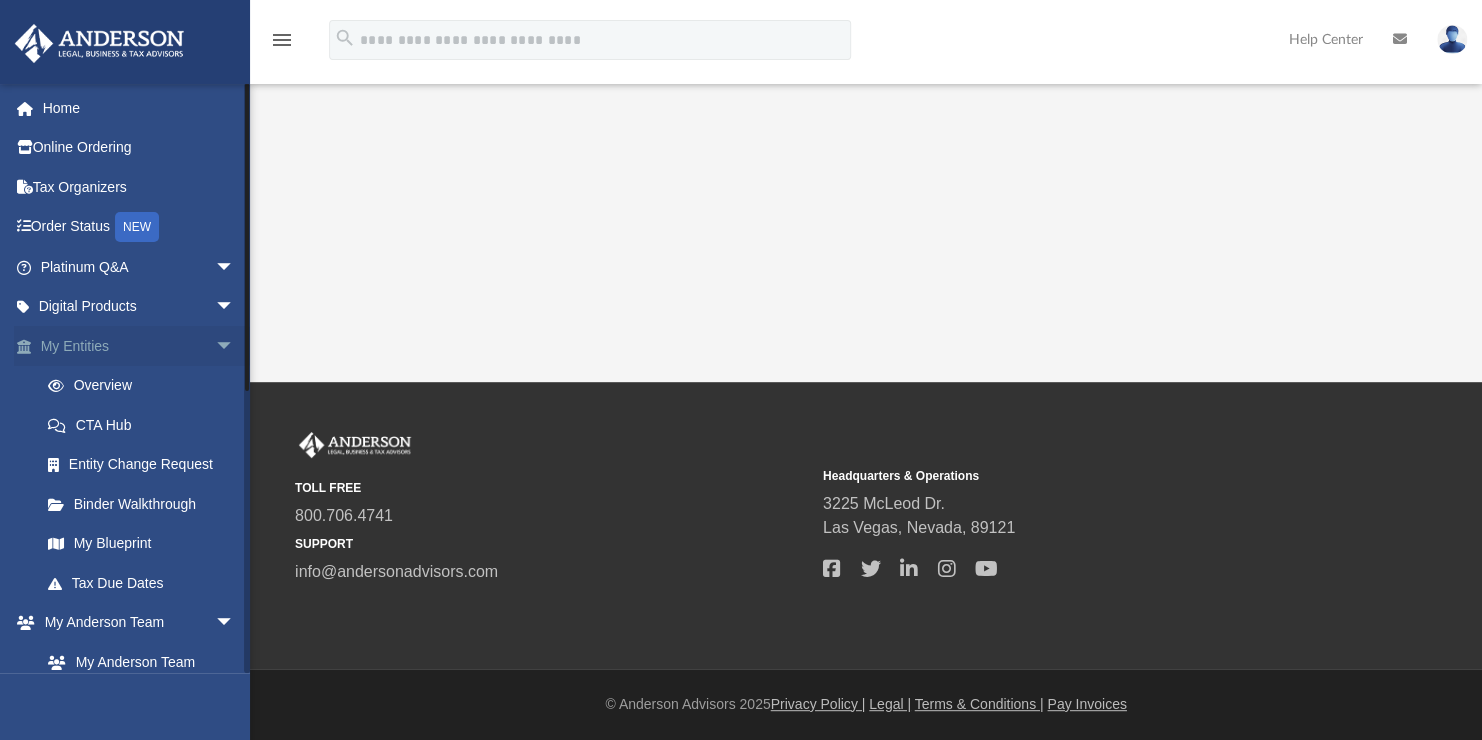 click on "arrow_drop_down" at bounding box center [235, 346] 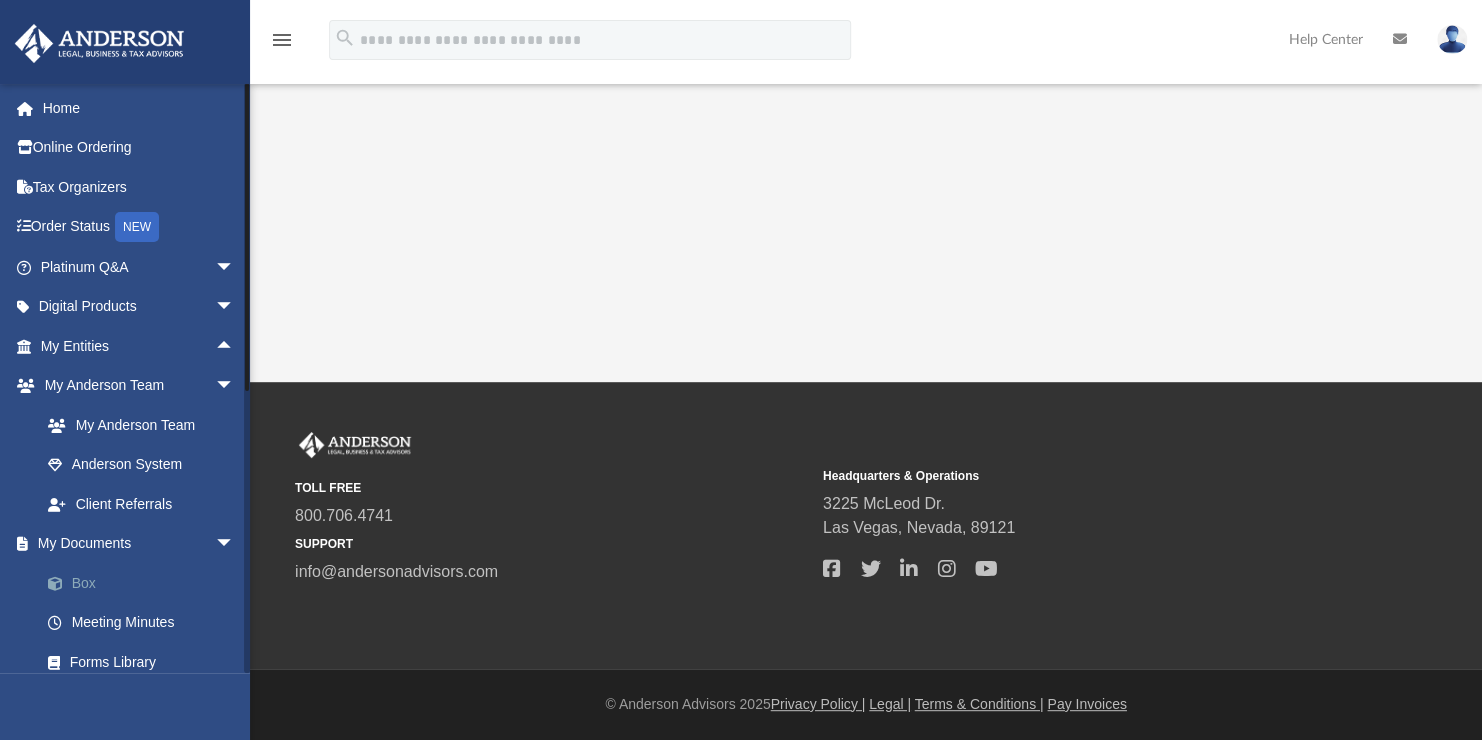 click on "Box" at bounding box center (146, 583) 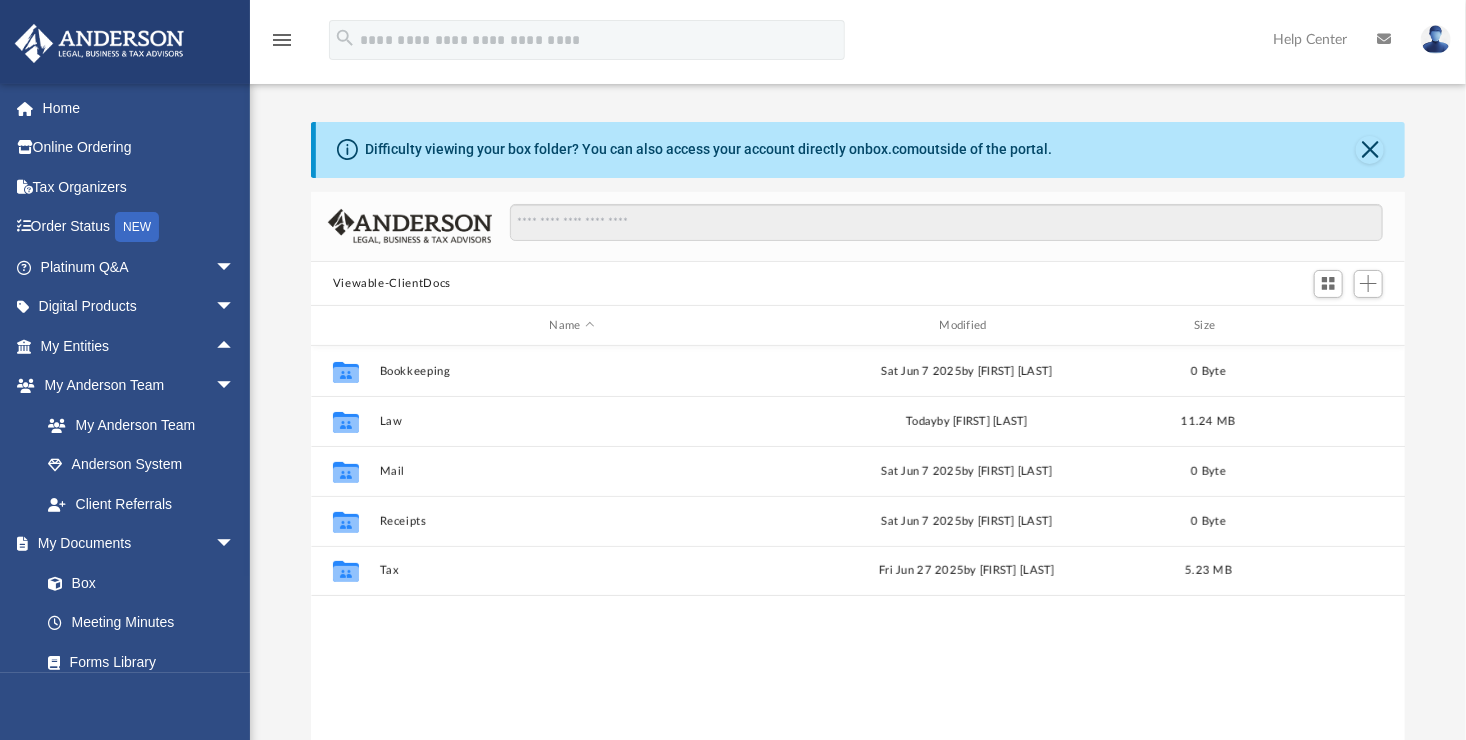 scroll, scrollTop: 16, scrollLeft: 16, axis: both 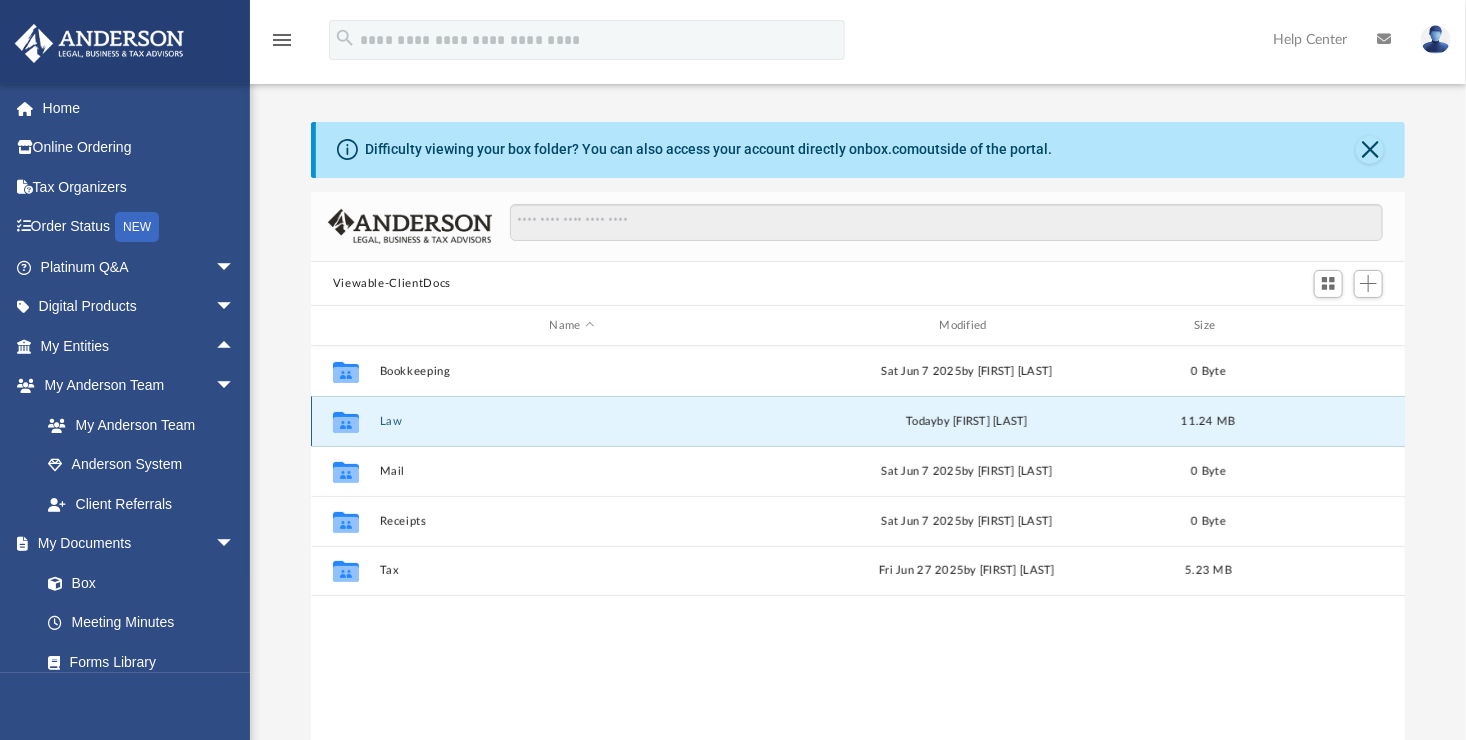 click on "Law" at bounding box center [572, 421] 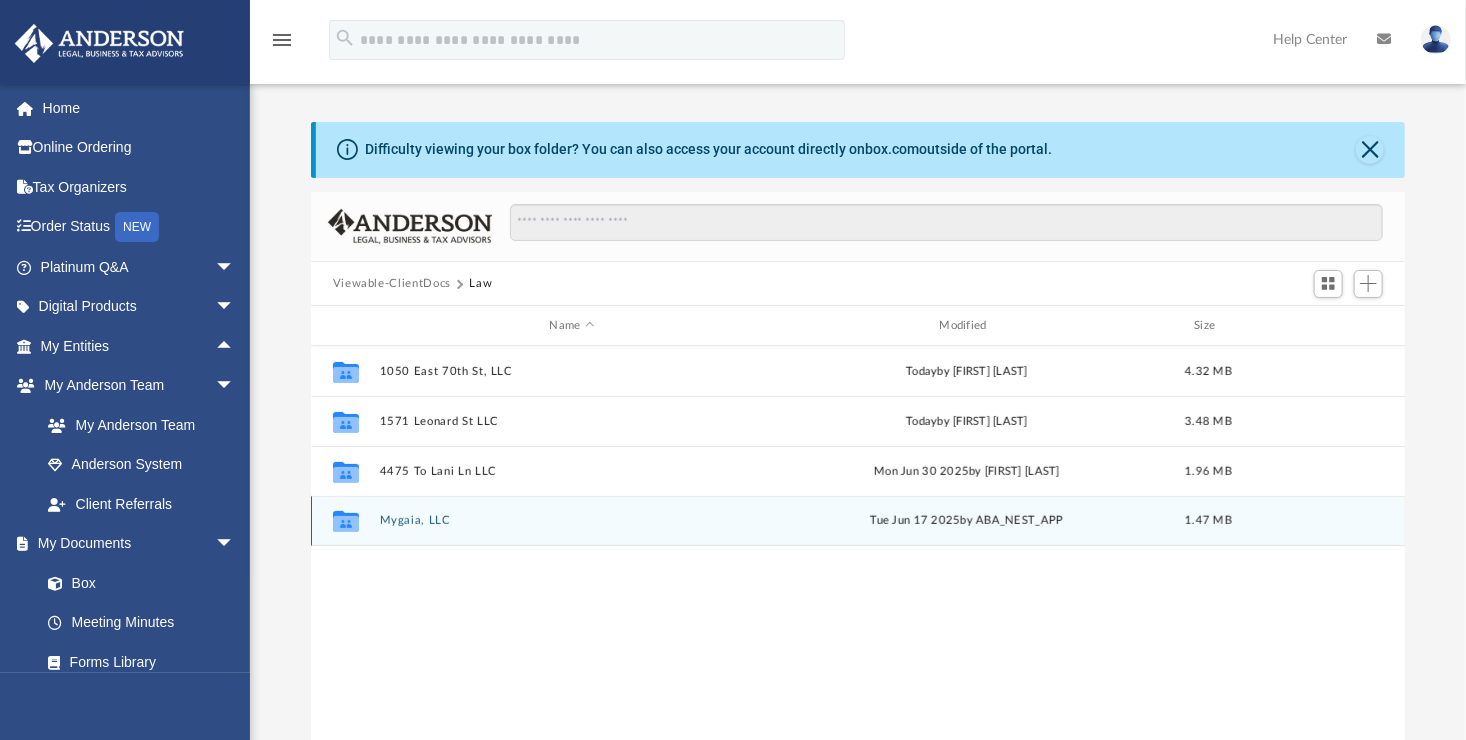 click on "Mygaia, LLC" at bounding box center (572, 521) 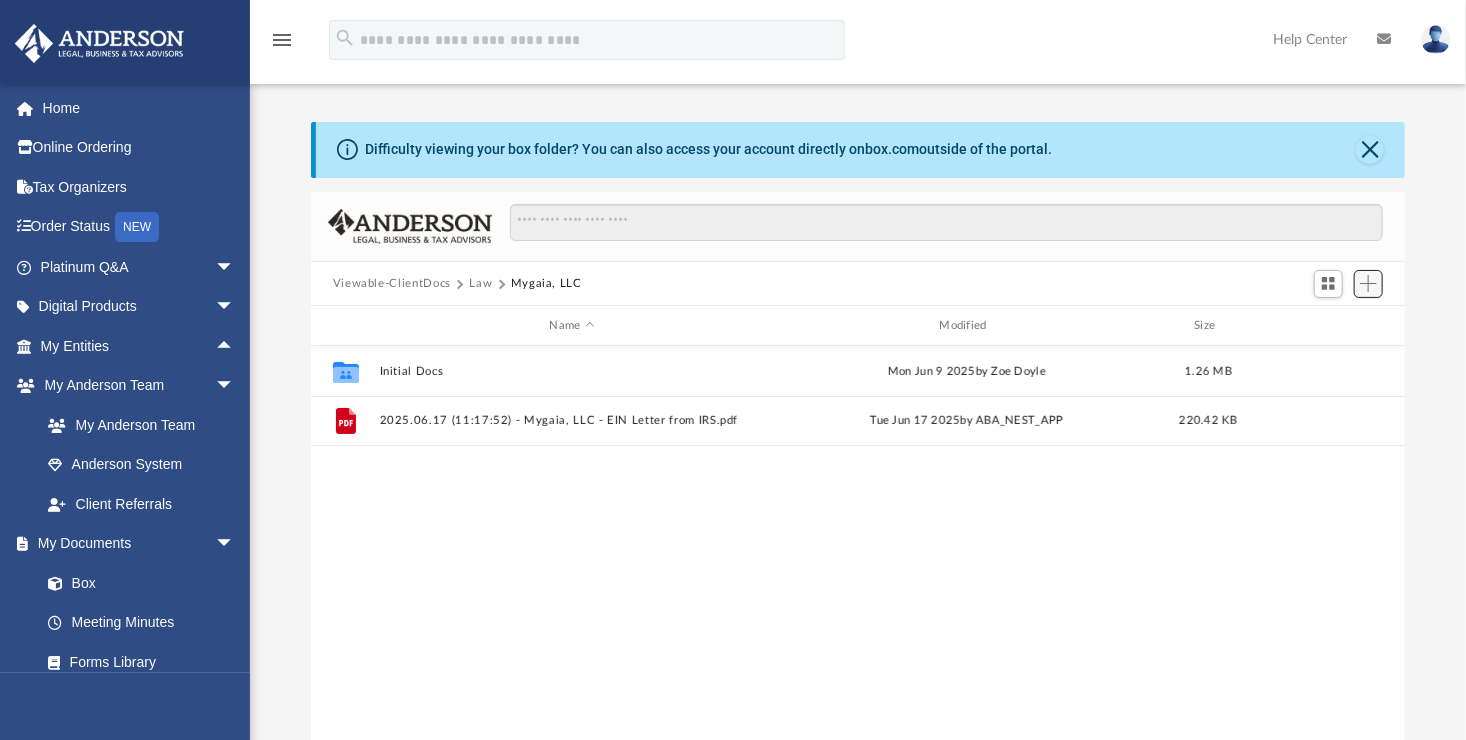click at bounding box center (1368, 283) 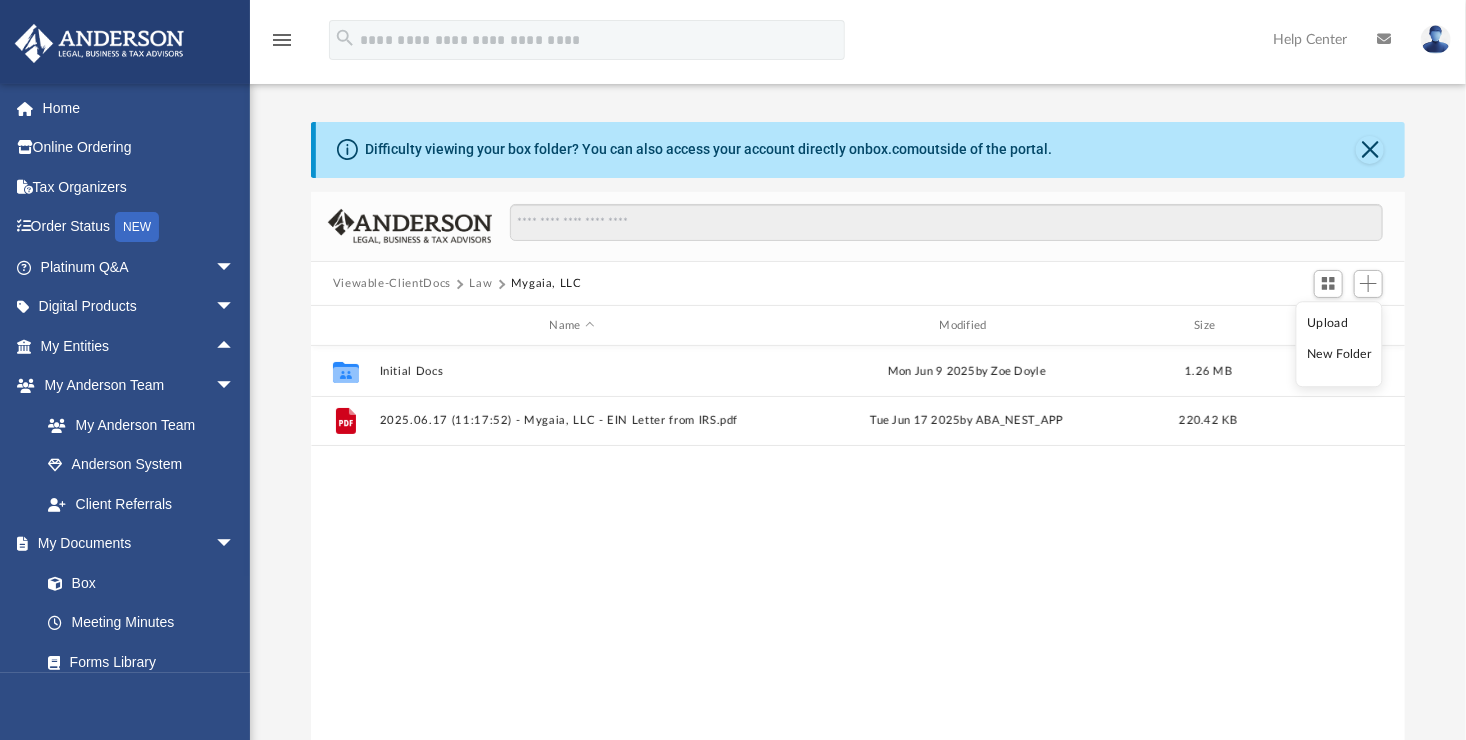 click on "Upload" at bounding box center (1340, 323) 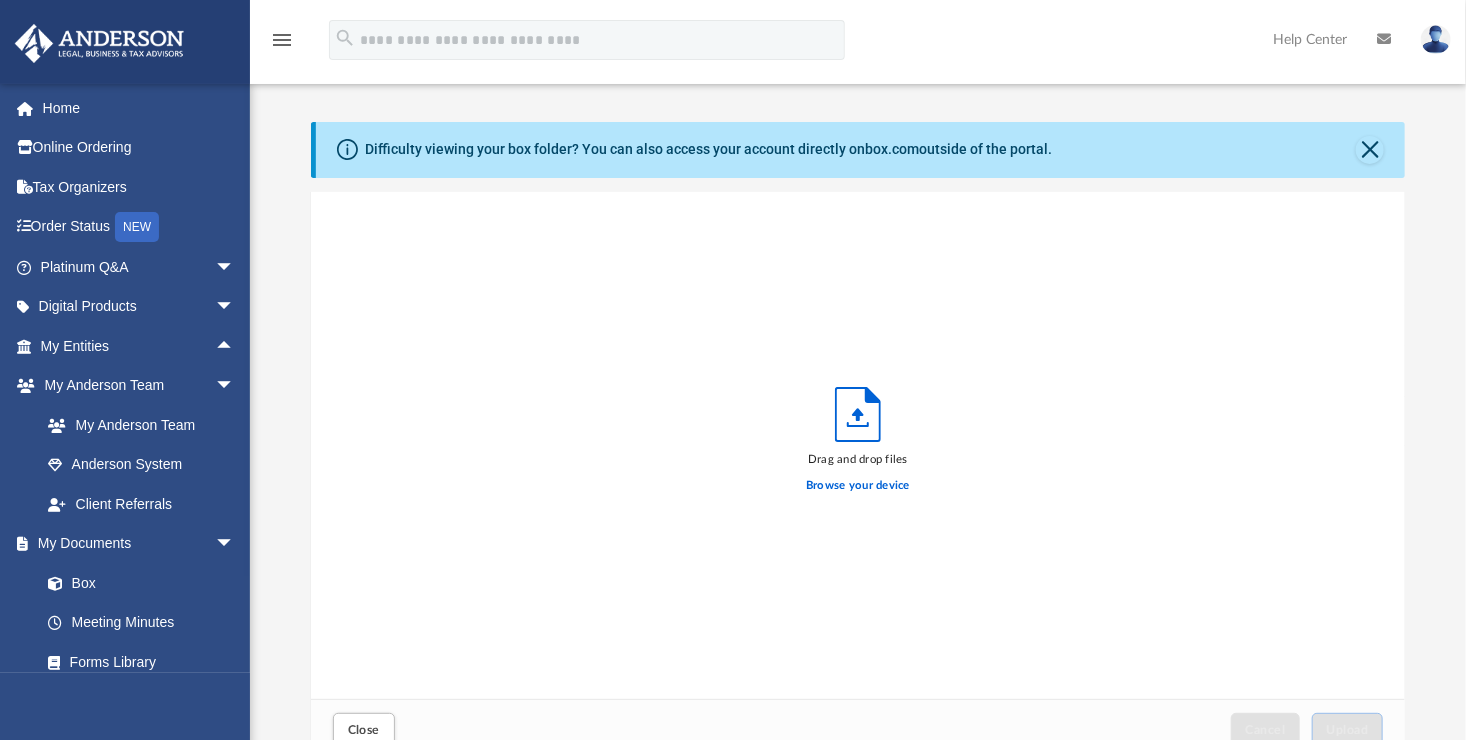 scroll, scrollTop: 16, scrollLeft: 16, axis: both 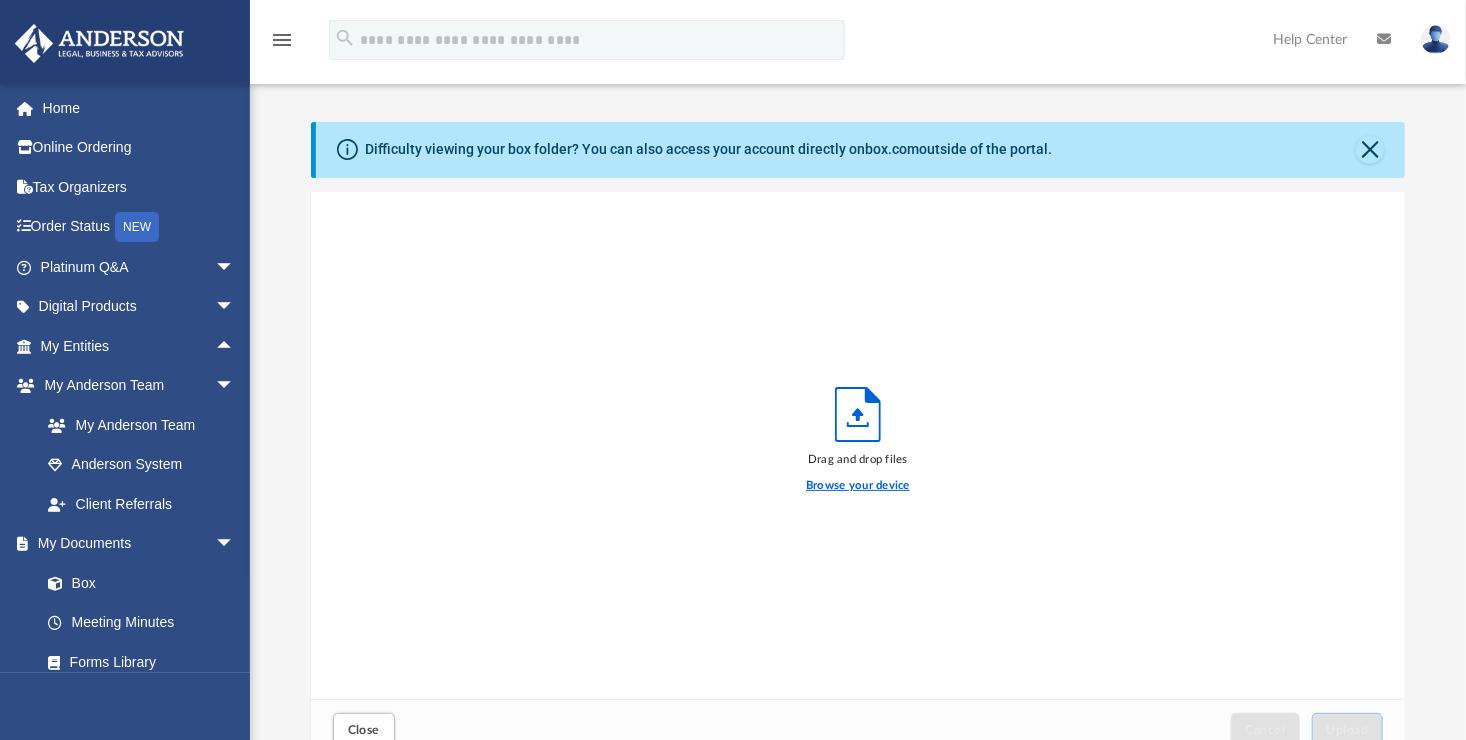 click on "Browse your device" at bounding box center (858, 486) 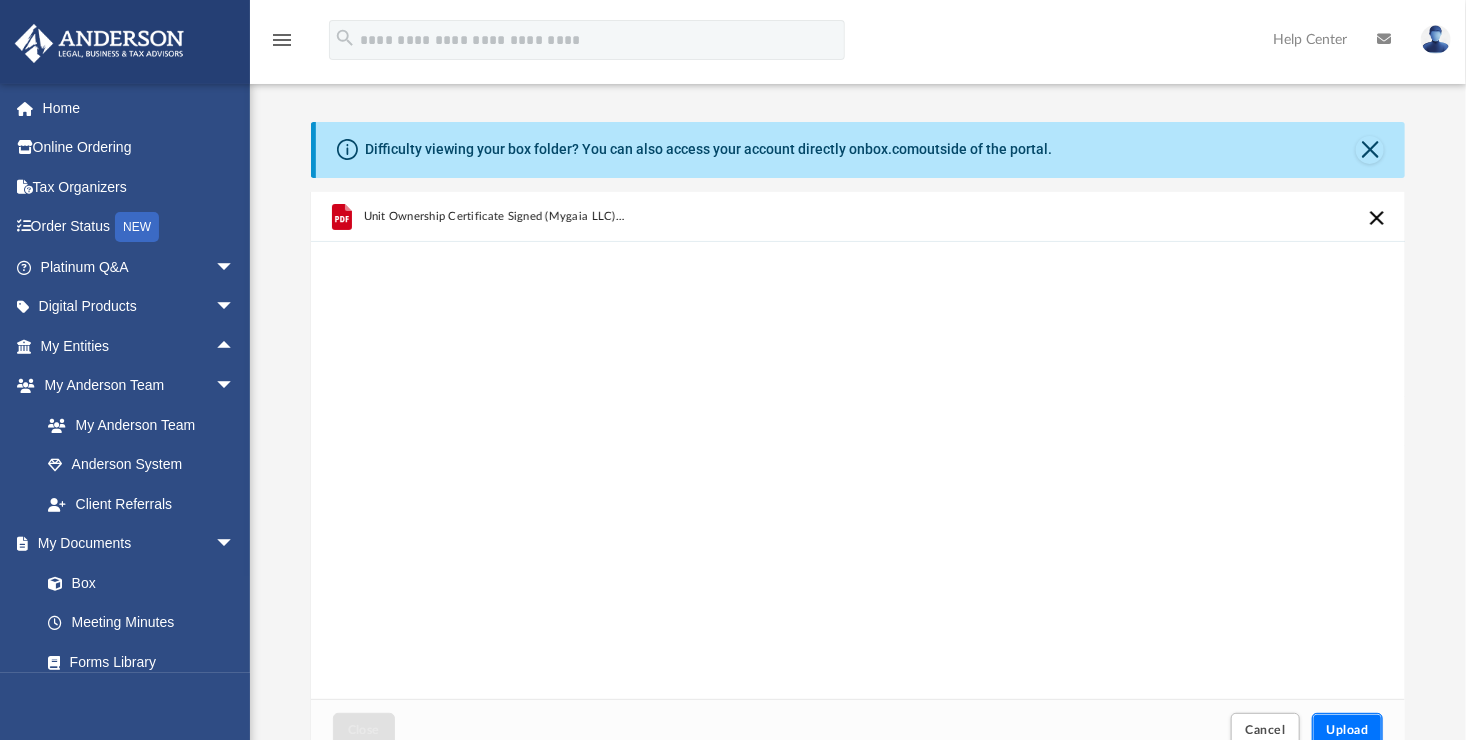 click on "Upload" at bounding box center (1348, 730) 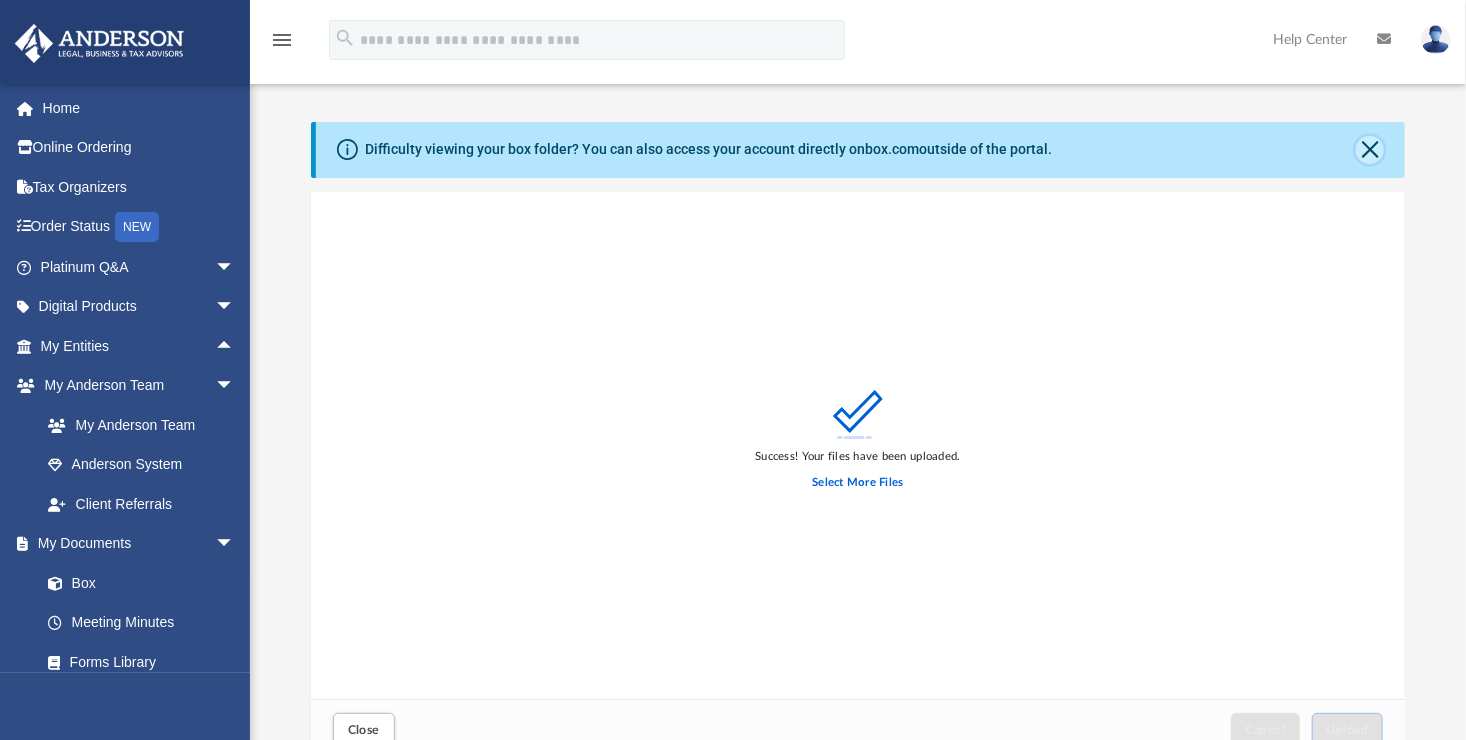 click 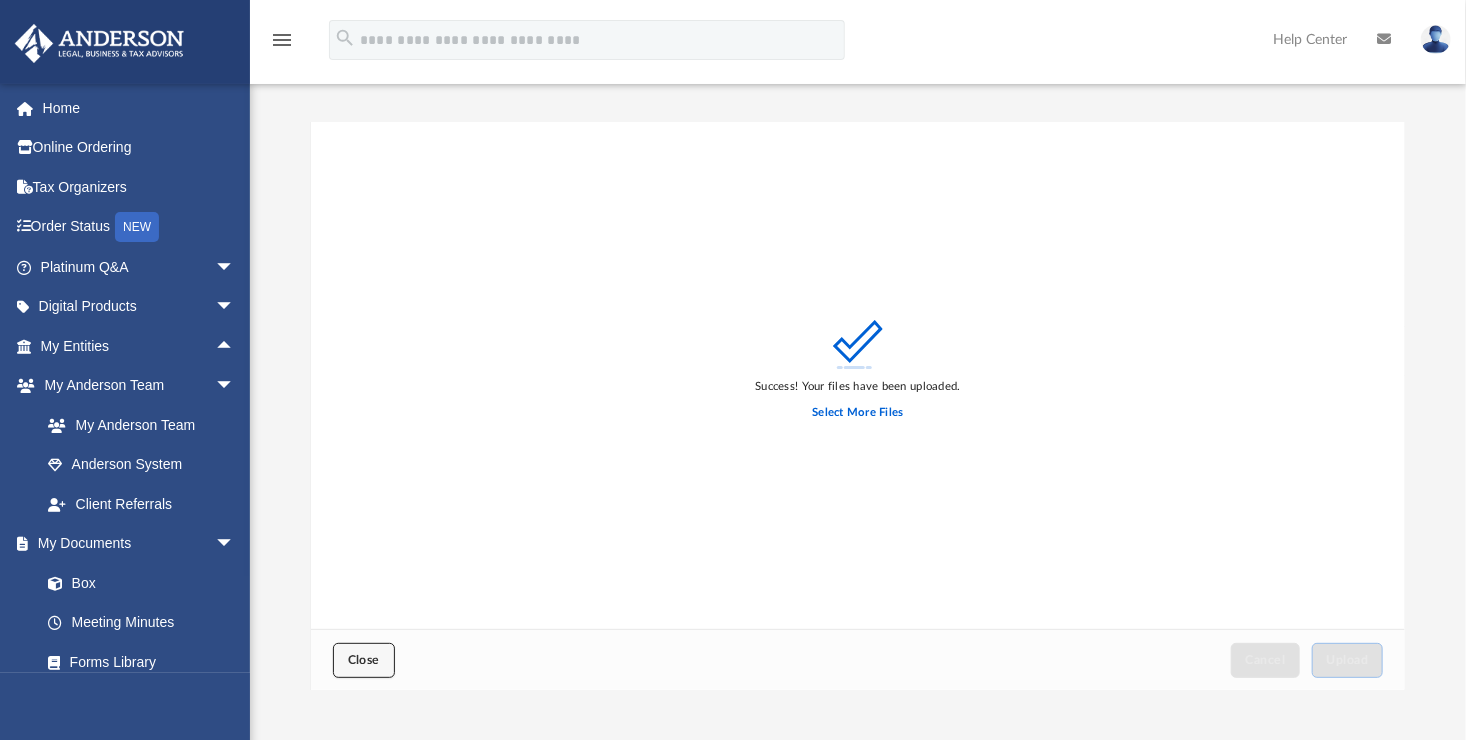 click on "Close" at bounding box center (364, 660) 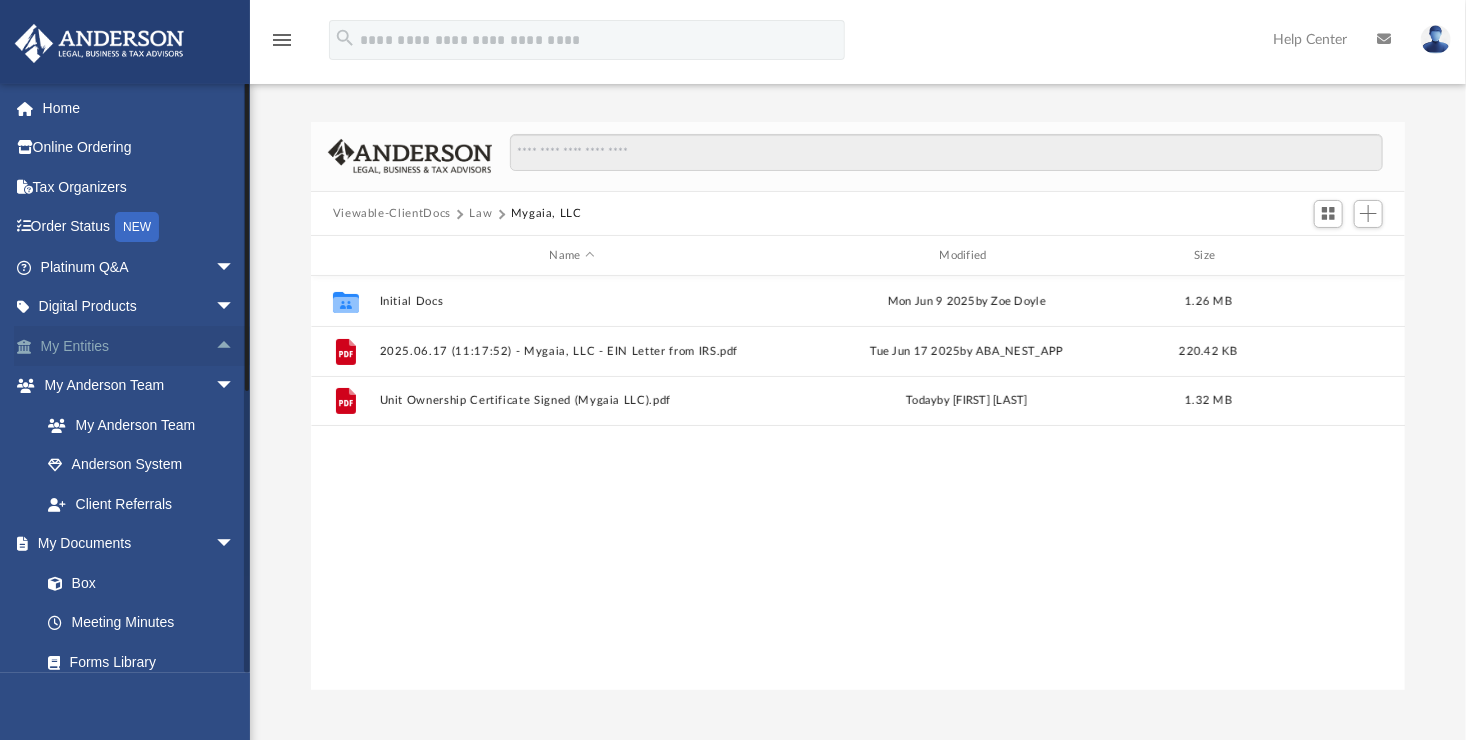 click on "arrow_drop_up" at bounding box center (235, 346) 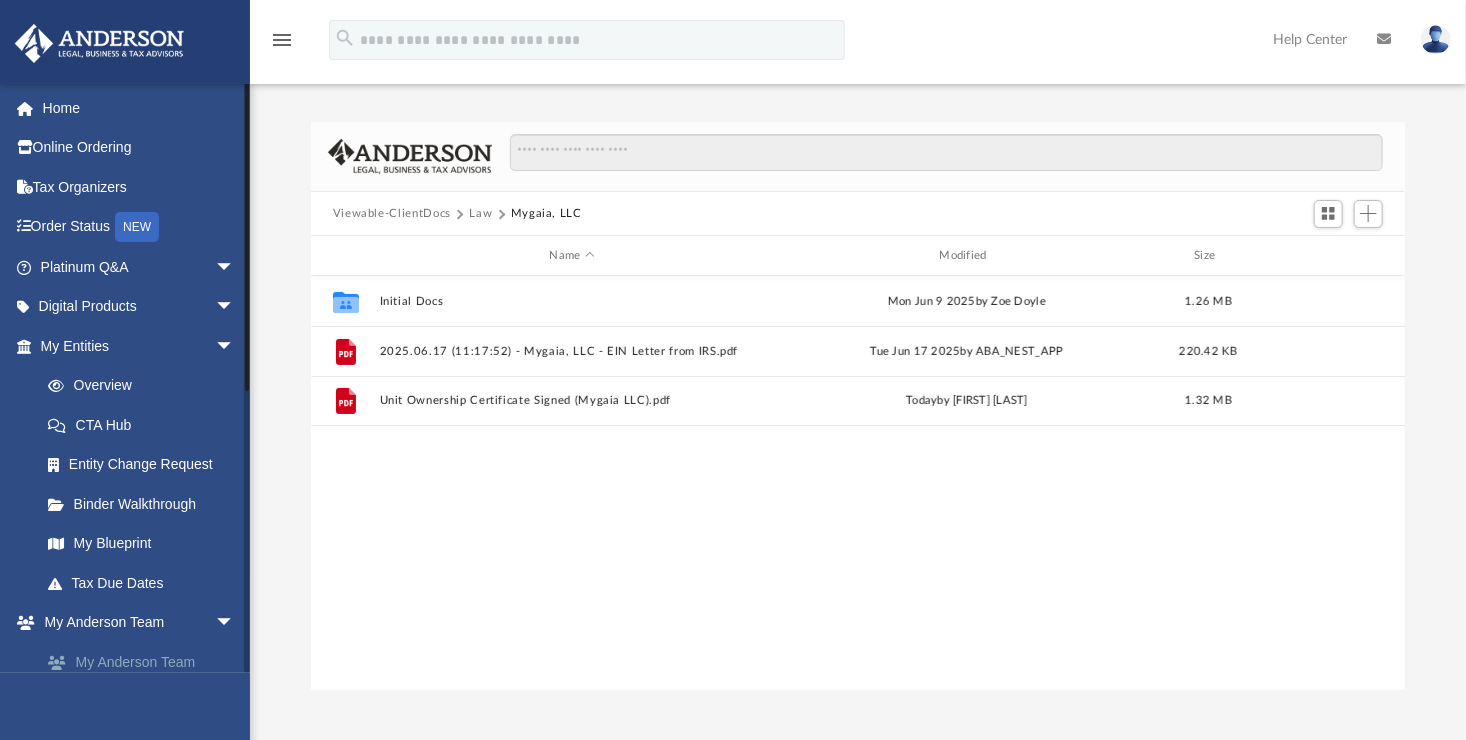 click on "My Anderson Team" at bounding box center [146, 662] 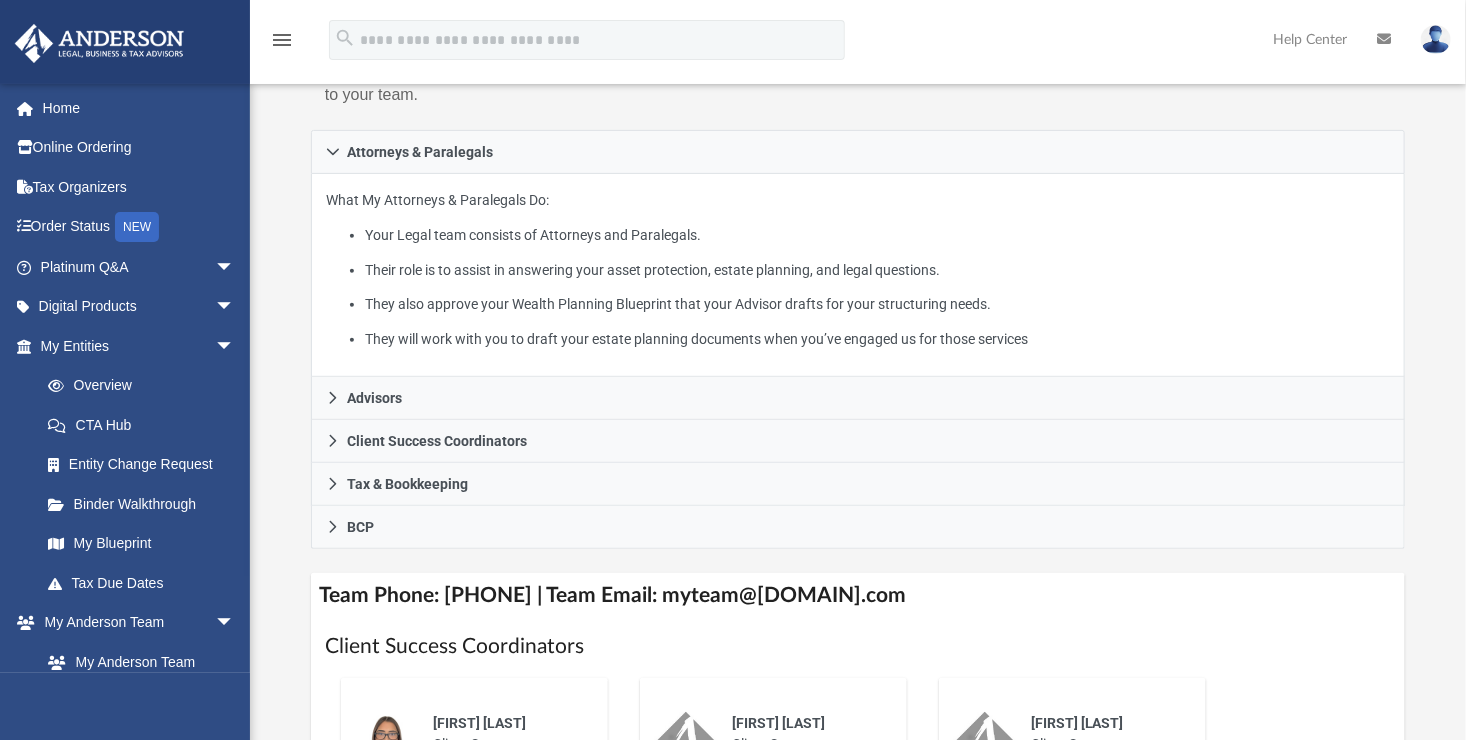 scroll, scrollTop: 300, scrollLeft: 0, axis: vertical 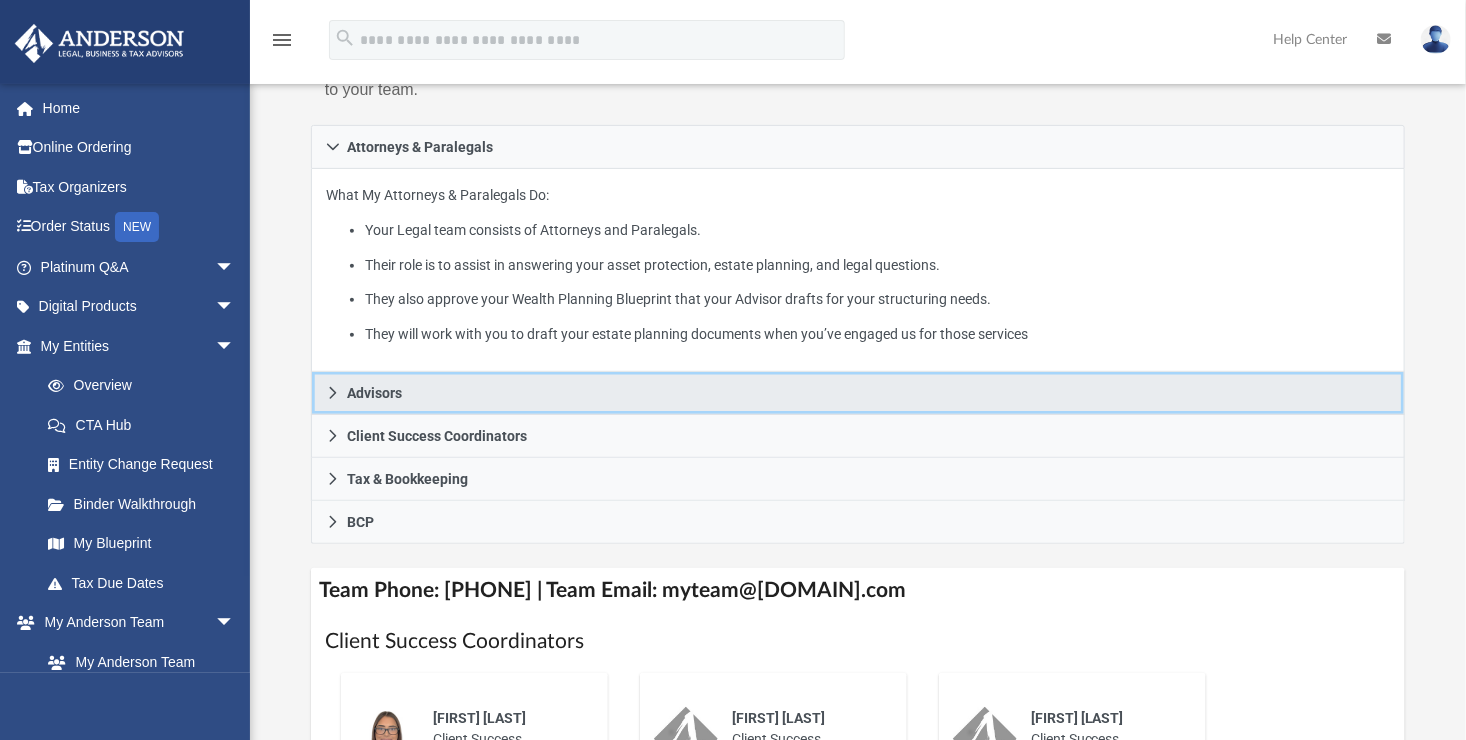 click on "Advisors" at bounding box center [374, 393] 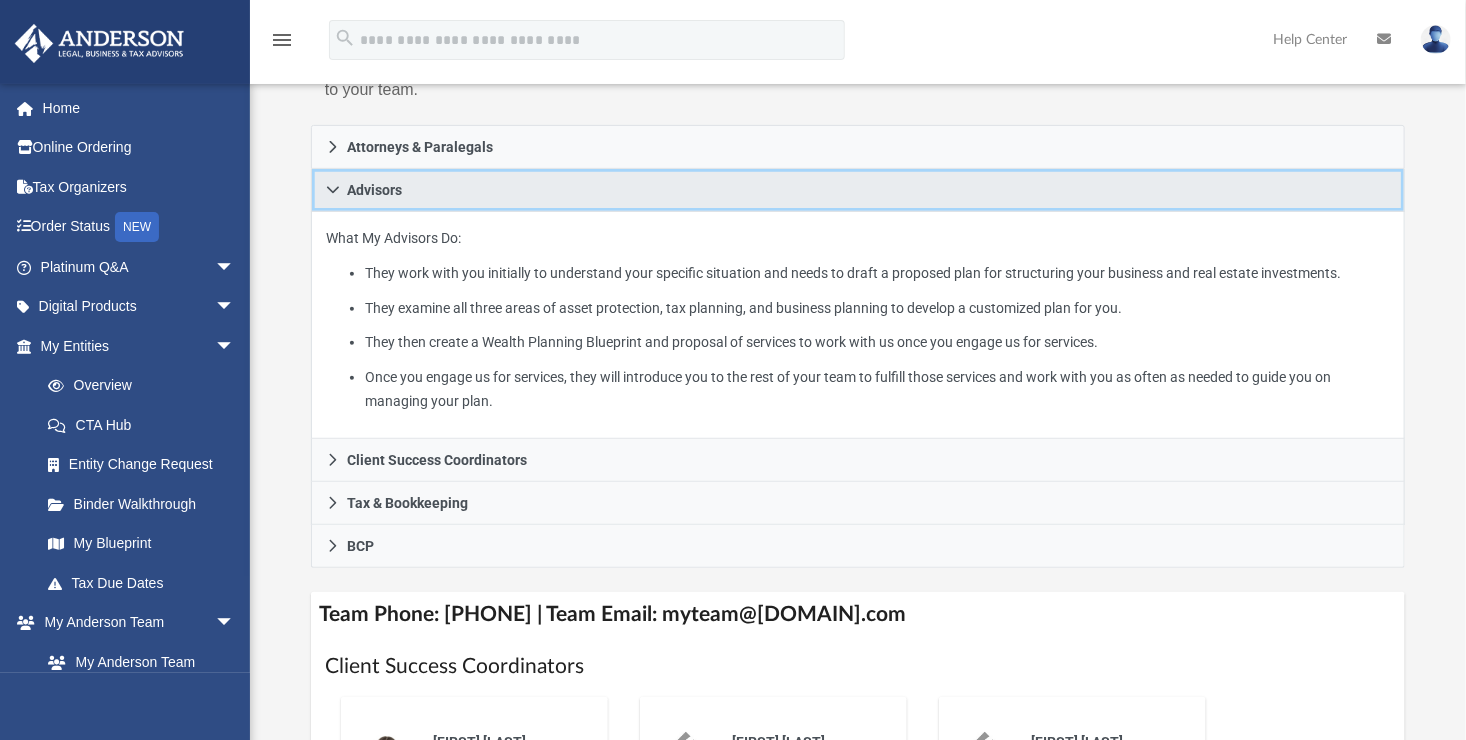click on "Advisors" at bounding box center [374, 190] 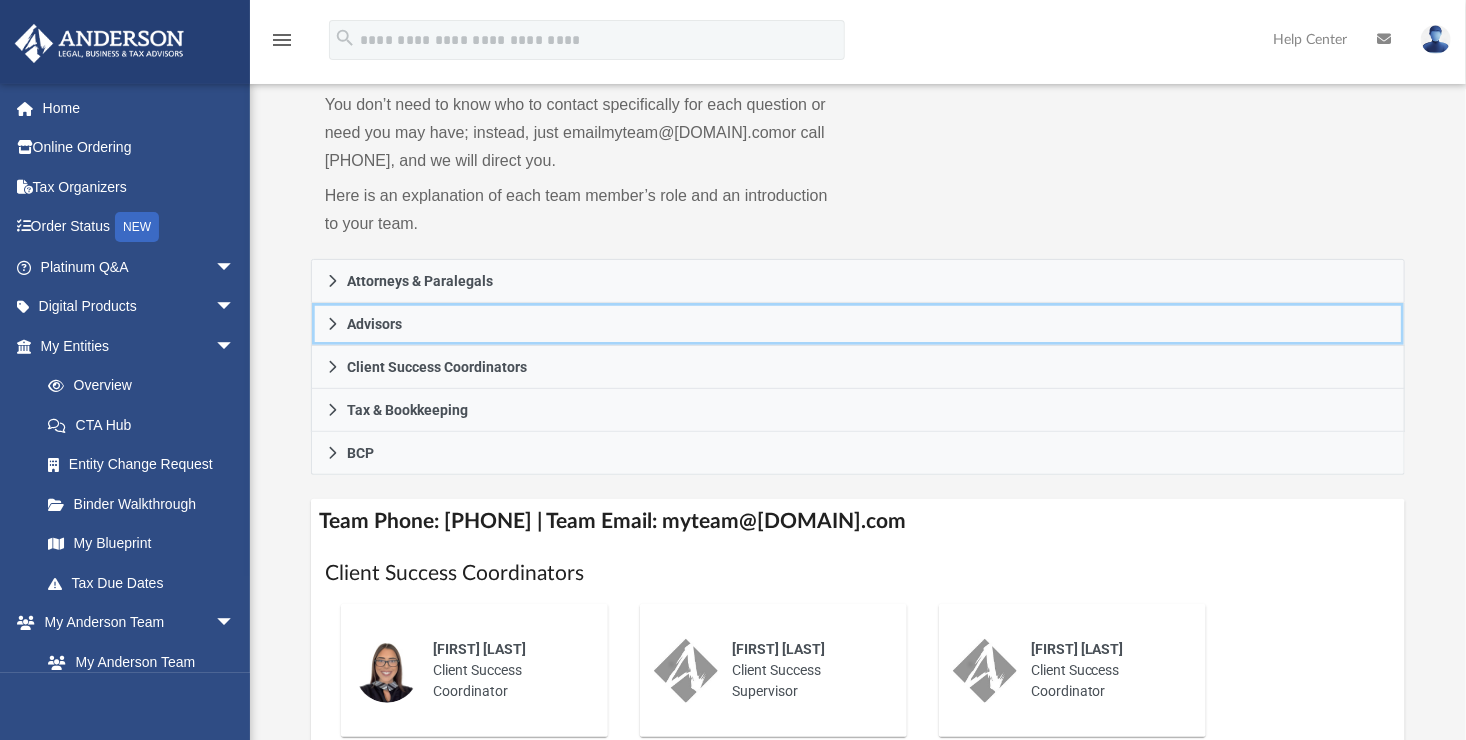 scroll, scrollTop: 33, scrollLeft: 0, axis: vertical 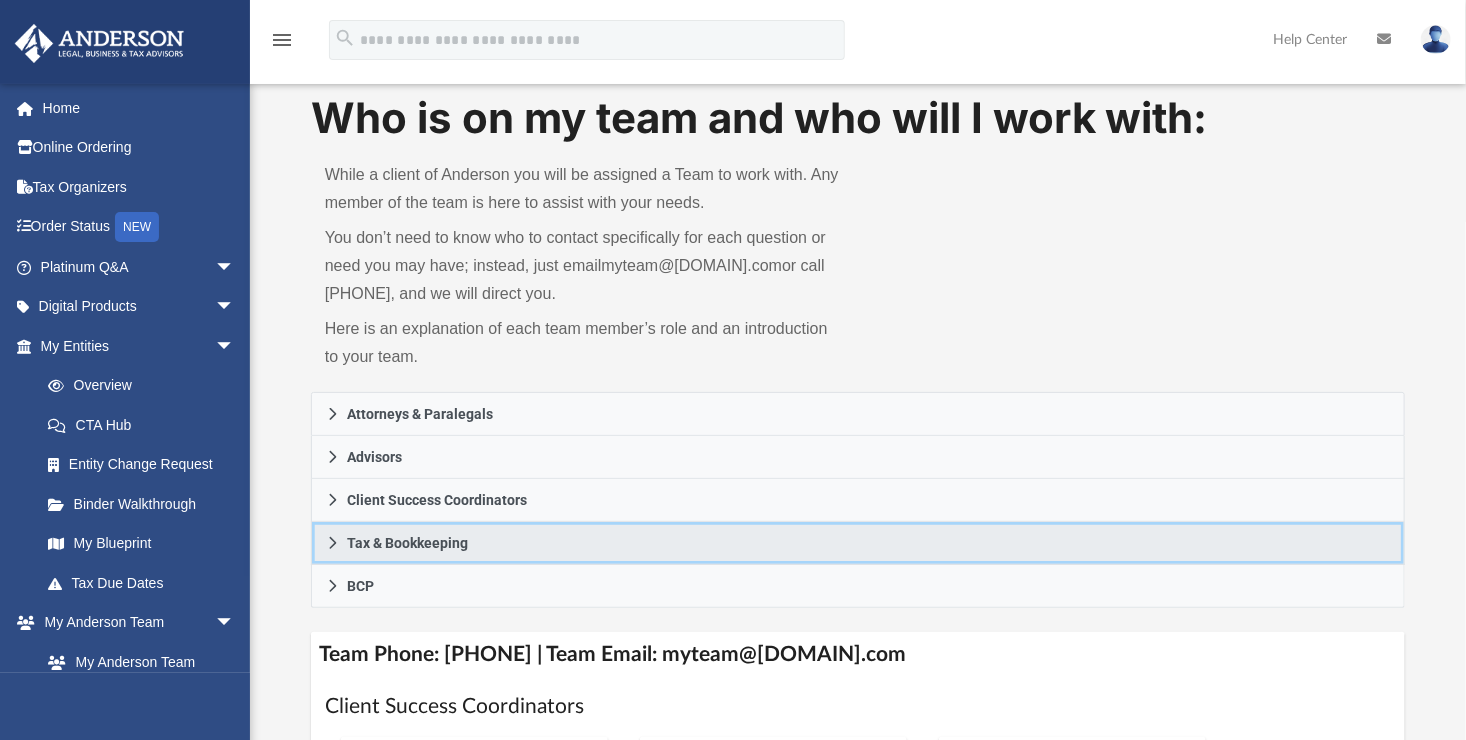 click on "Tax & Bookkeeping" at bounding box center [407, 543] 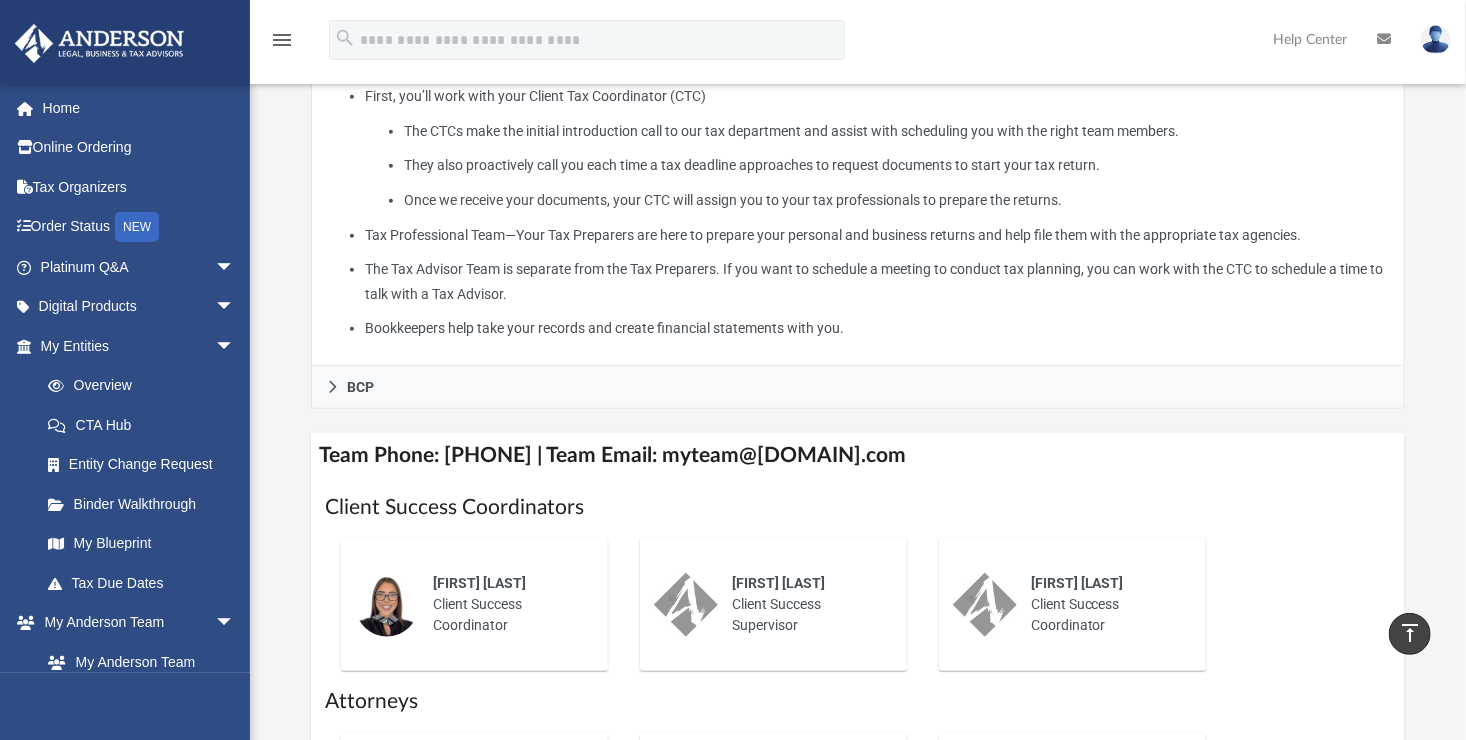 scroll, scrollTop: 466, scrollLeft: 0, axis: vertical 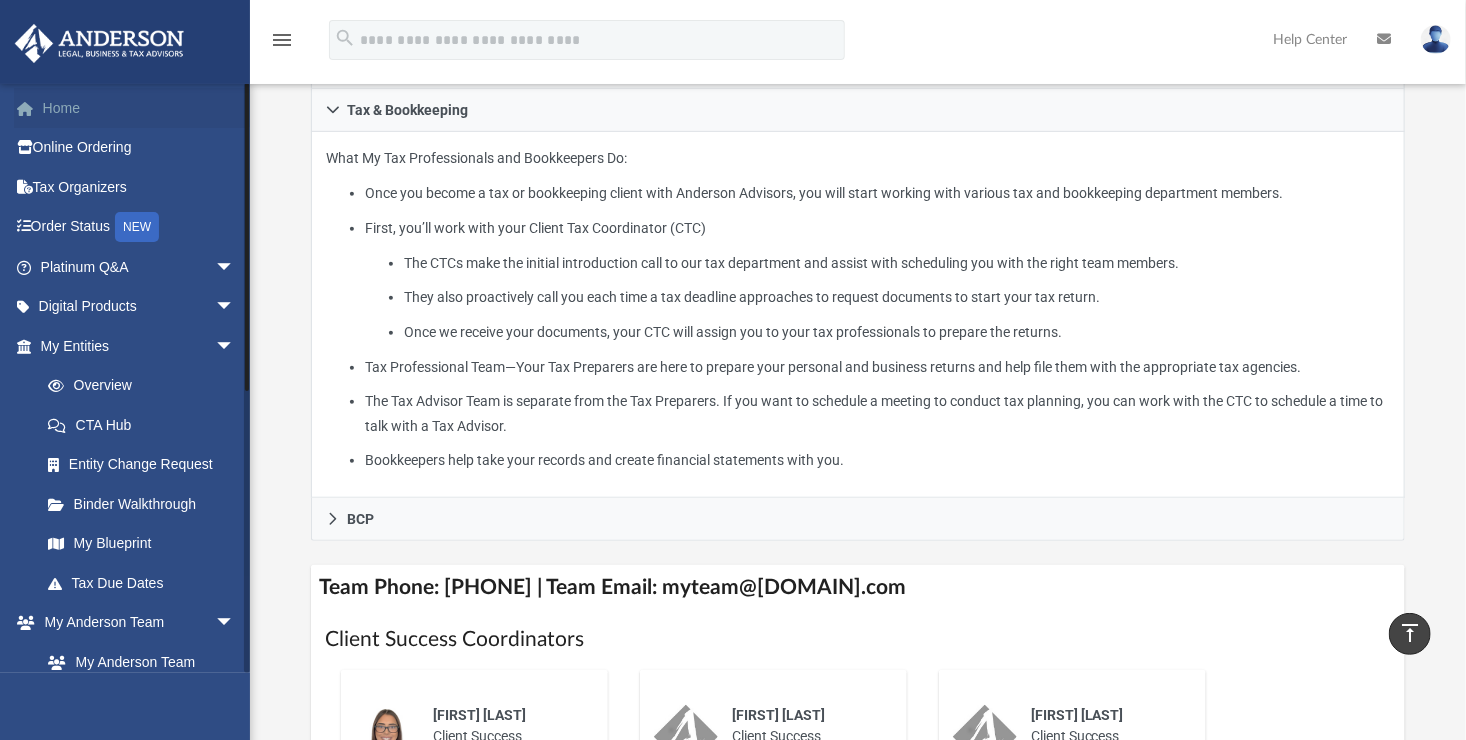 click on "Home" at bounding box center (139, 108) 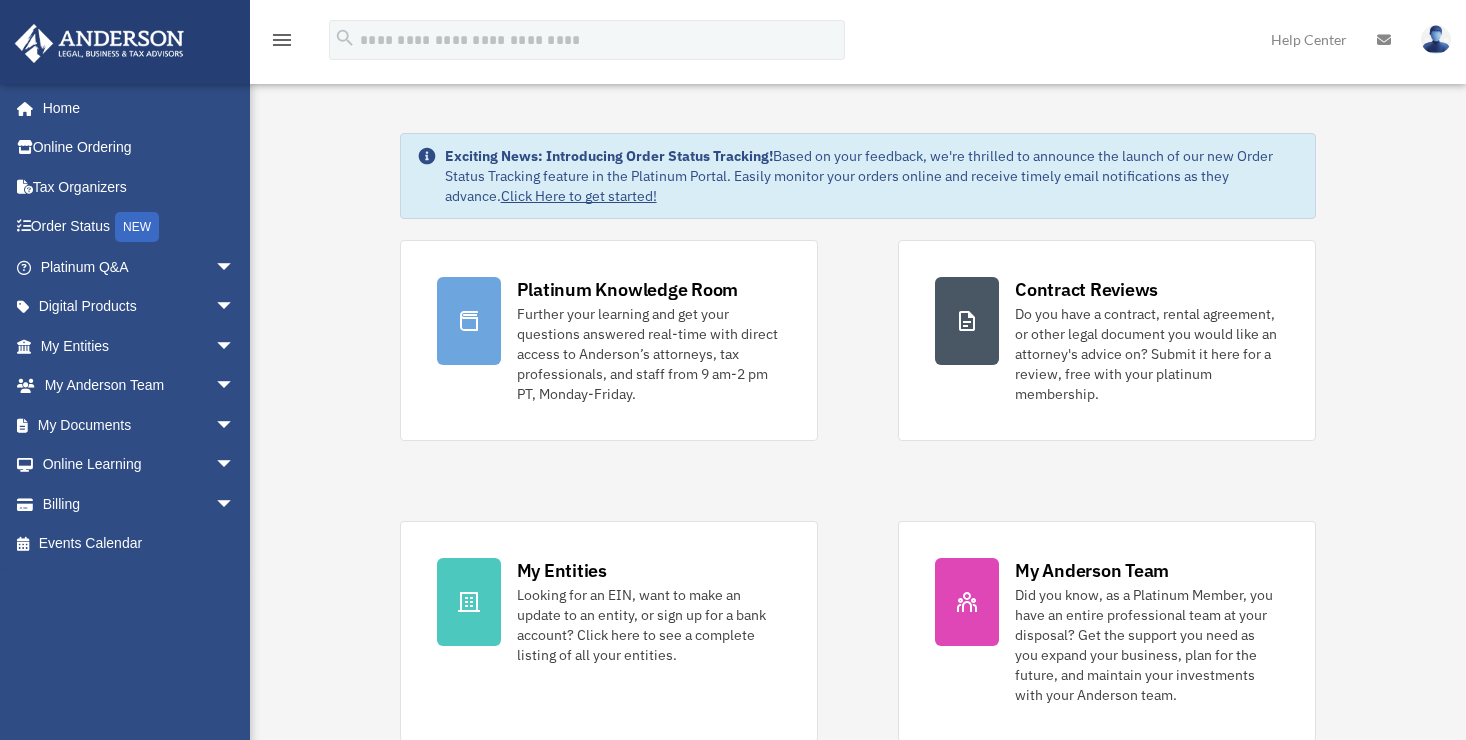 scroll, scrollTop: 0, scrollLeft: 0, axis: both 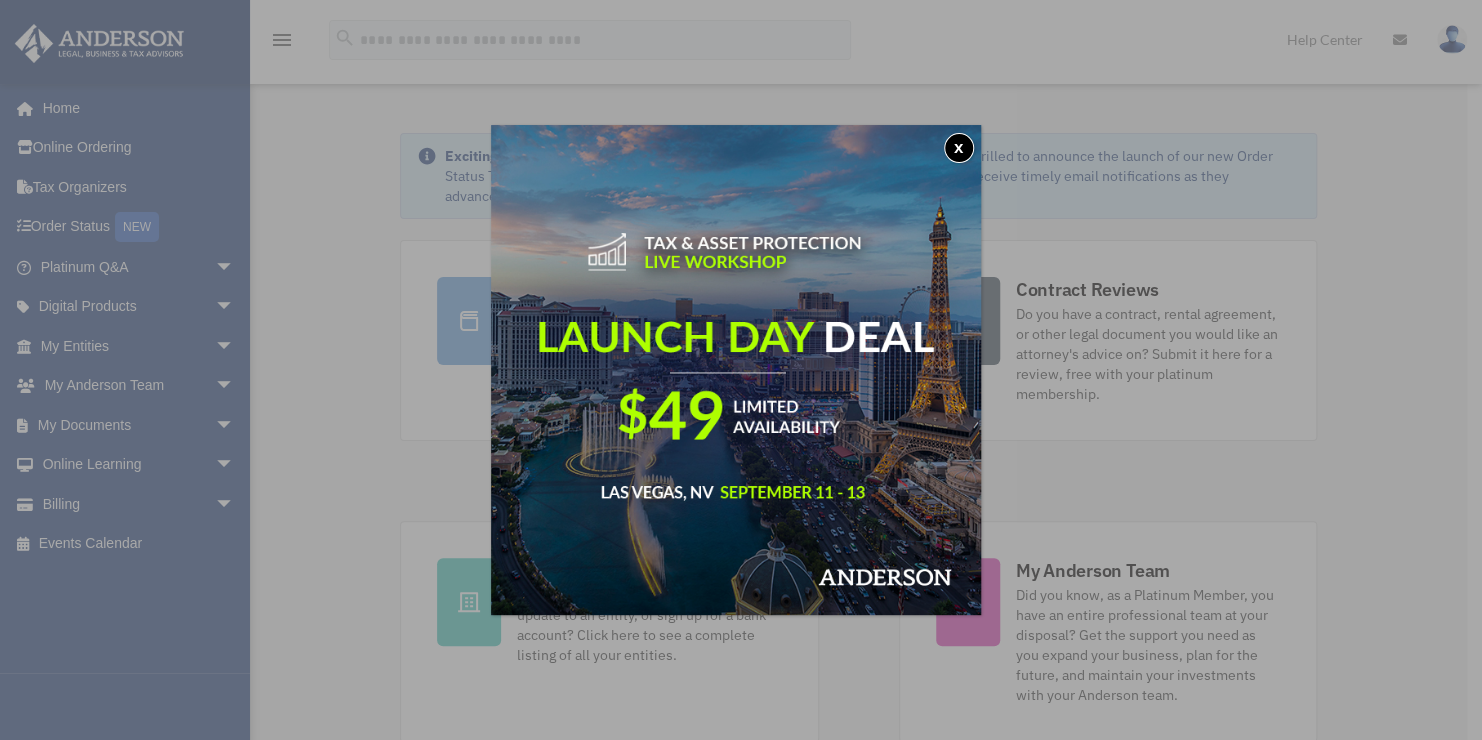 click on "x" at bounding box center (741, 370) 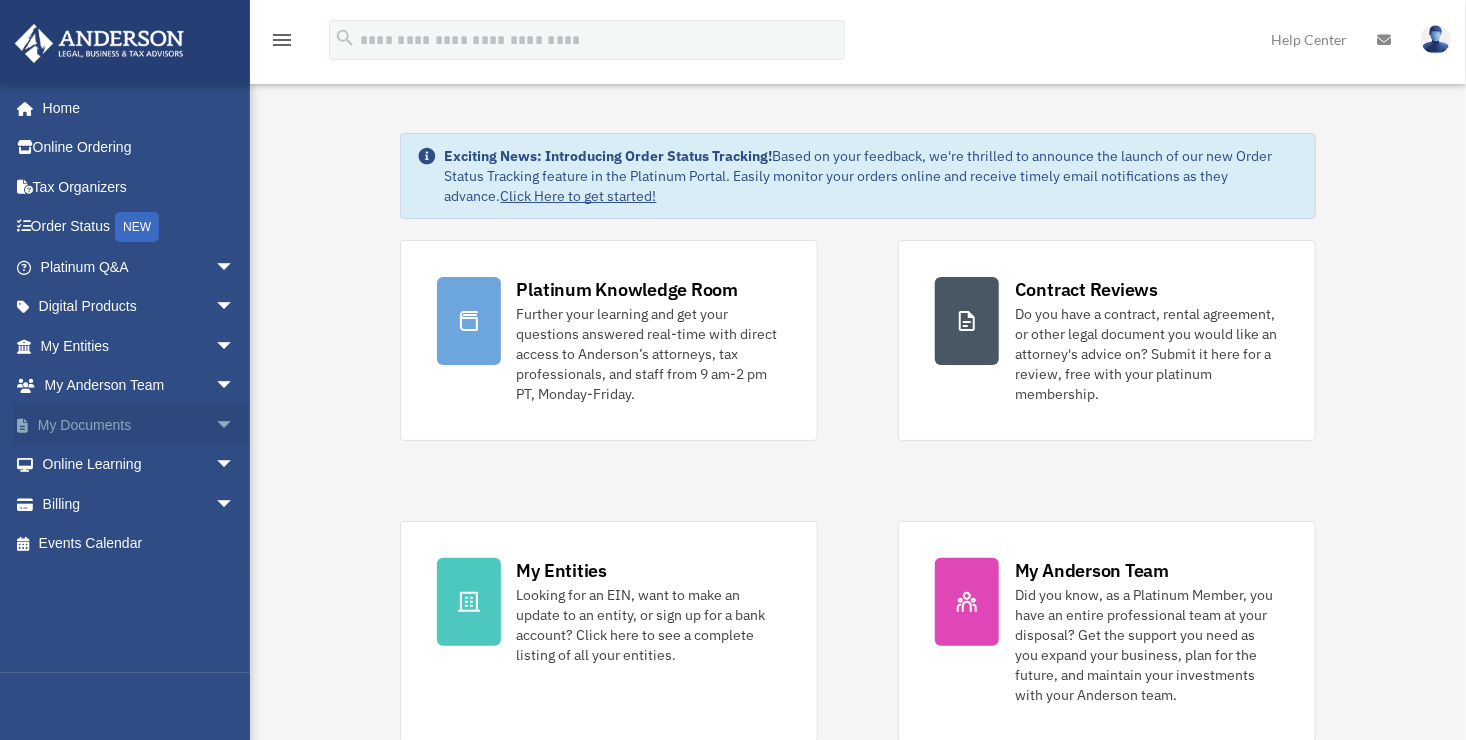 click on "arrow_drop_down" at bounding box center (235, 425) 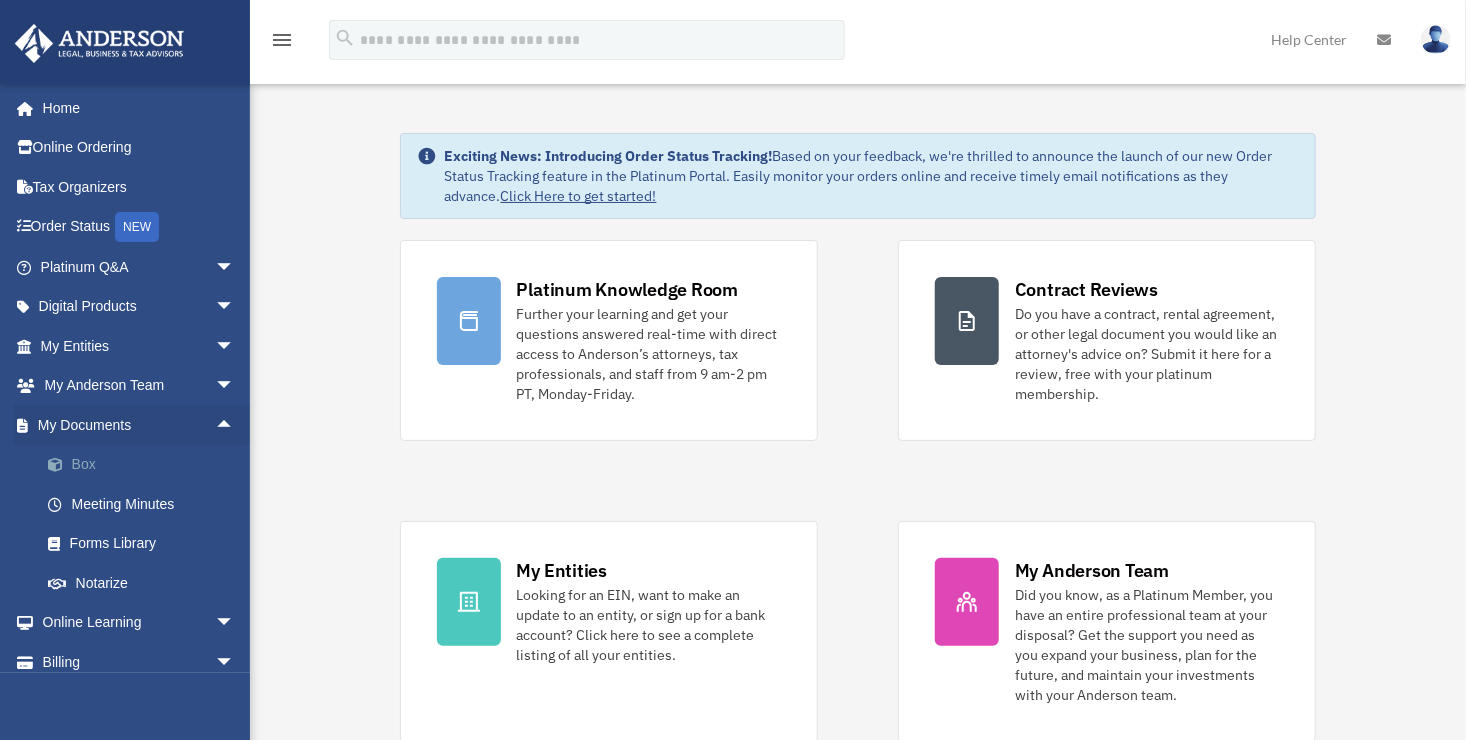 click on "Box" at bounding box center (146, 465) 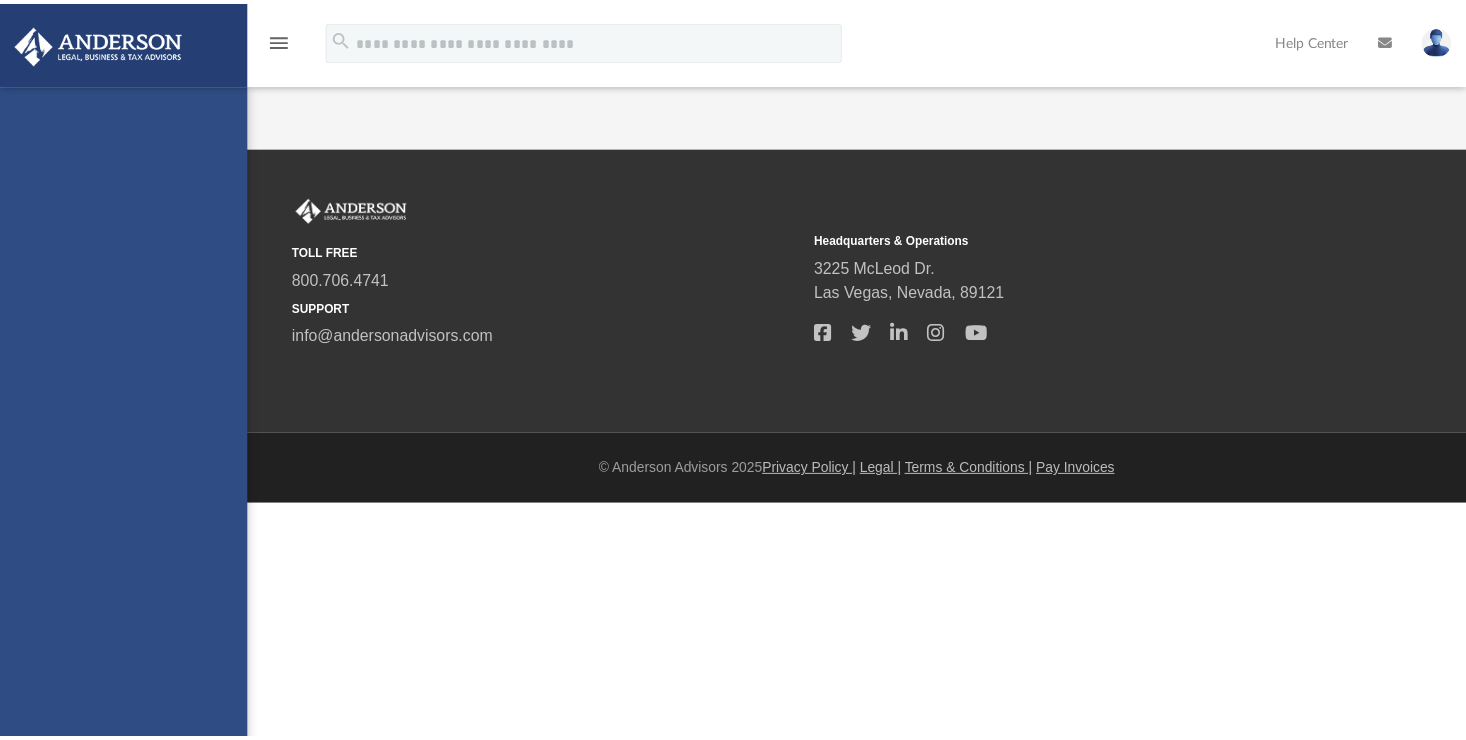 scroll, scrollTop: 0, scrollLeft: 0, axis: both 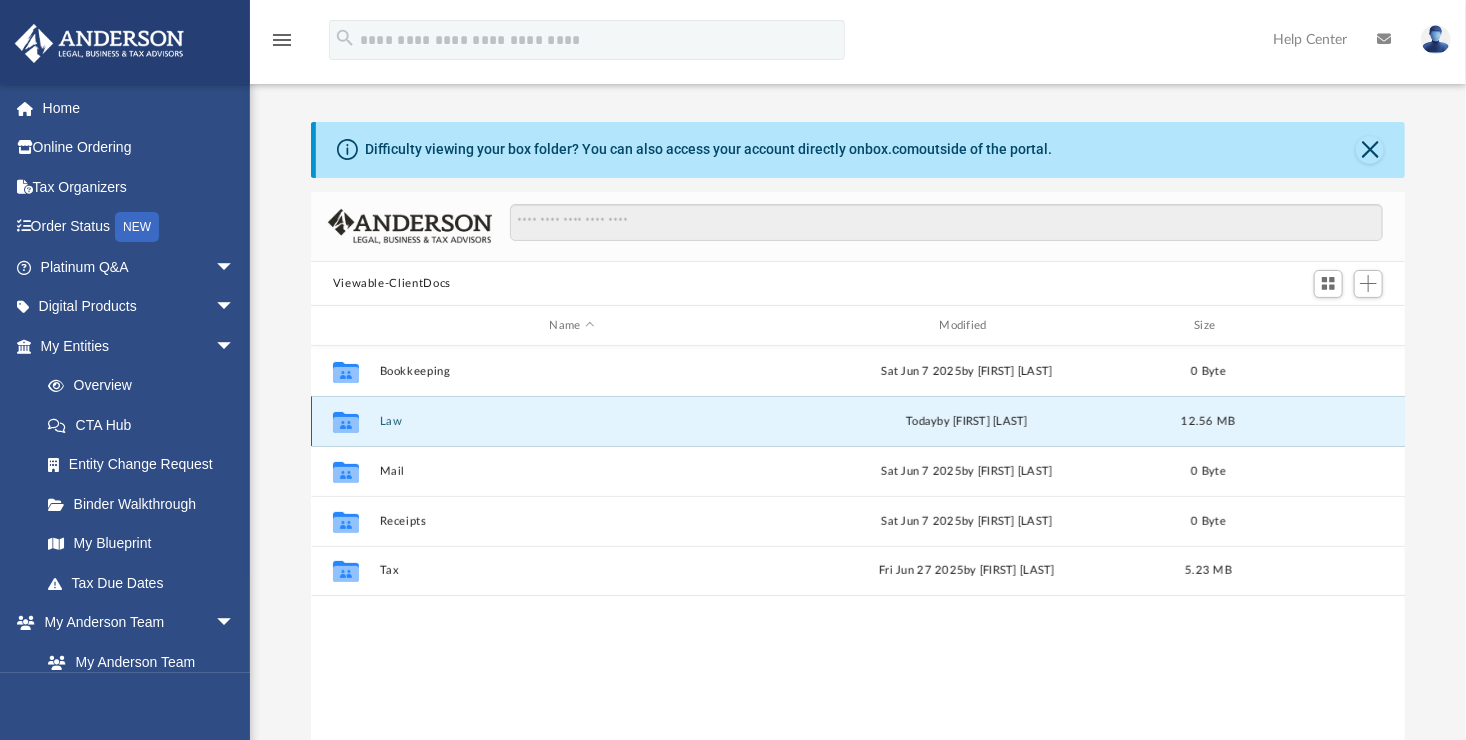 click on "Law" at bounding box center [572, 421] 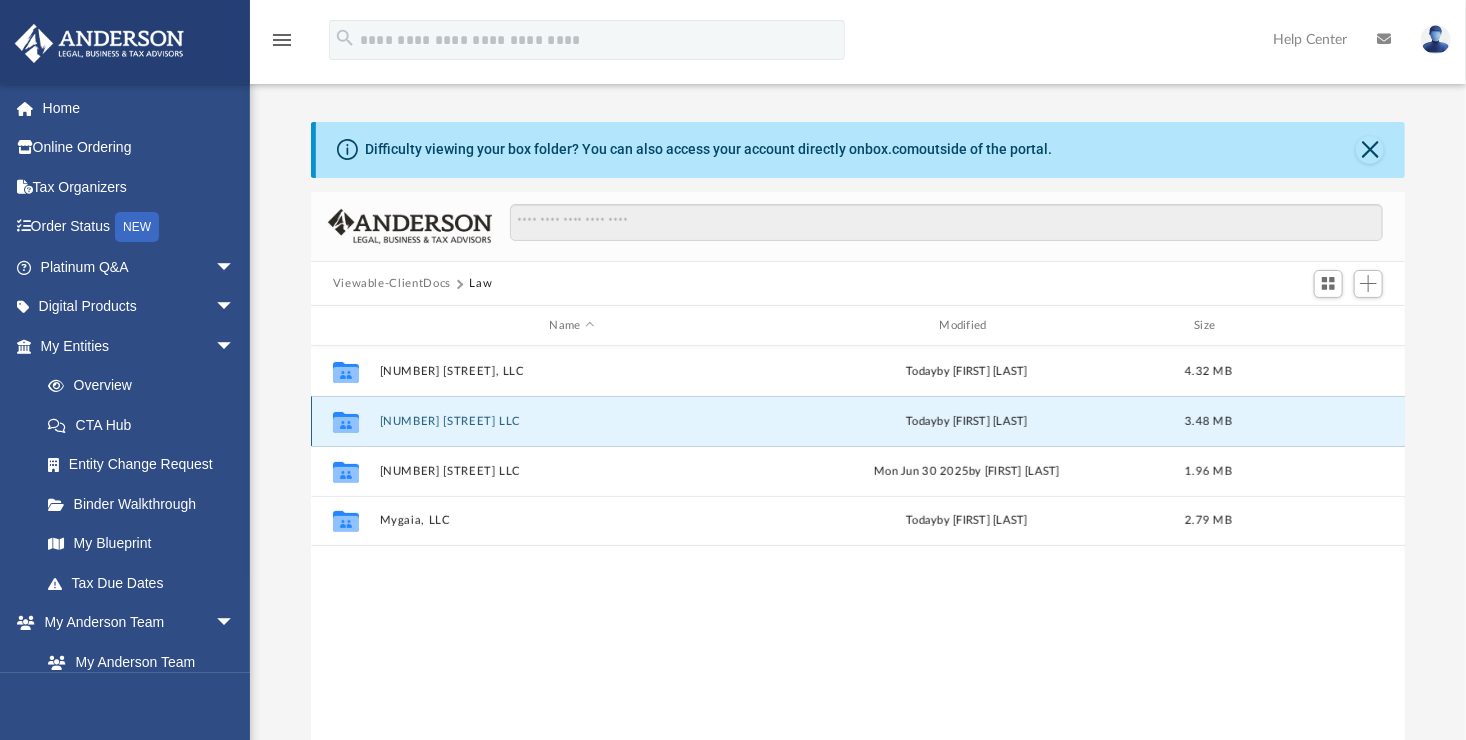 click on "1571 Leonard St LLC" at bounding box center (572, 421) 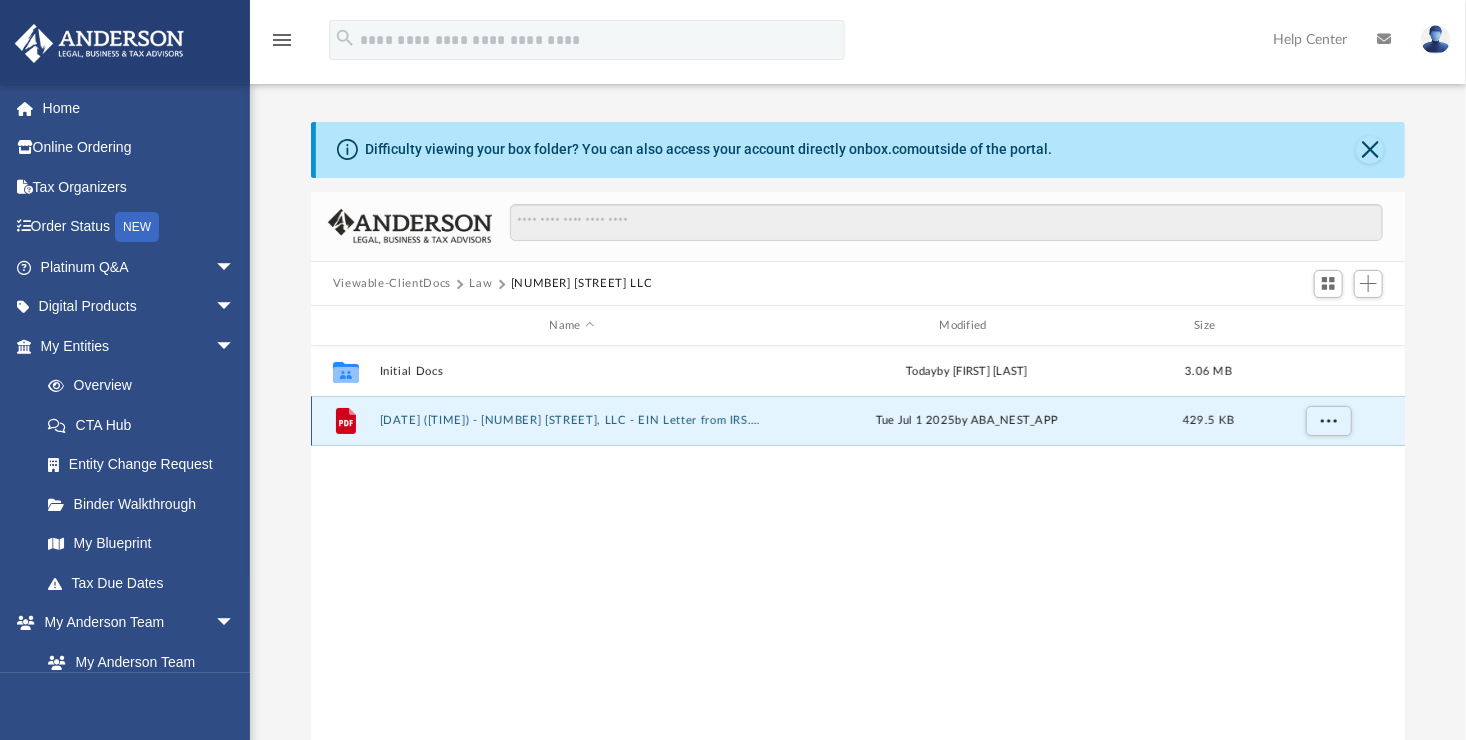click on "2025.07.01 (11:53:12) - 1571 Leonard St, LLC - EIN Letter from IRS.pdf" at bounding box center (572, 421) 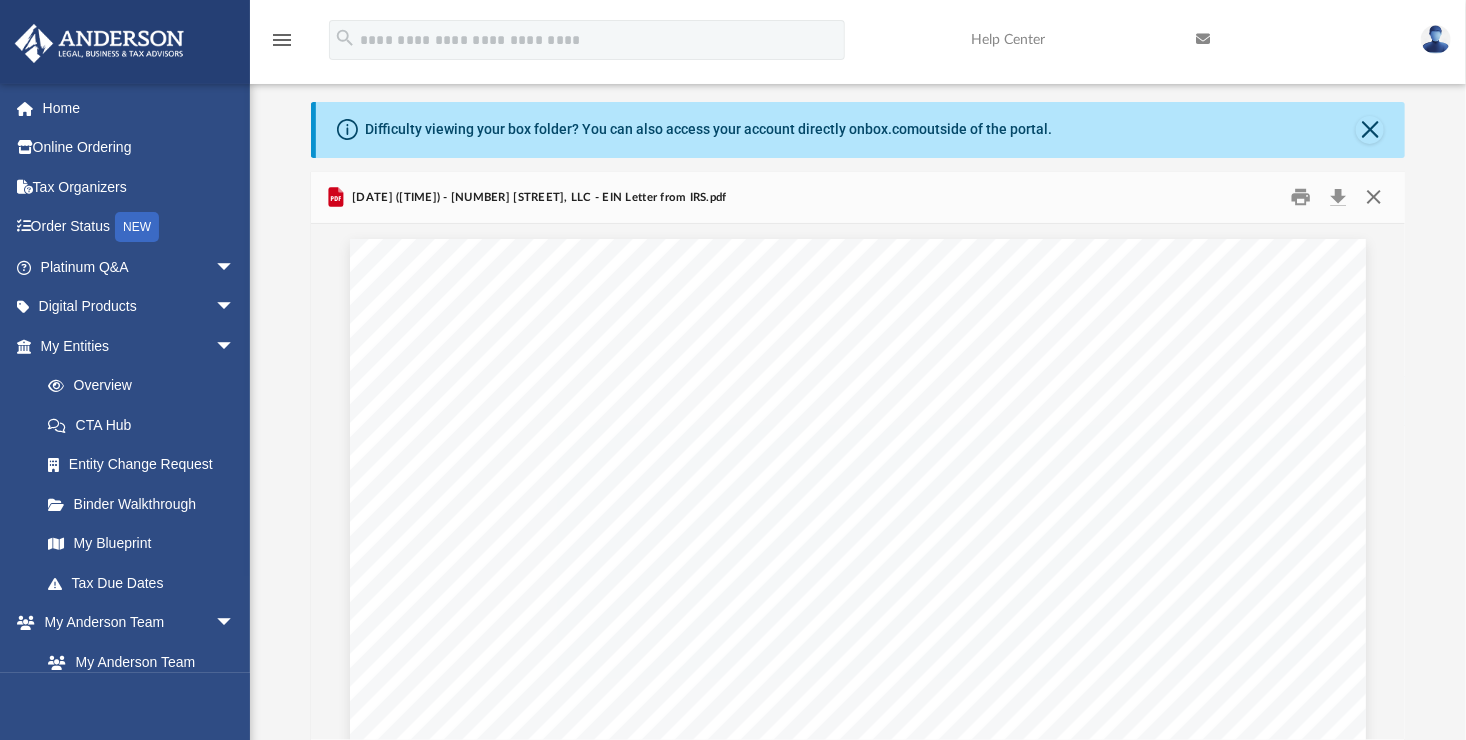 click at bounding box center [1374, 197] 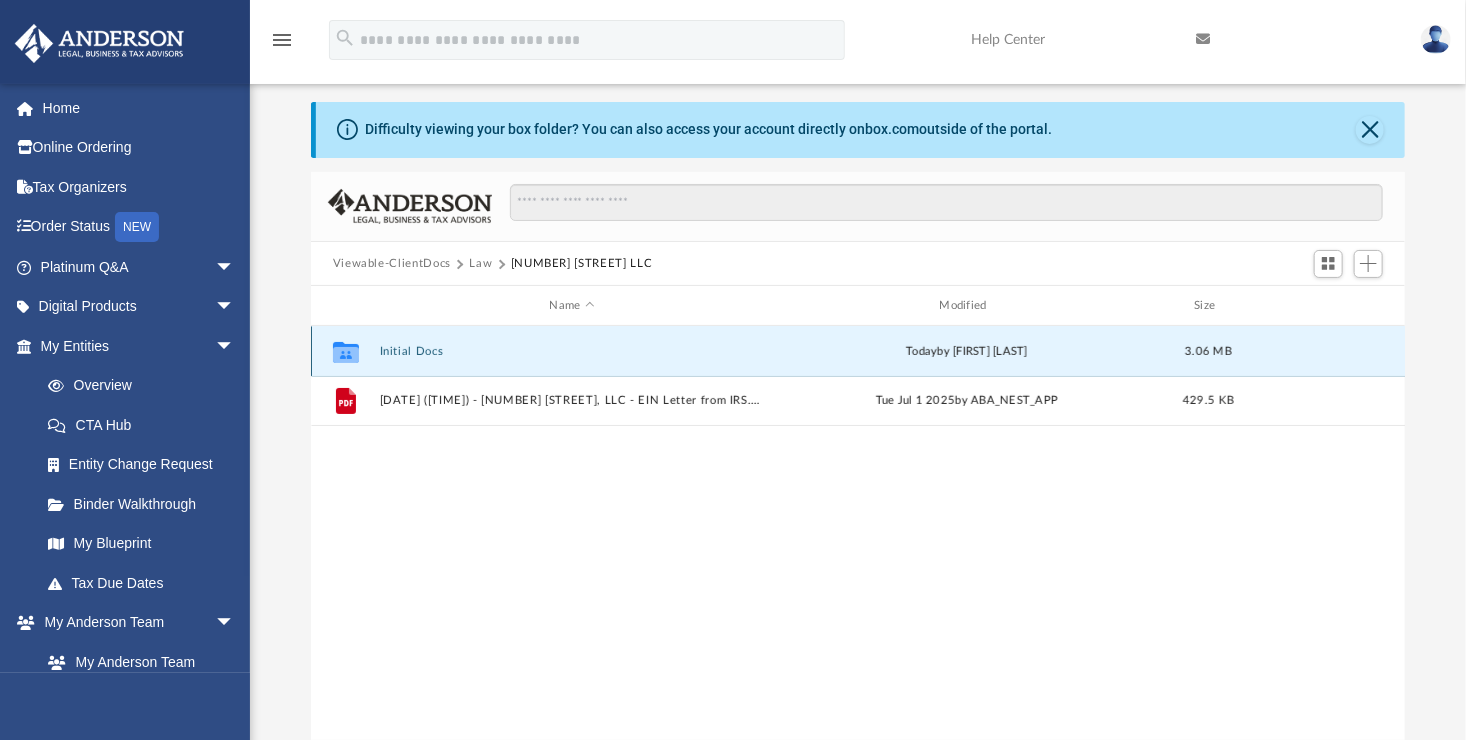 click on "Initial Docs" at bounding box center (572, 351) 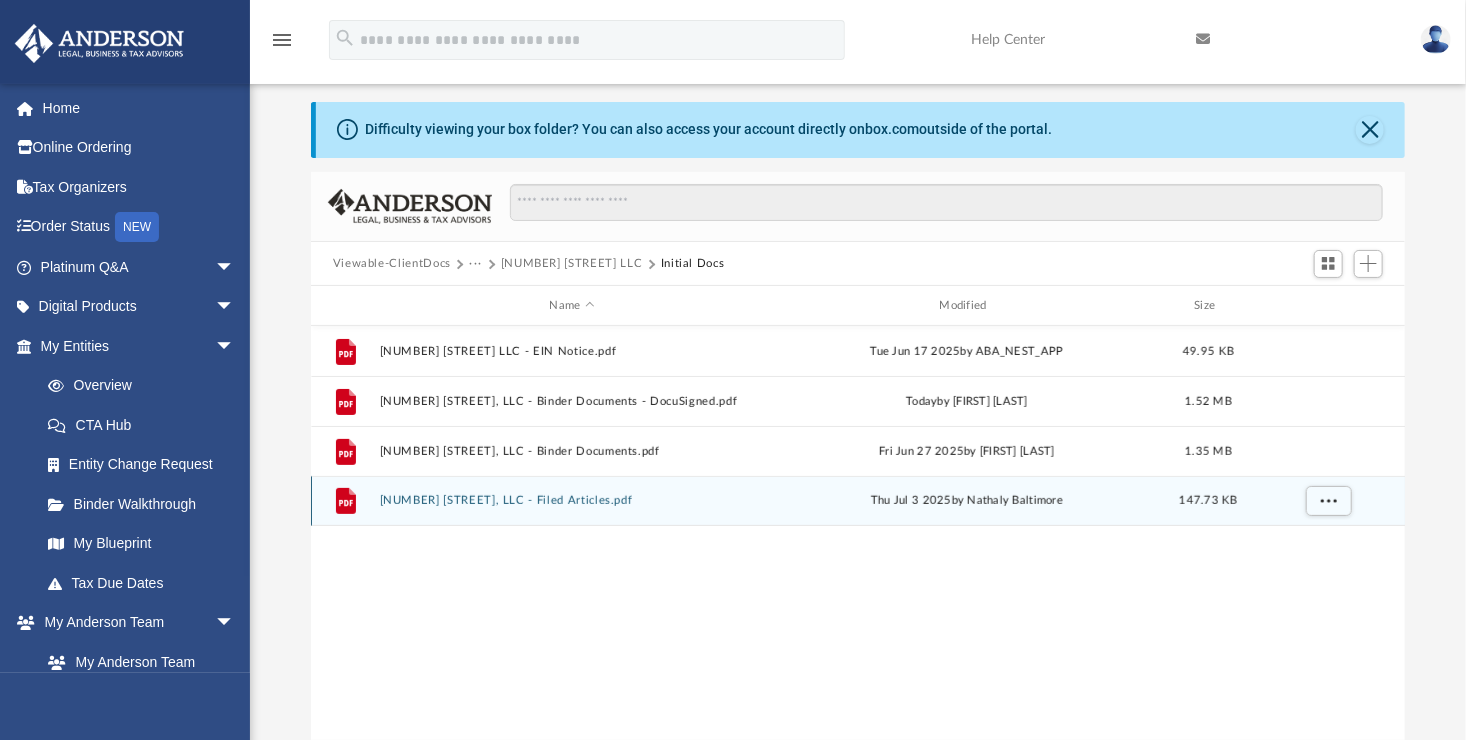 click on "1571 Leonard St, LLC - Filed Articles.pdf" at bounding box center (572, 501) 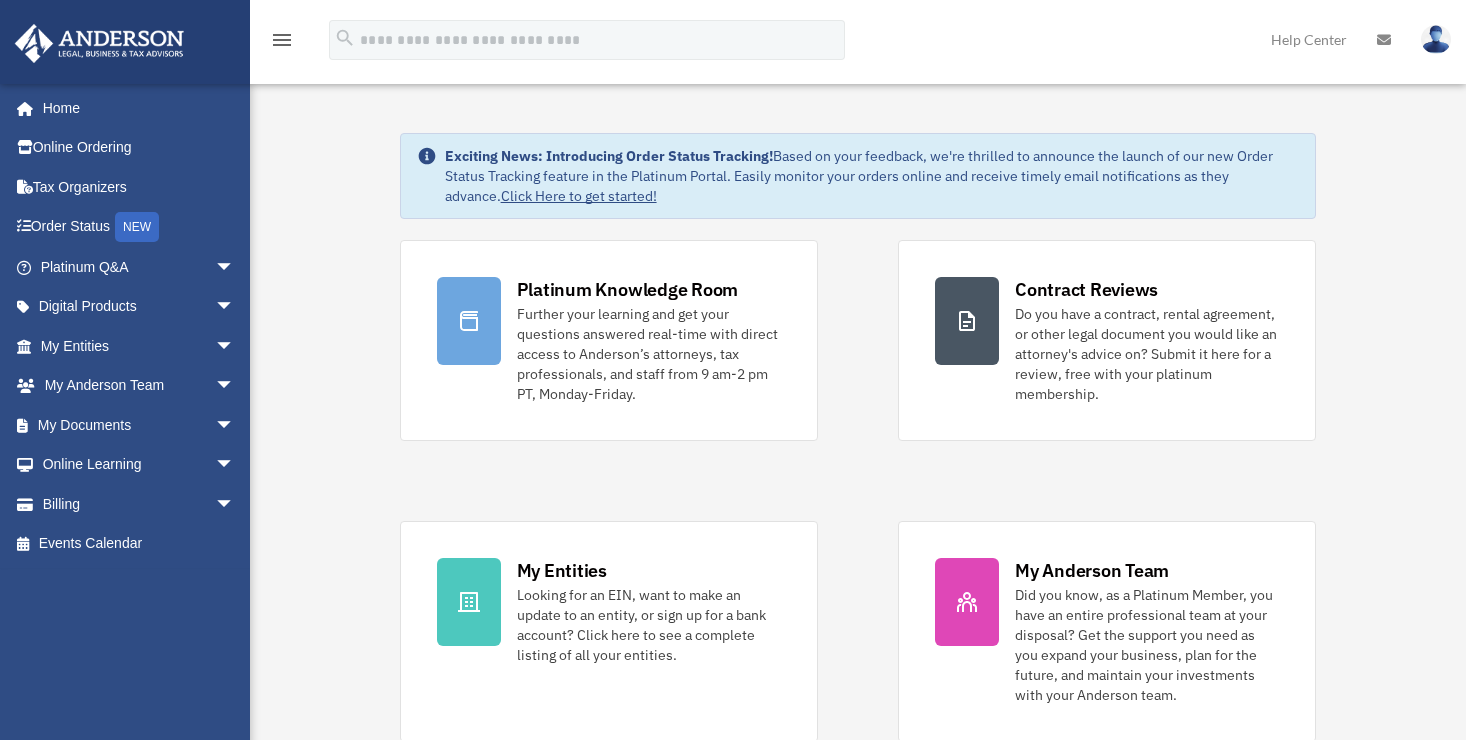 scroll, scrollTop: 0, scrollLeft: 0, axis: both 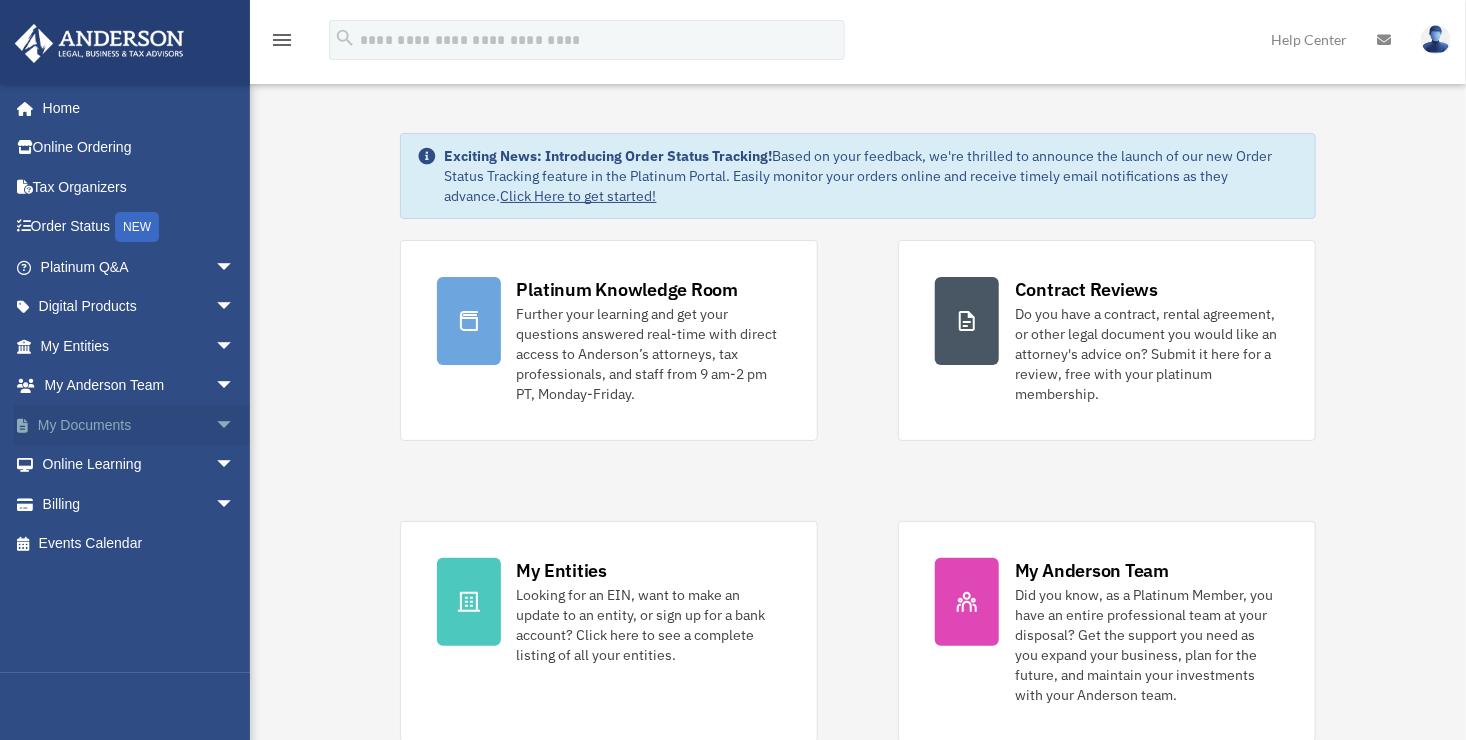 click on "arrow_drop_down" at bounding box center [235, 425] 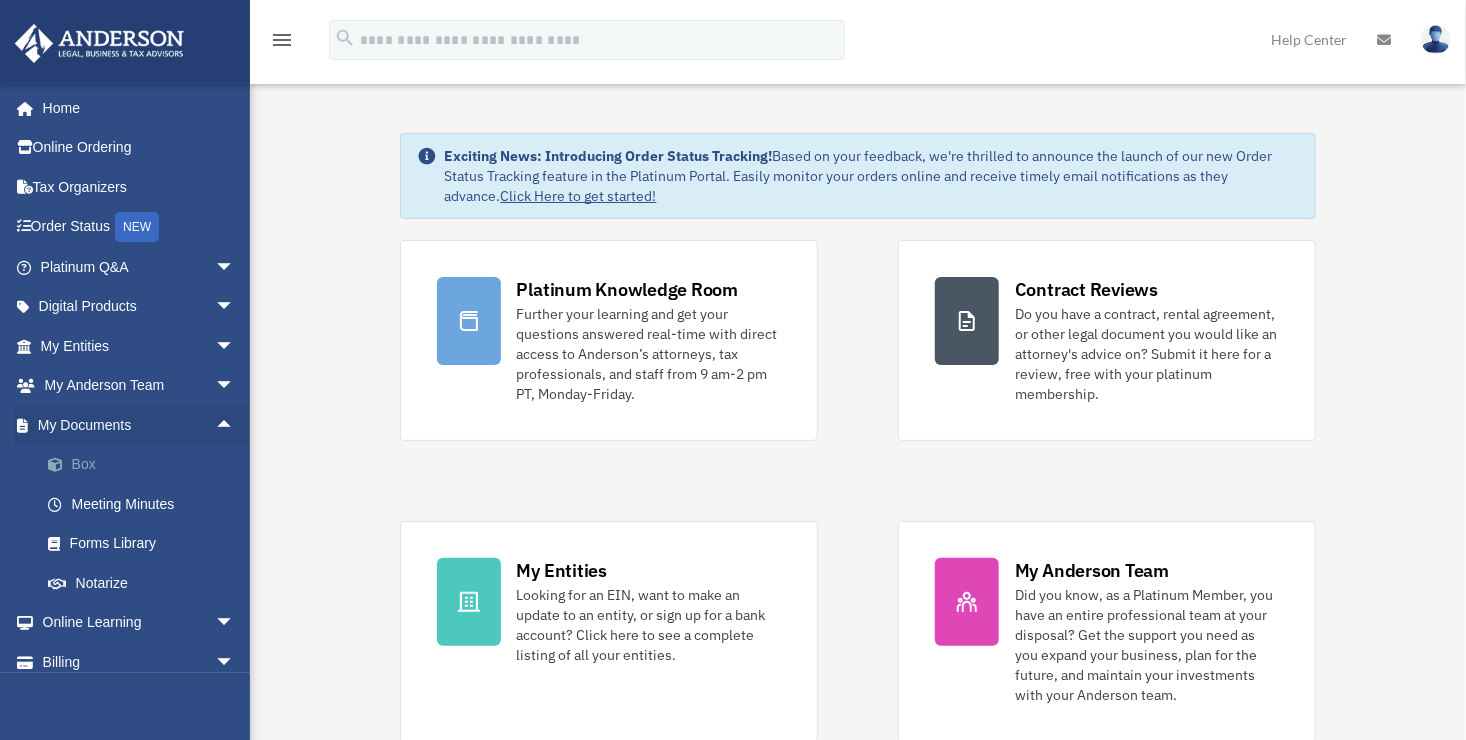 click on "Box" at bounding box center [146, 465] 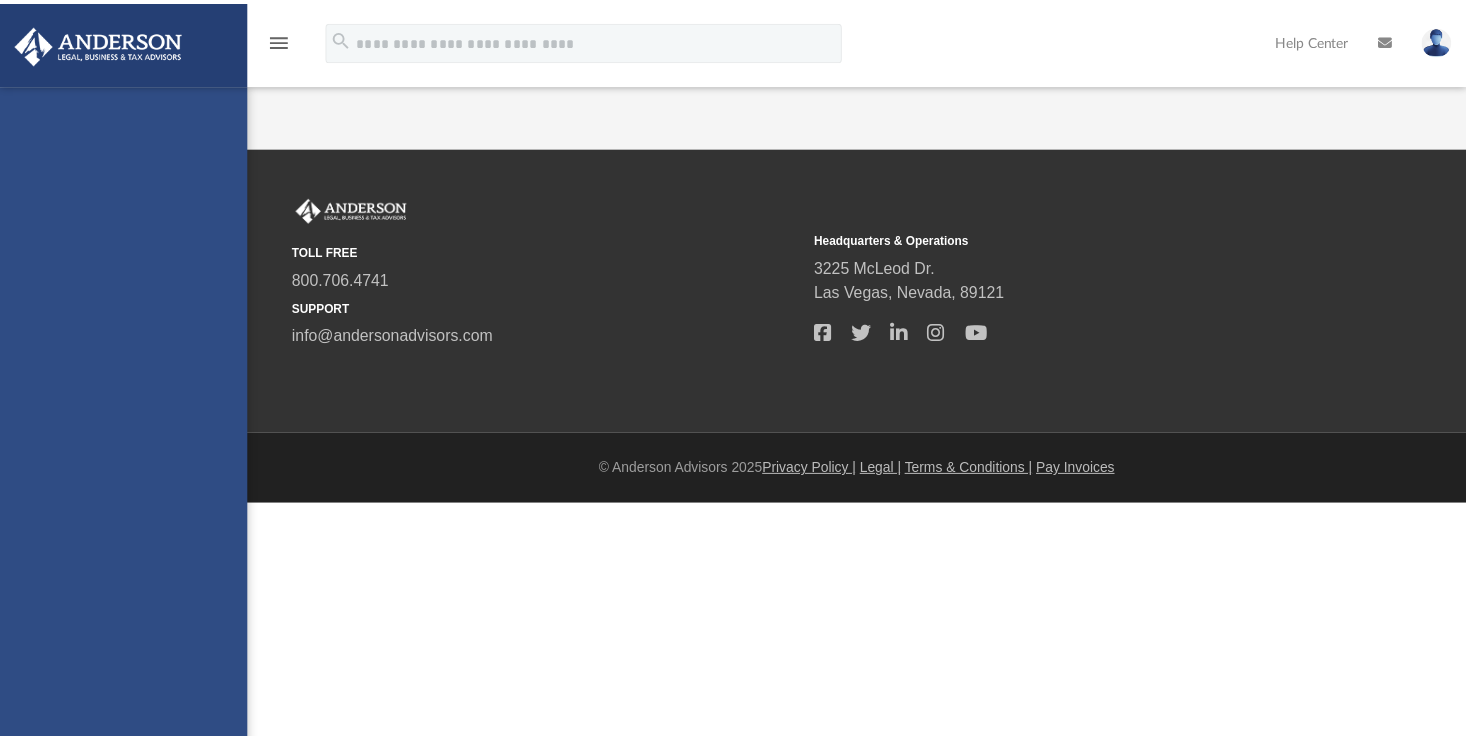scroll, scrollTop: 0, scrollLeft: 0, axis: both 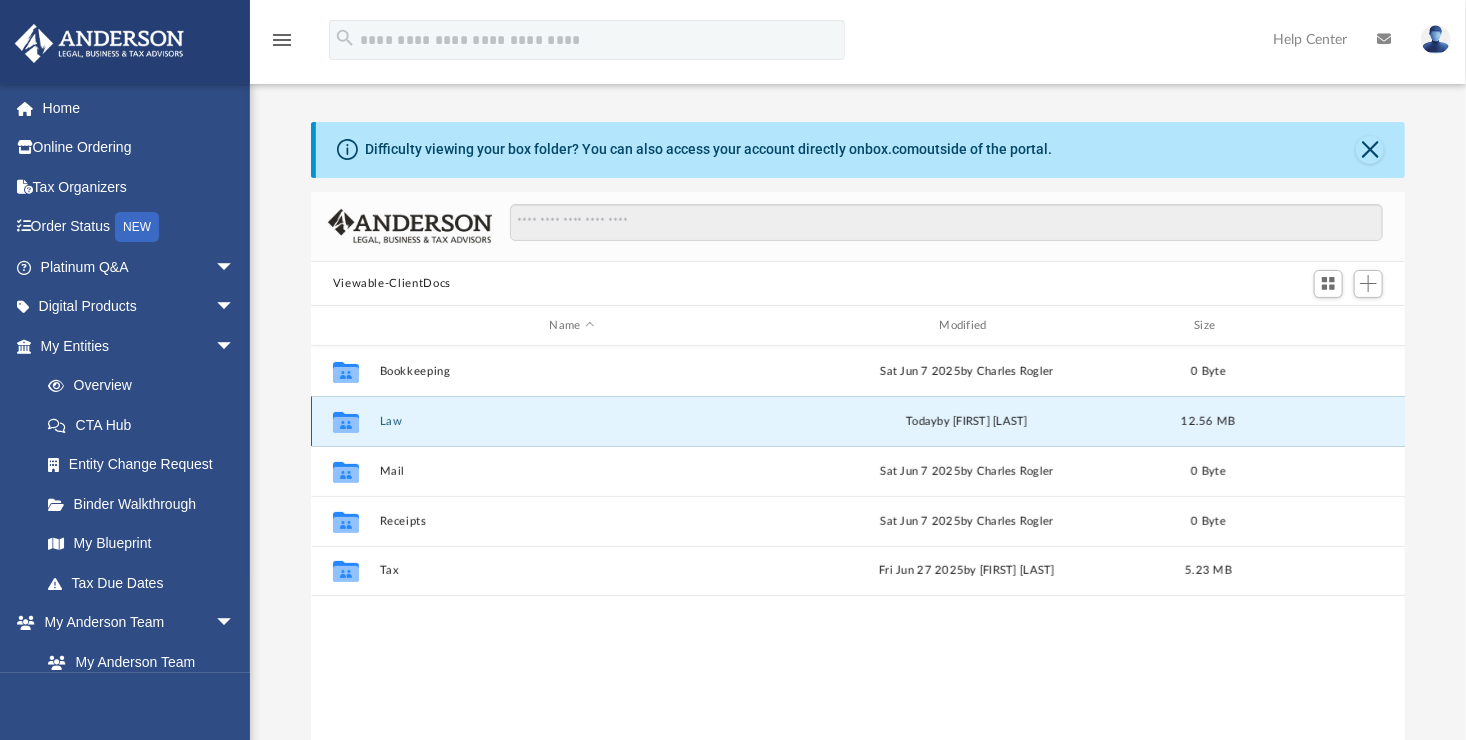 click on "Law" at bounding box center (572, 421) 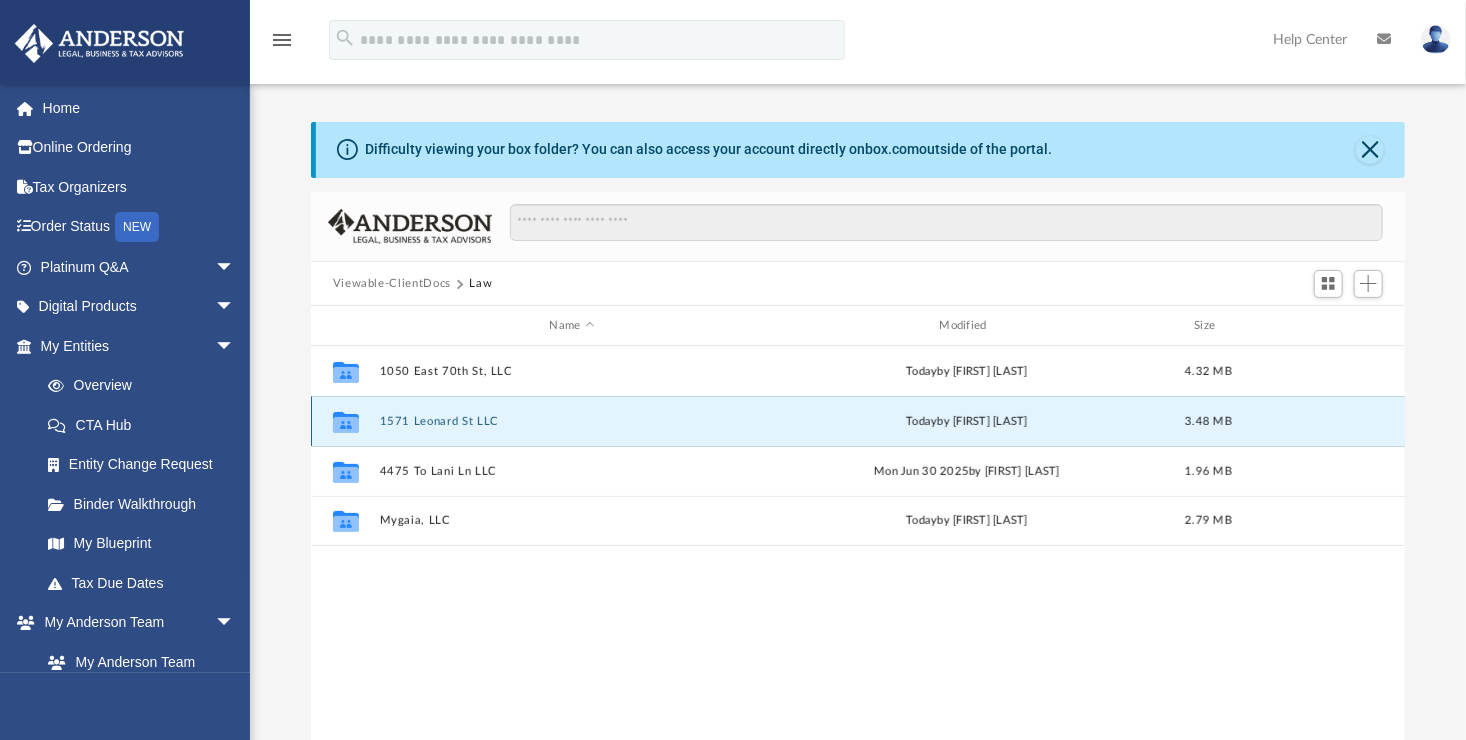 click on "1571 Leonard St LLC" at bounding box center (572, 421) 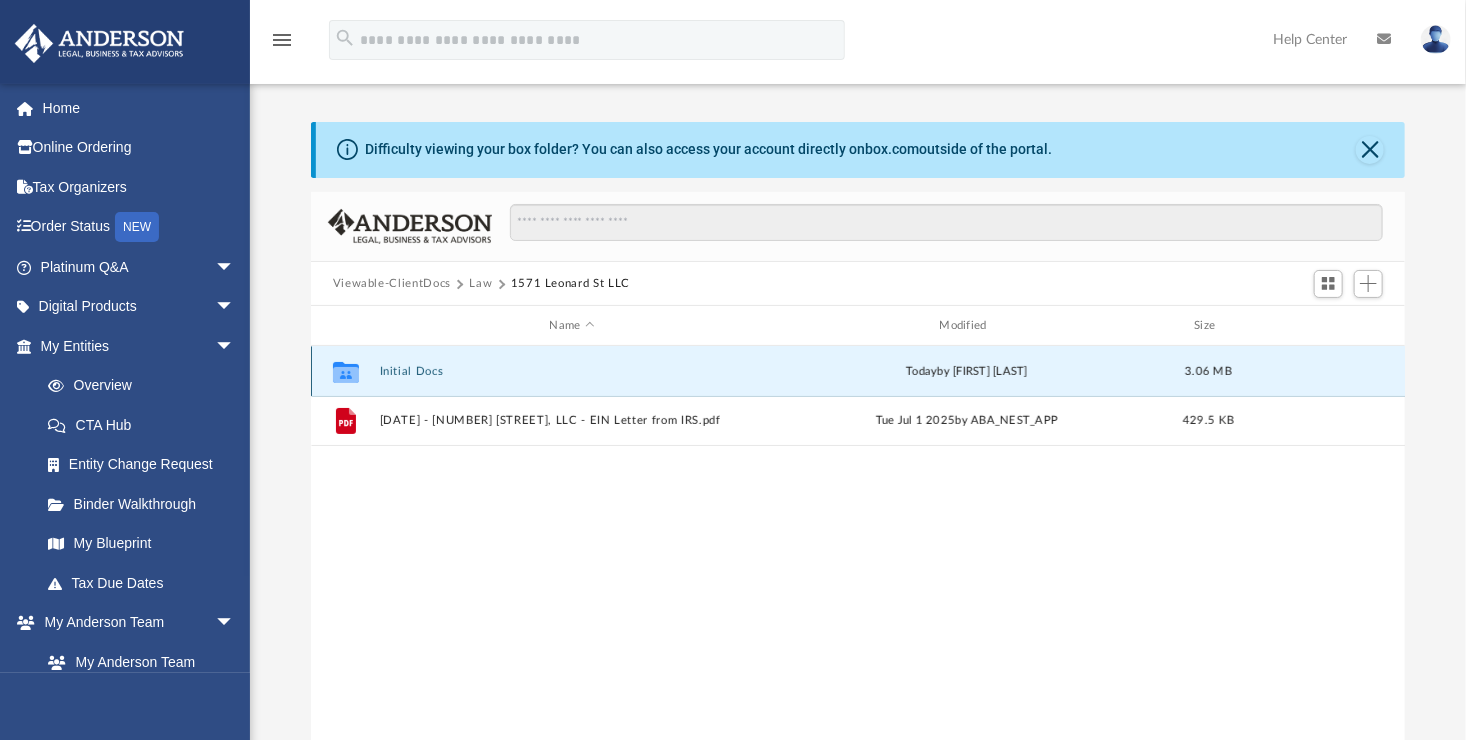 click on "Initial Docs" at bounding box center (572, 371) 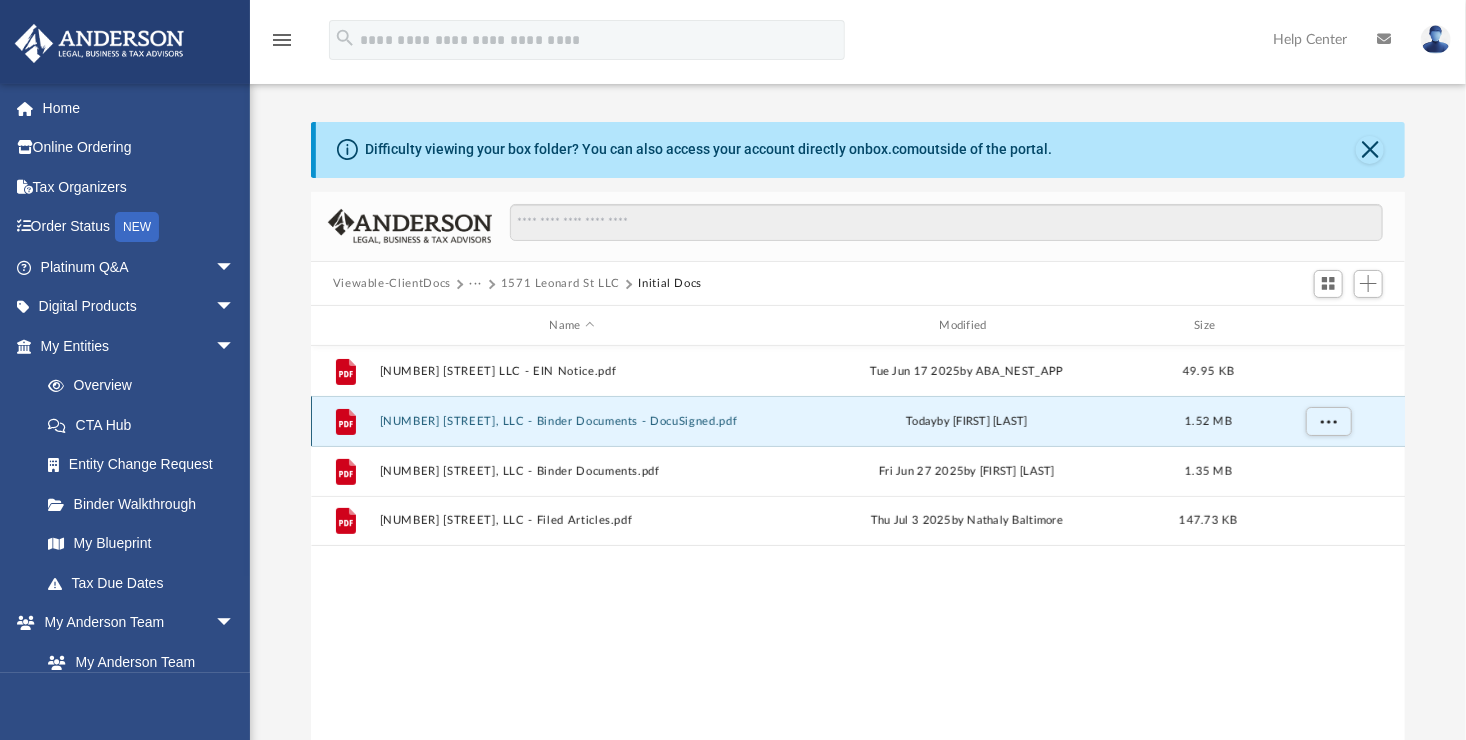 click on "1571 Leonard St, LLC - Binder Documents - DocuSigned.pdf" at bounding box center [572, 421] 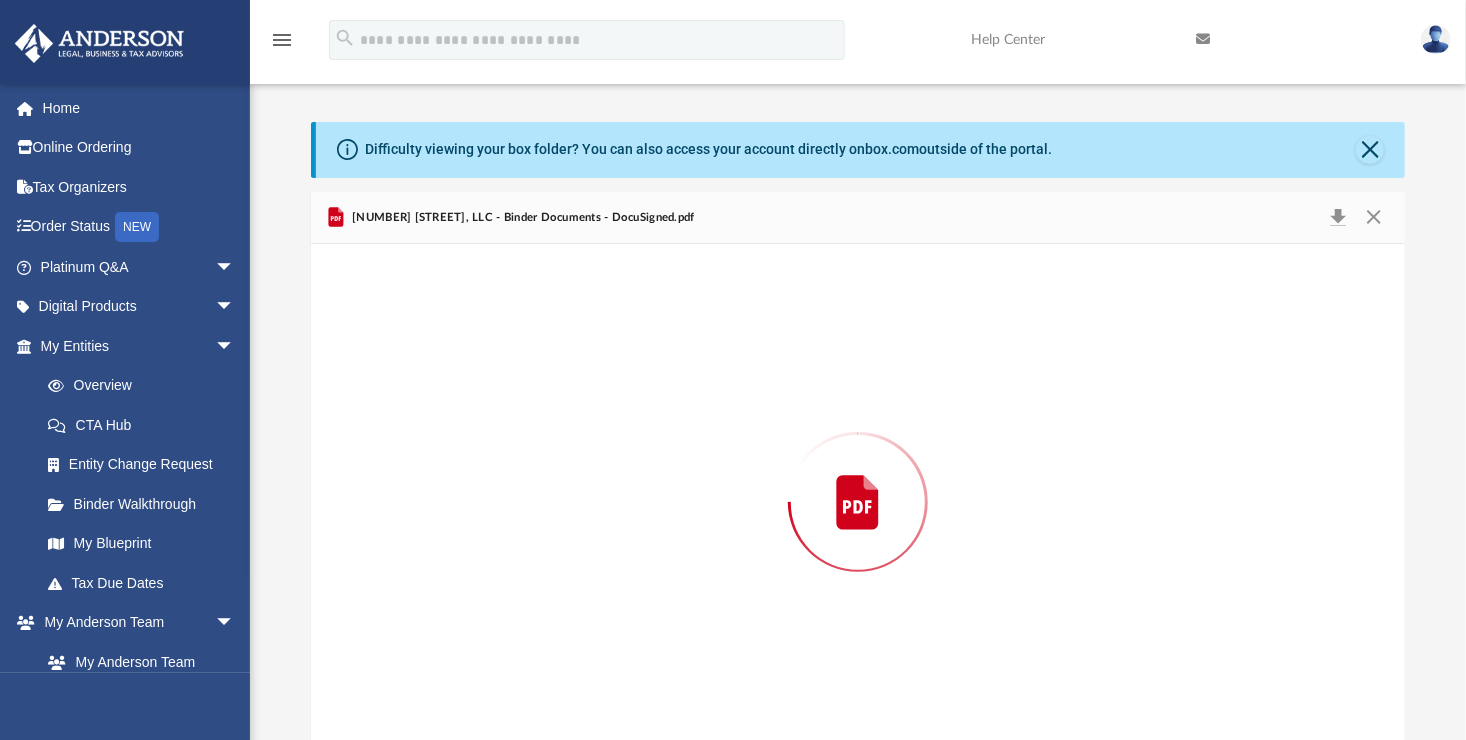scroll, scrollTop: 20, scrollLeft: 0, axis: vertical 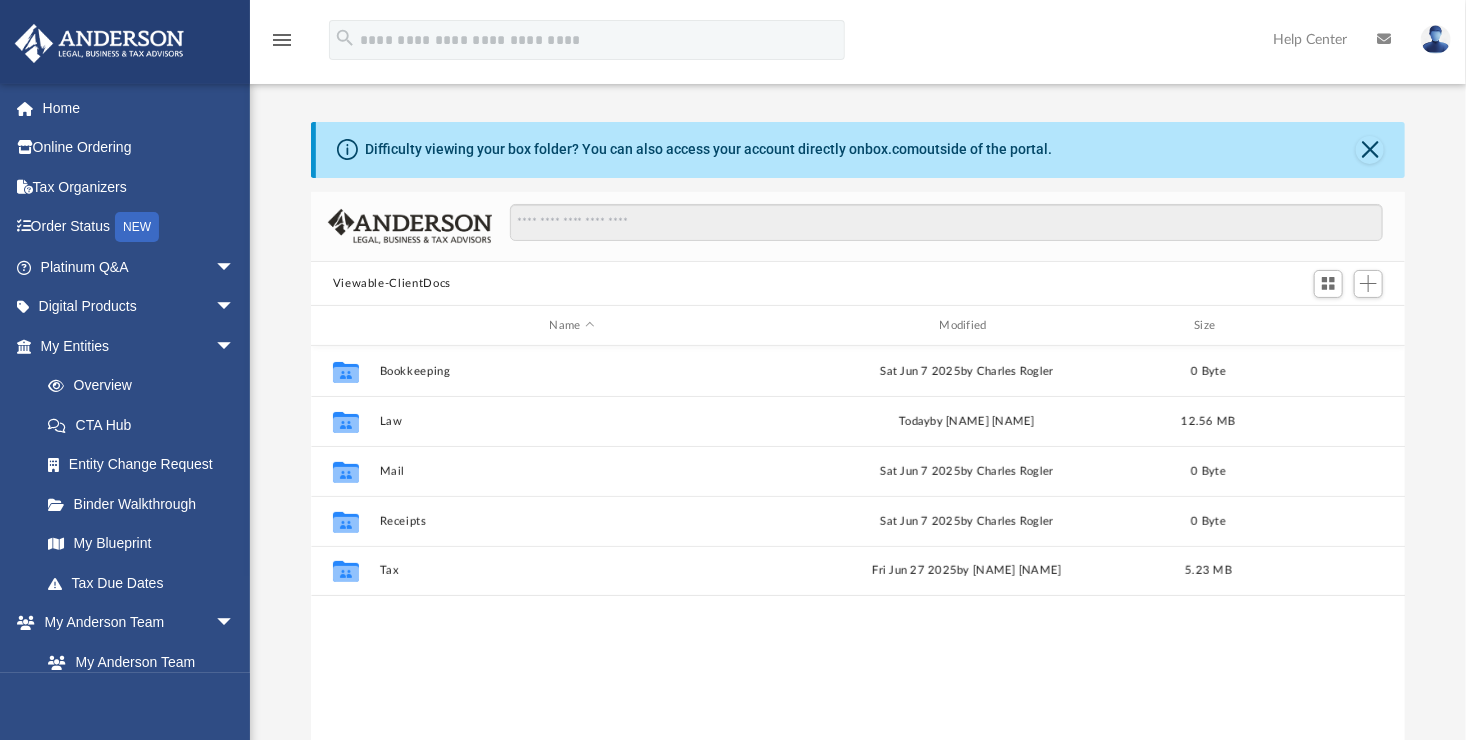 click at bounding box center (1436, 39) 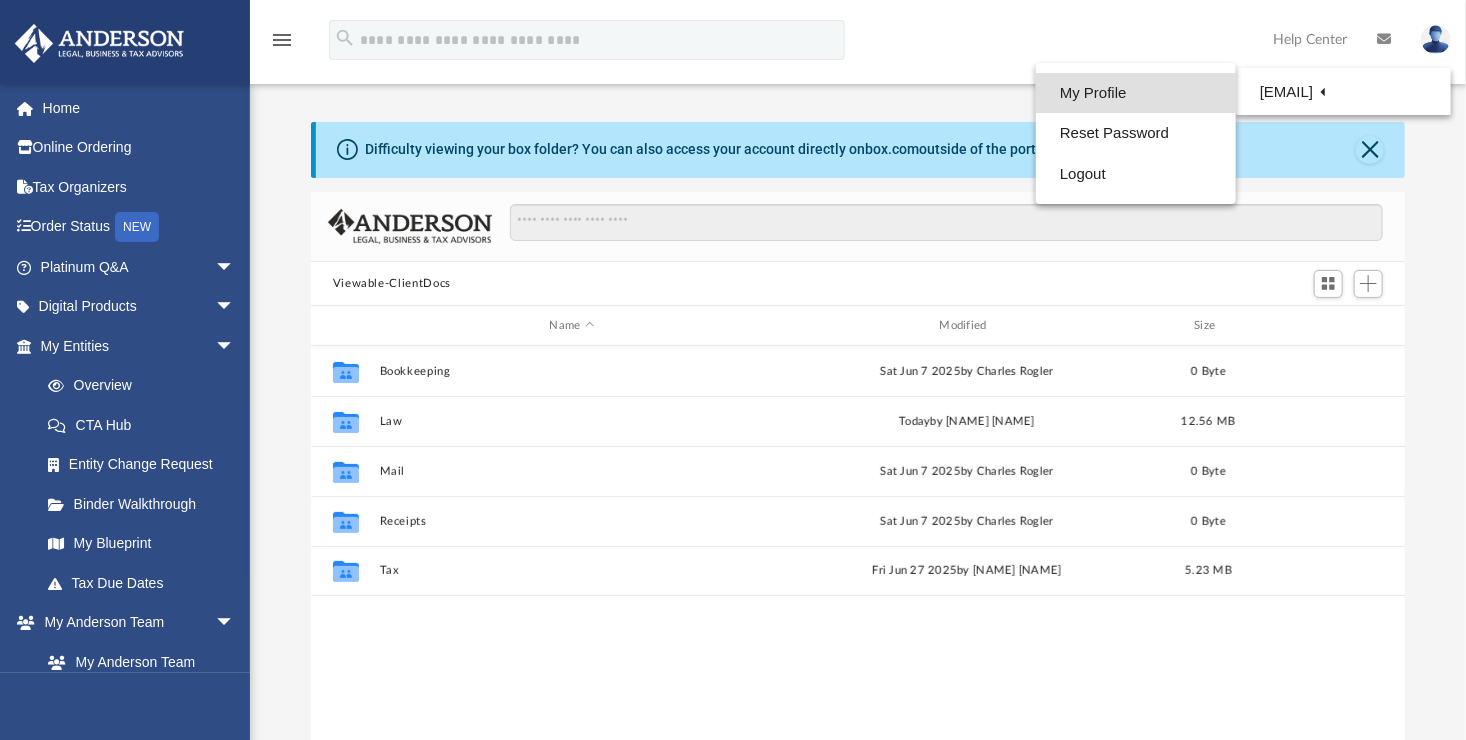 click on "My Profile" at bounding box center (1136, 93) 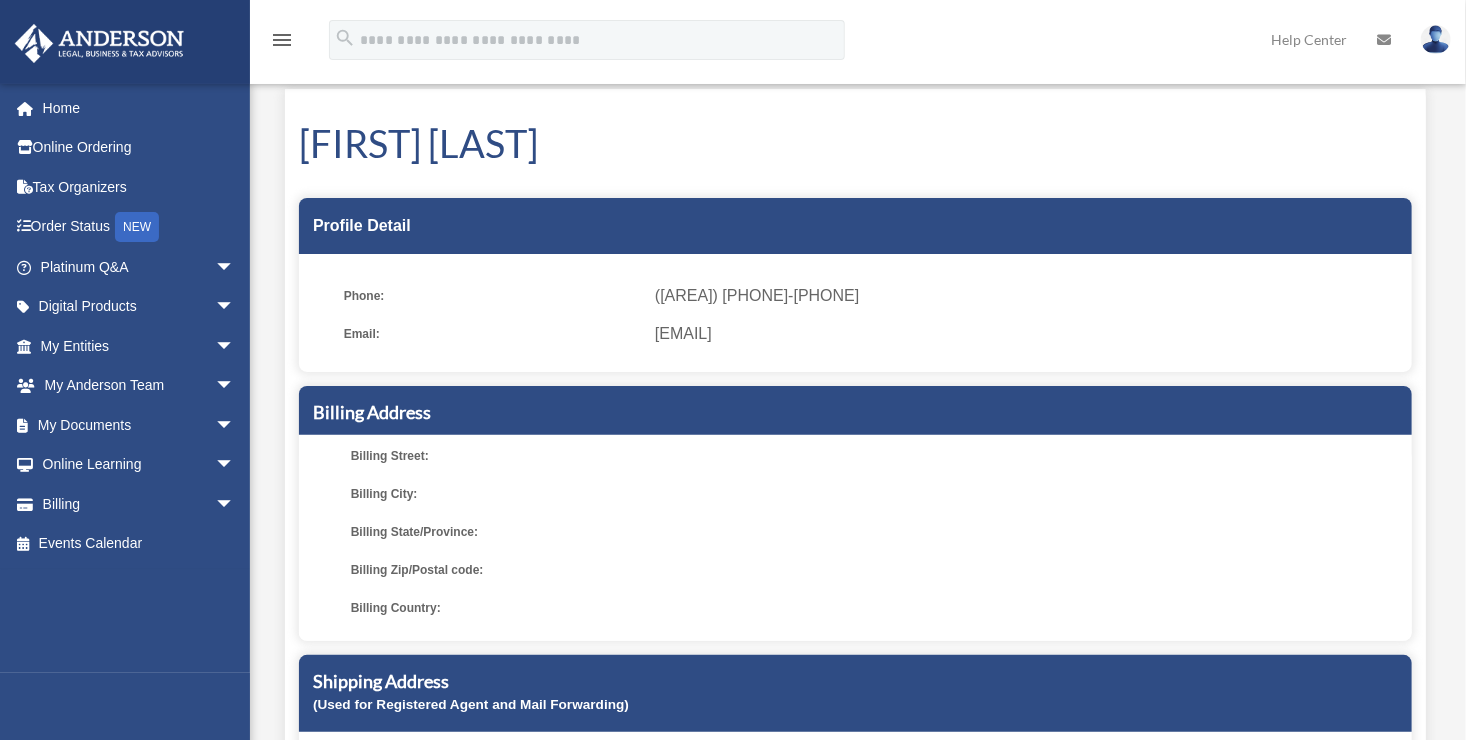 scroll, scrollTop: 0, scrollLeft: 0, axis: both 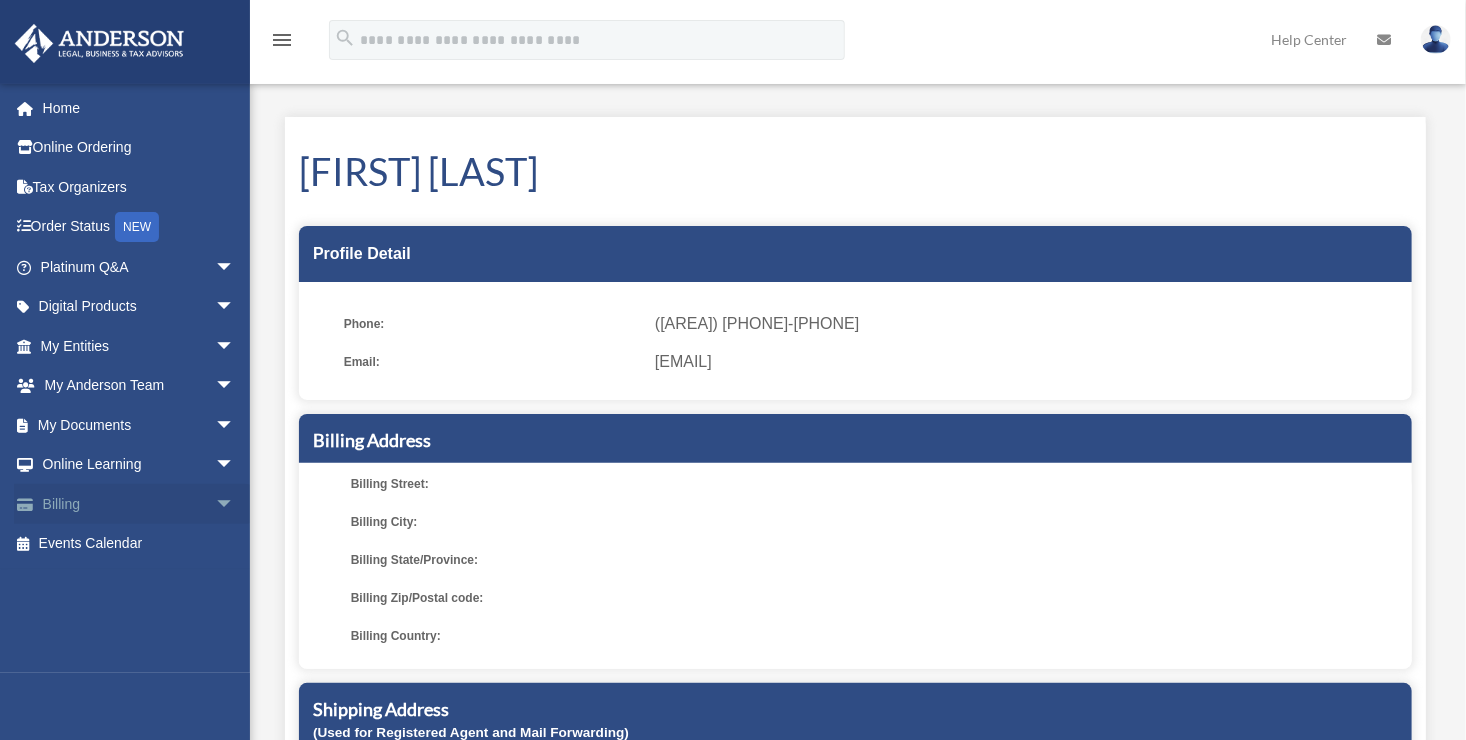 click on "Billing arrow_drop_down" at bounding box center (139, 504) 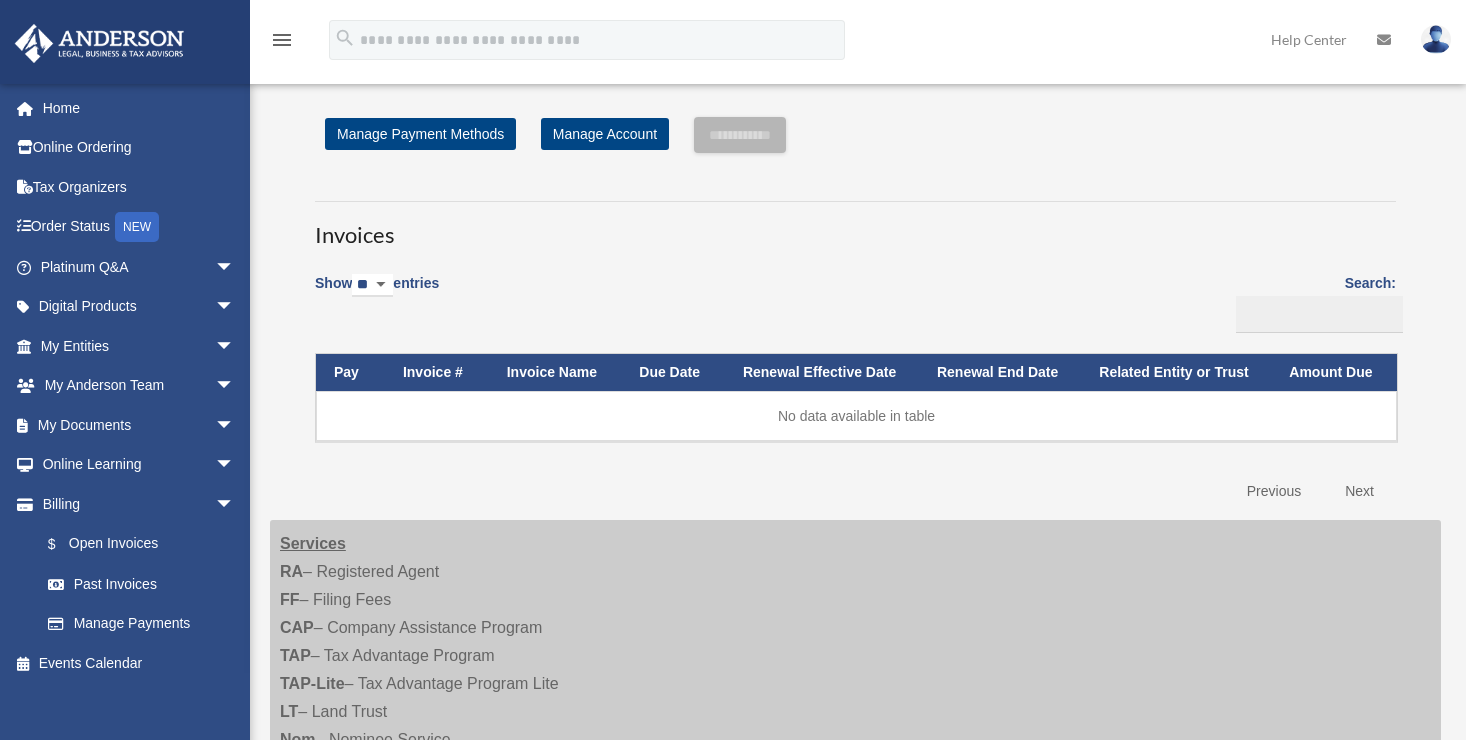 scroll, scrollTop: 0, scrollLeft: 0, axis: both 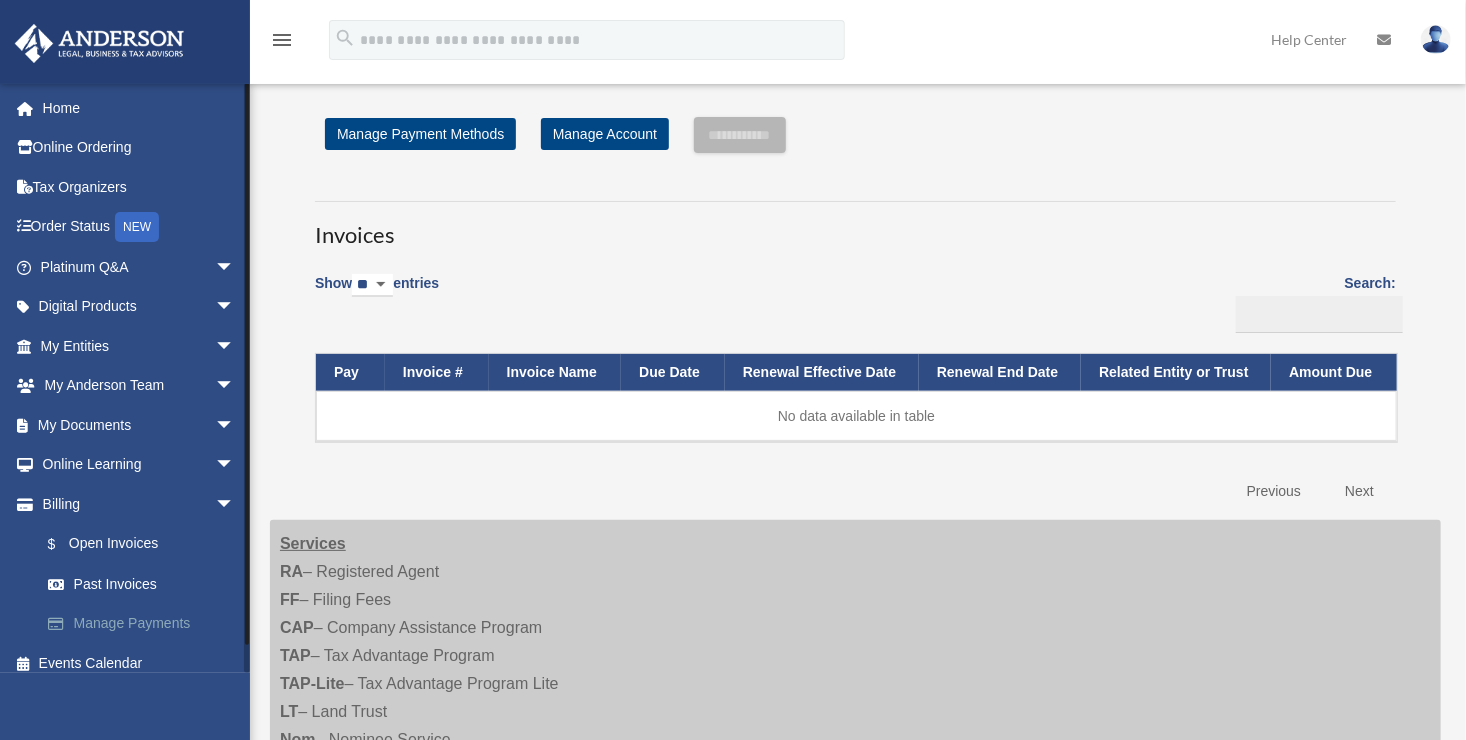 click on "Manage Payments" at bounding box center (146, 624) 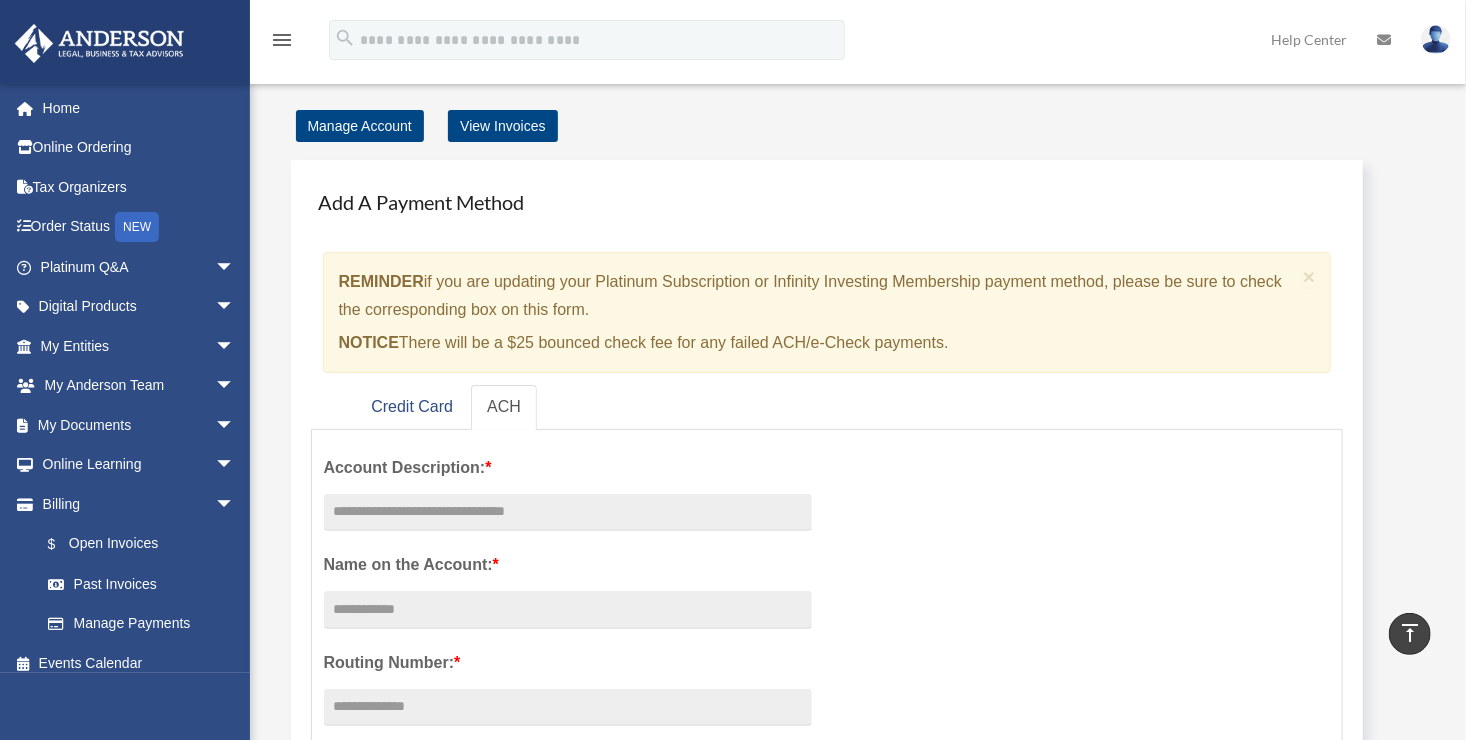 scroll, scrollTop: 0, scrollLeft: 0, axis: both 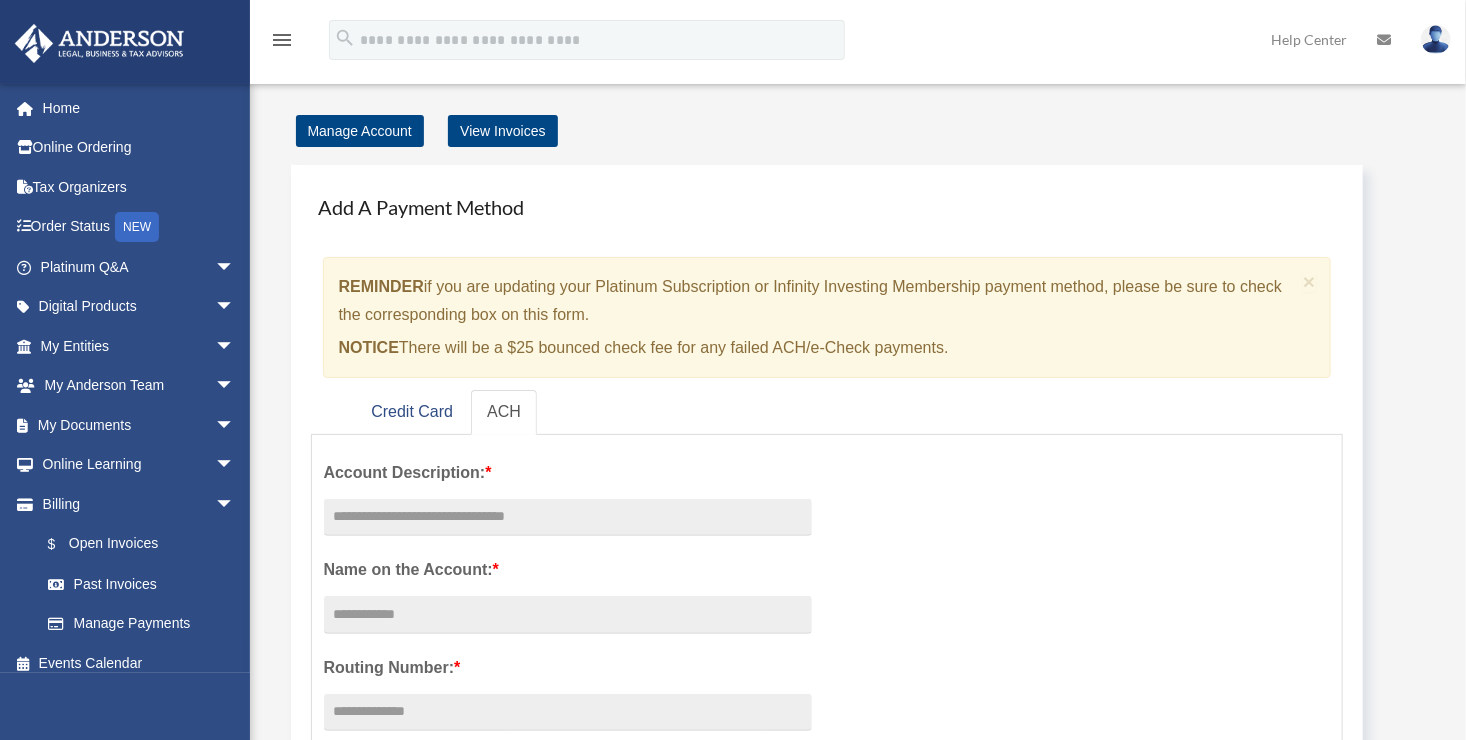 click at bounding box center [1436, 39] 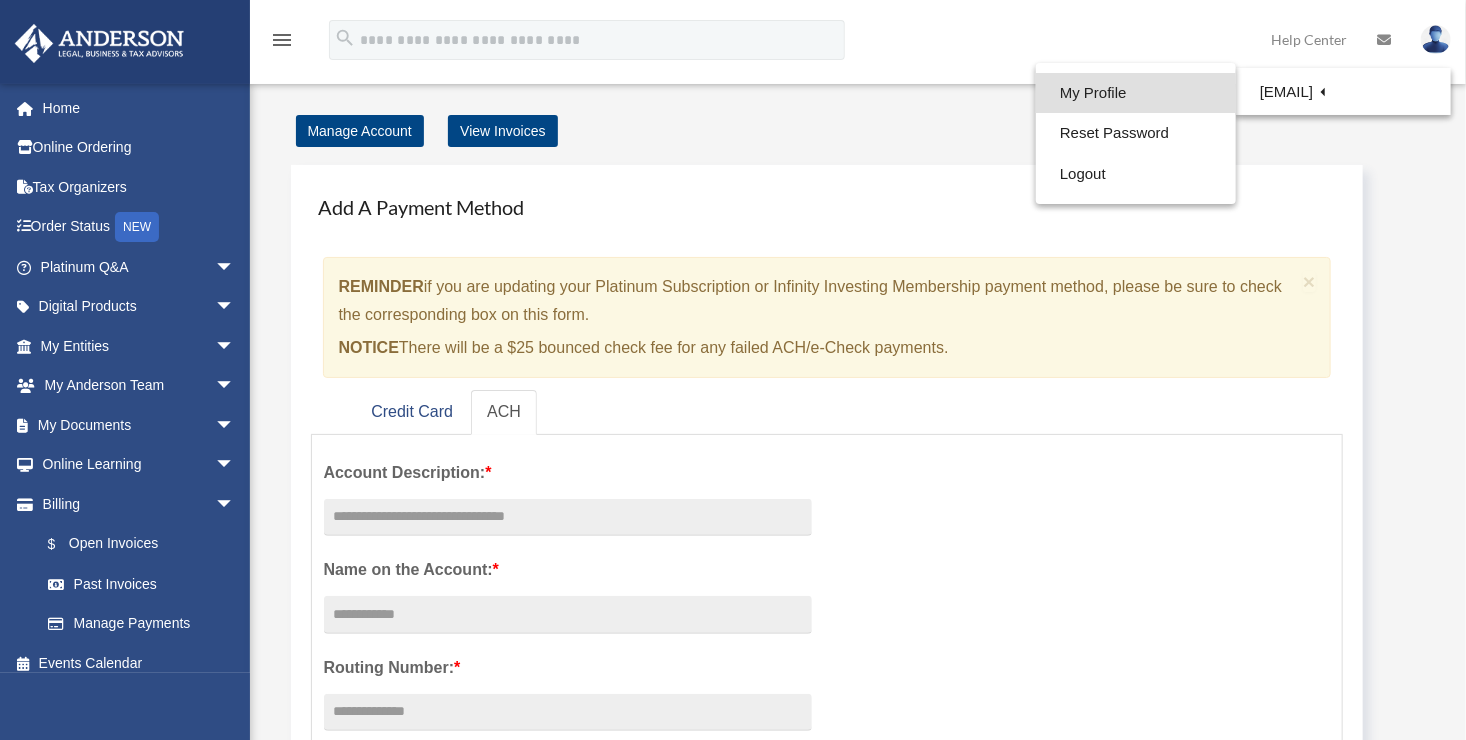 click on "My Profile" at bounding box center [1136, 93] 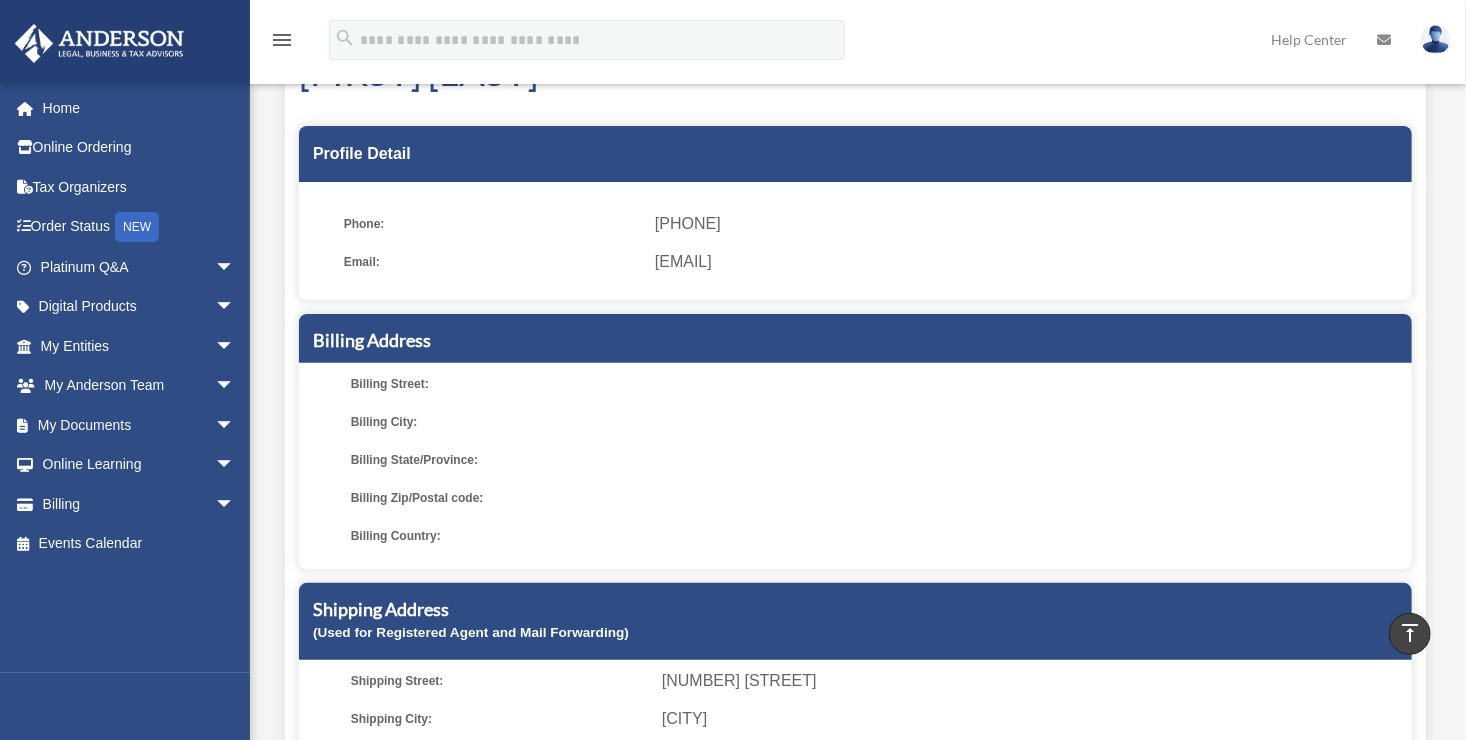 scroll, scrollTop: 100, scrollLeft: 0, axis: vertical 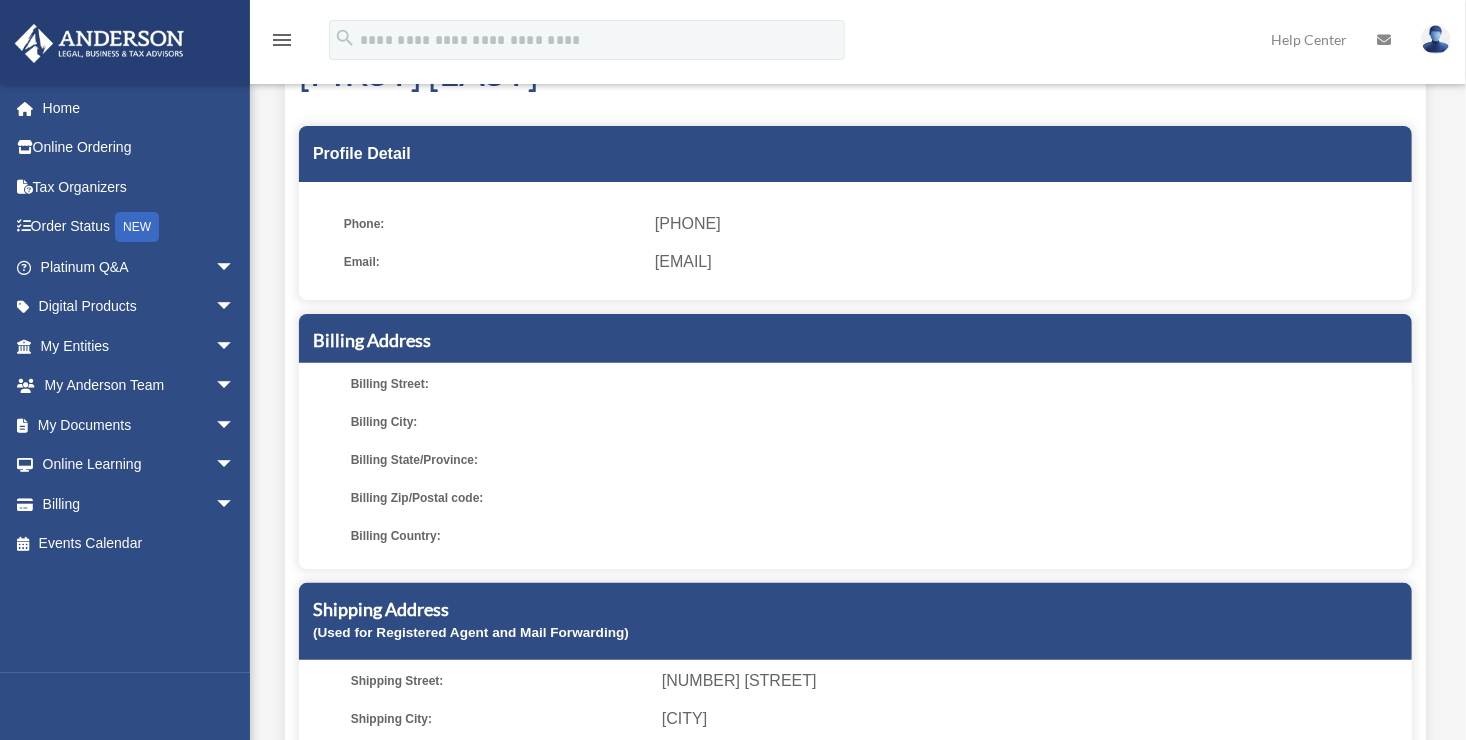 click on "Billing Address" at bounding box center [855, 340] 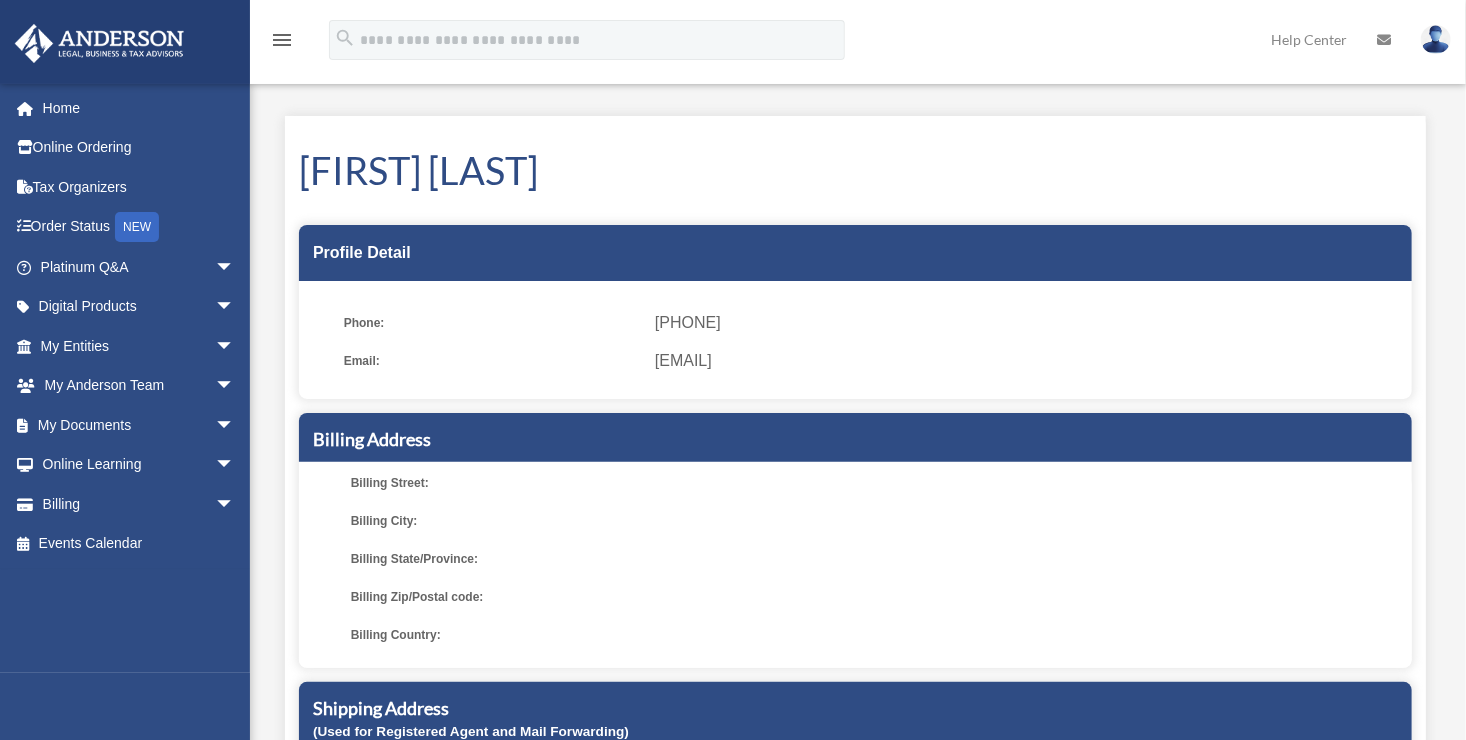 scroll, scrollTop: 0, scrollLeft: 0, axis: both 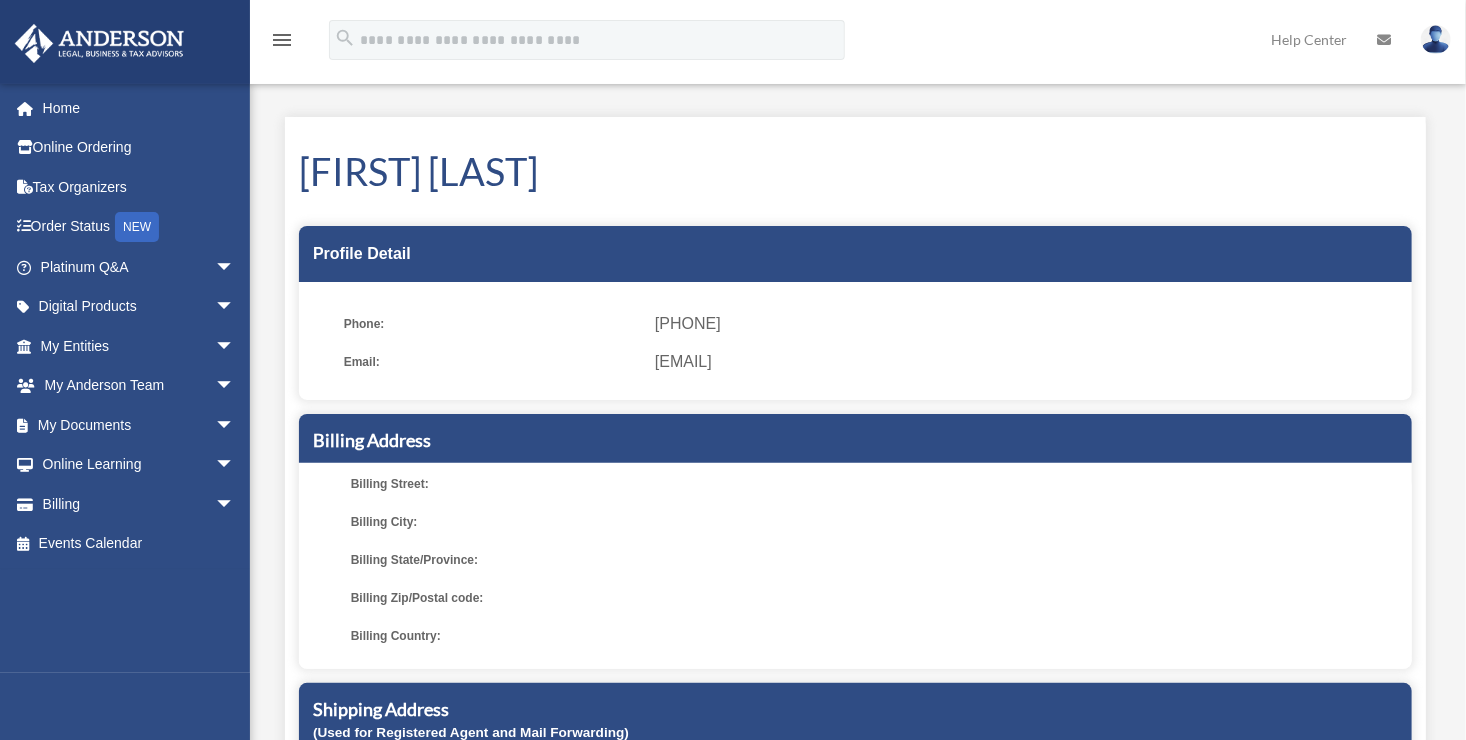 click at bounding box center (1436, 39) 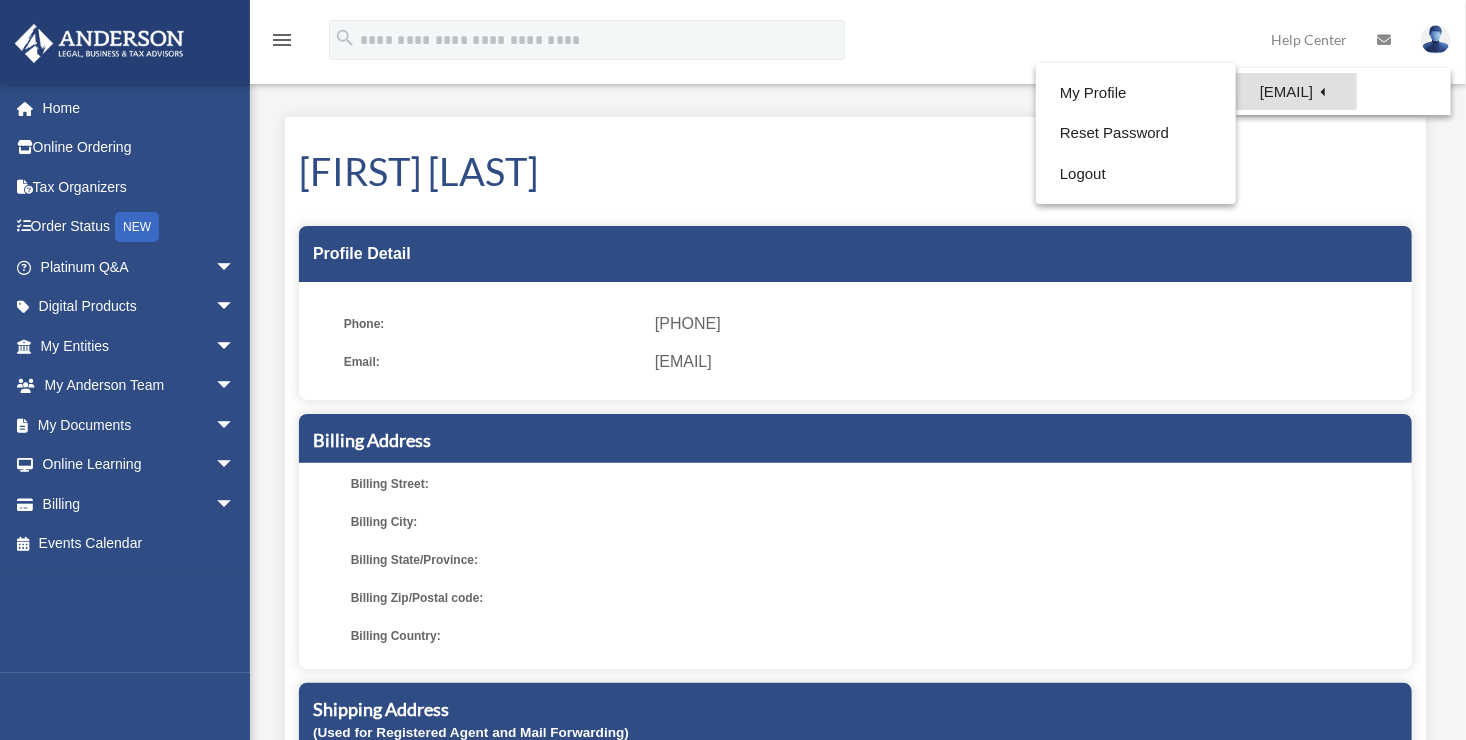 click on "[EMAIL]" at bounding box center [1296, 91] 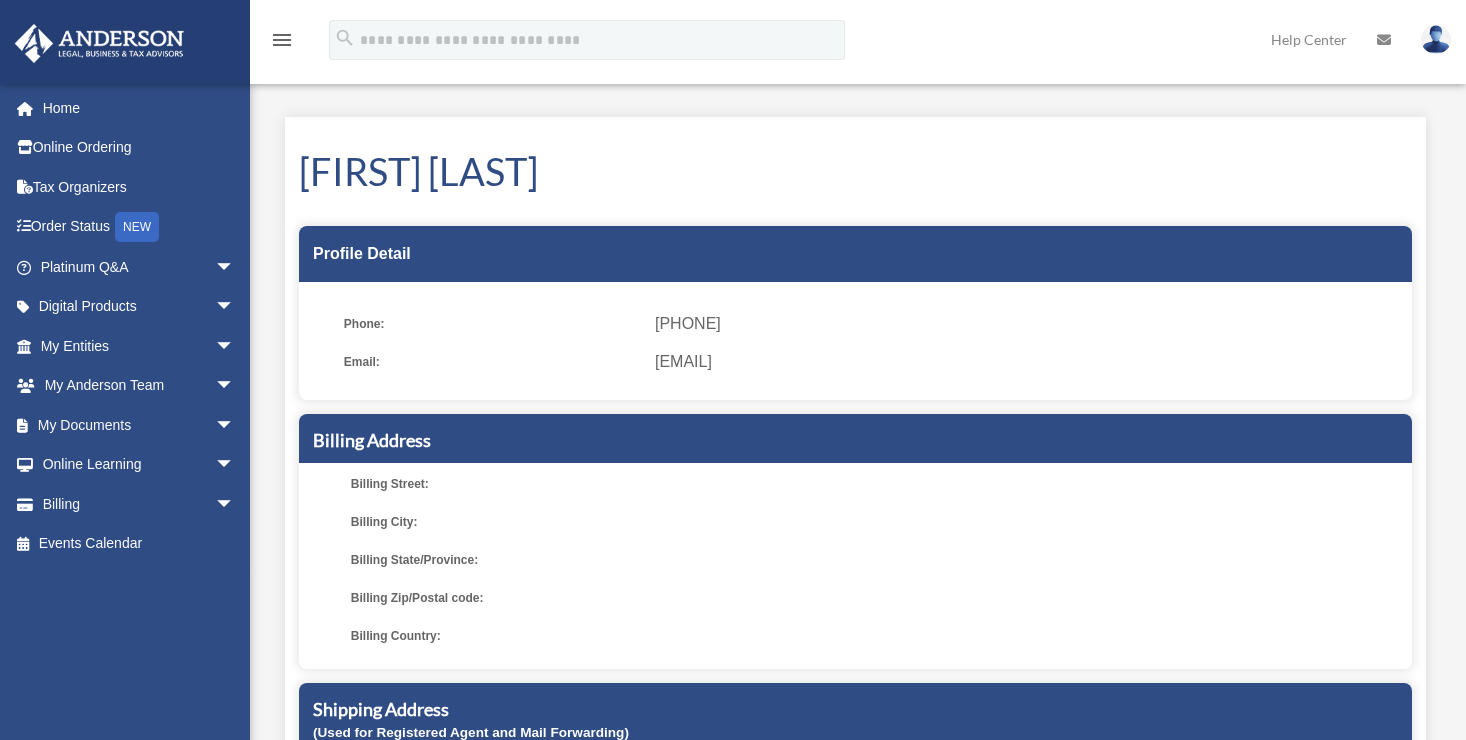 scroll, scrollTop: 0, scrollLeft: 0, axis: both 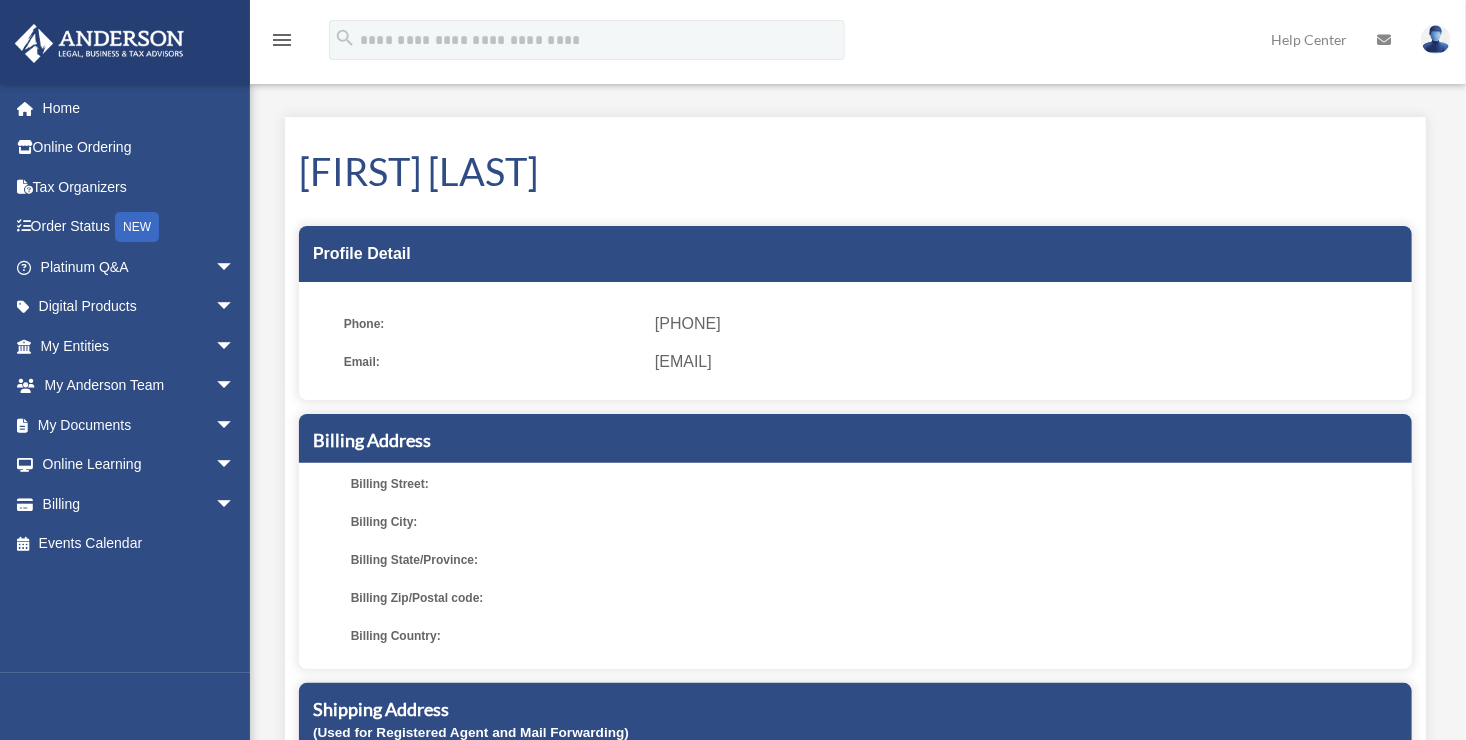 click at bounding box center (1436, 39) 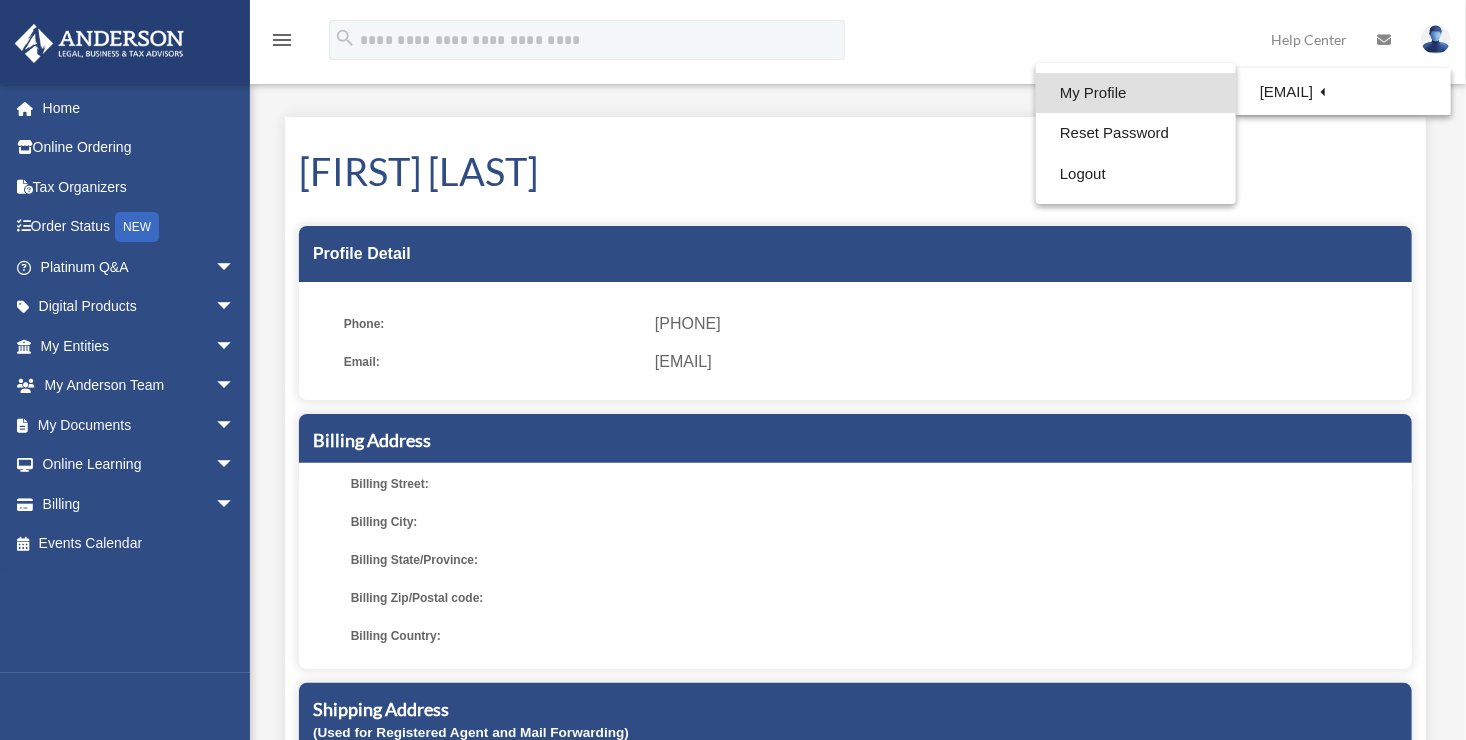 click on "My Profile" at bounding box center (1136, 93) 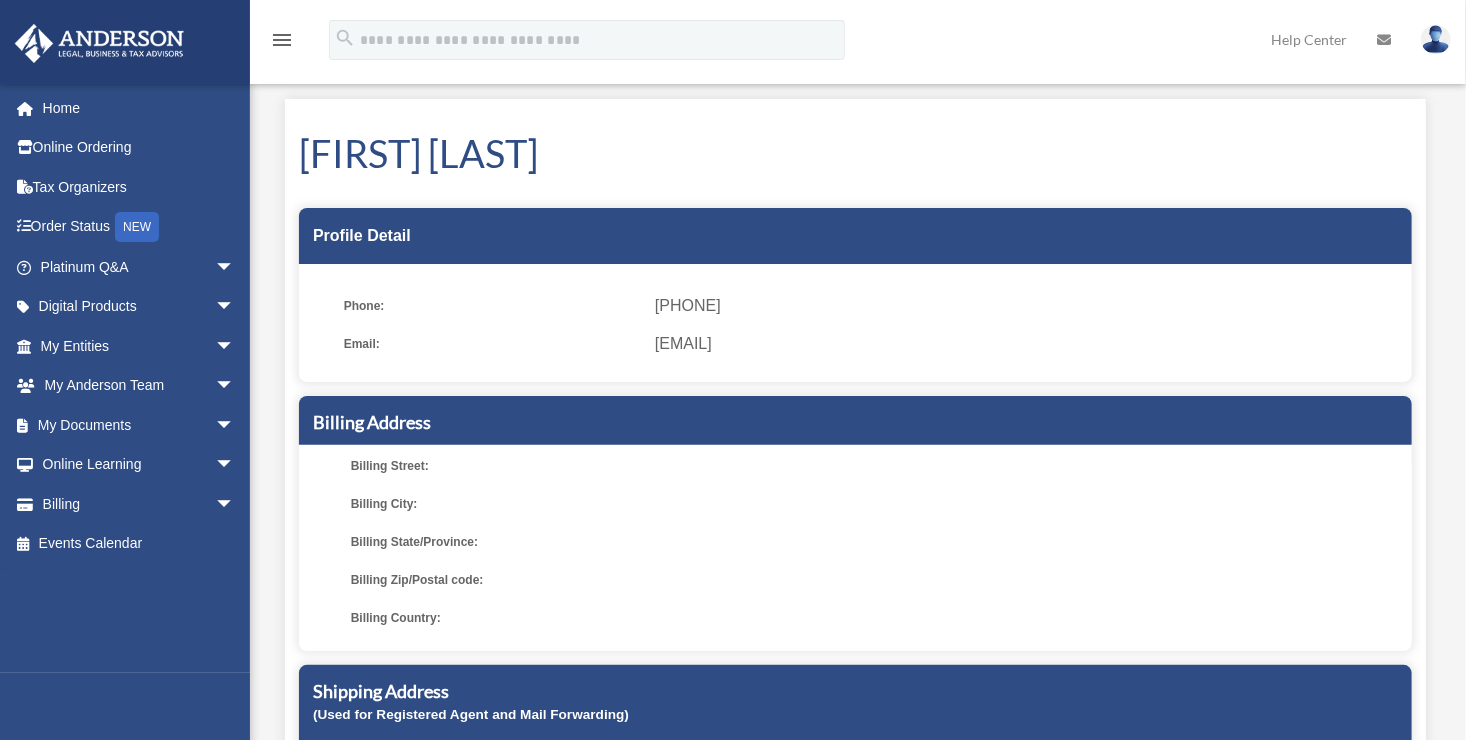 scroll, scrollTop: 86, scrollLeft: 0, axis: vertical 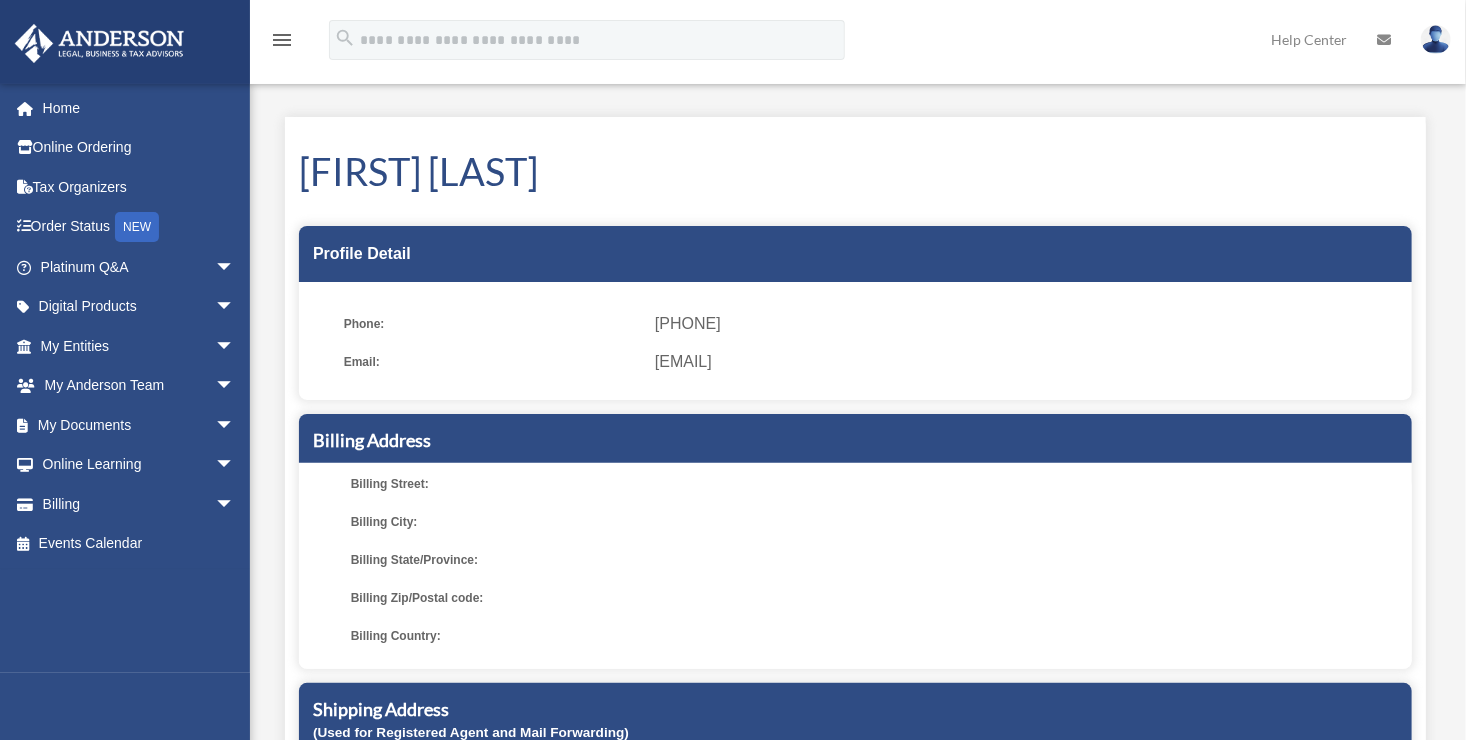 click on "menu" at bounding box center (282, 40) 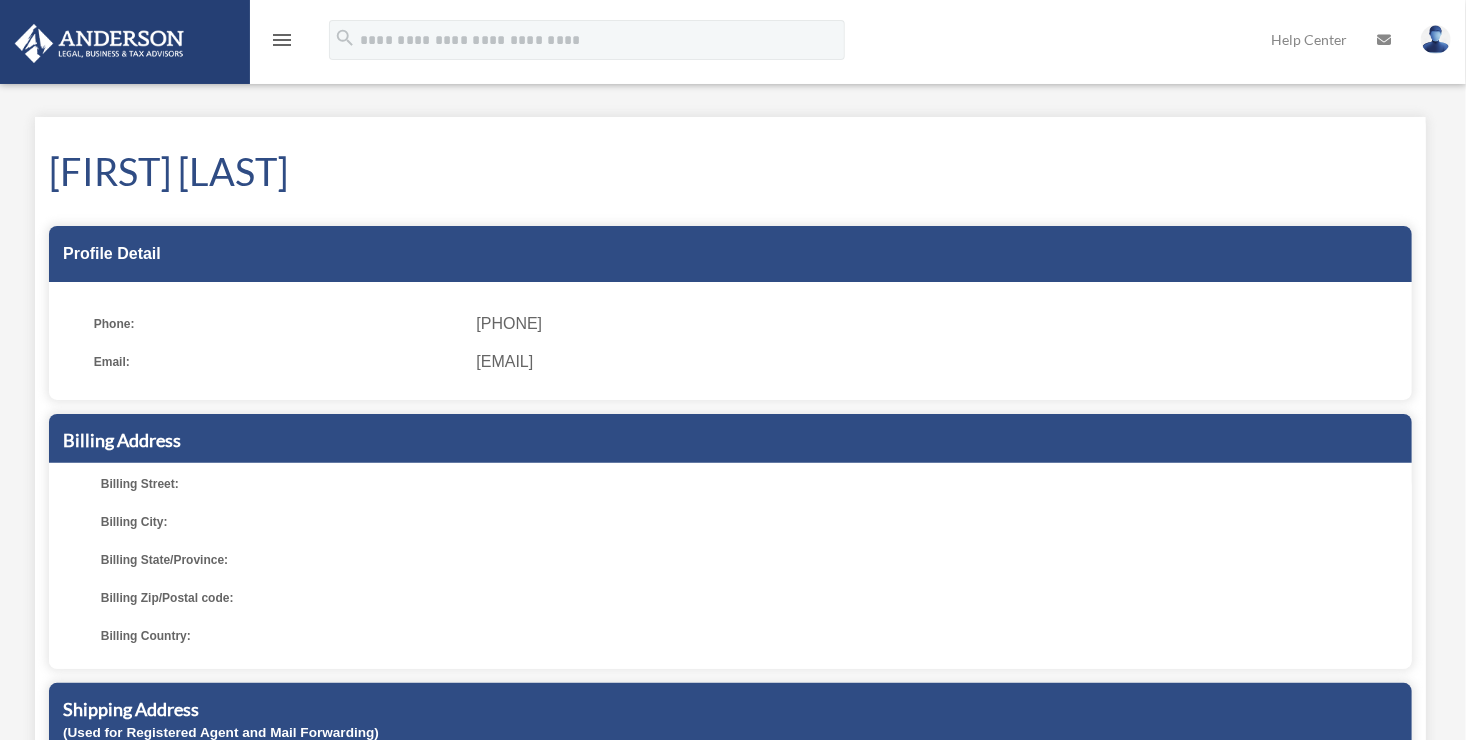 scroll, scrollTop: 0, scrollLeft: 0, axis: both 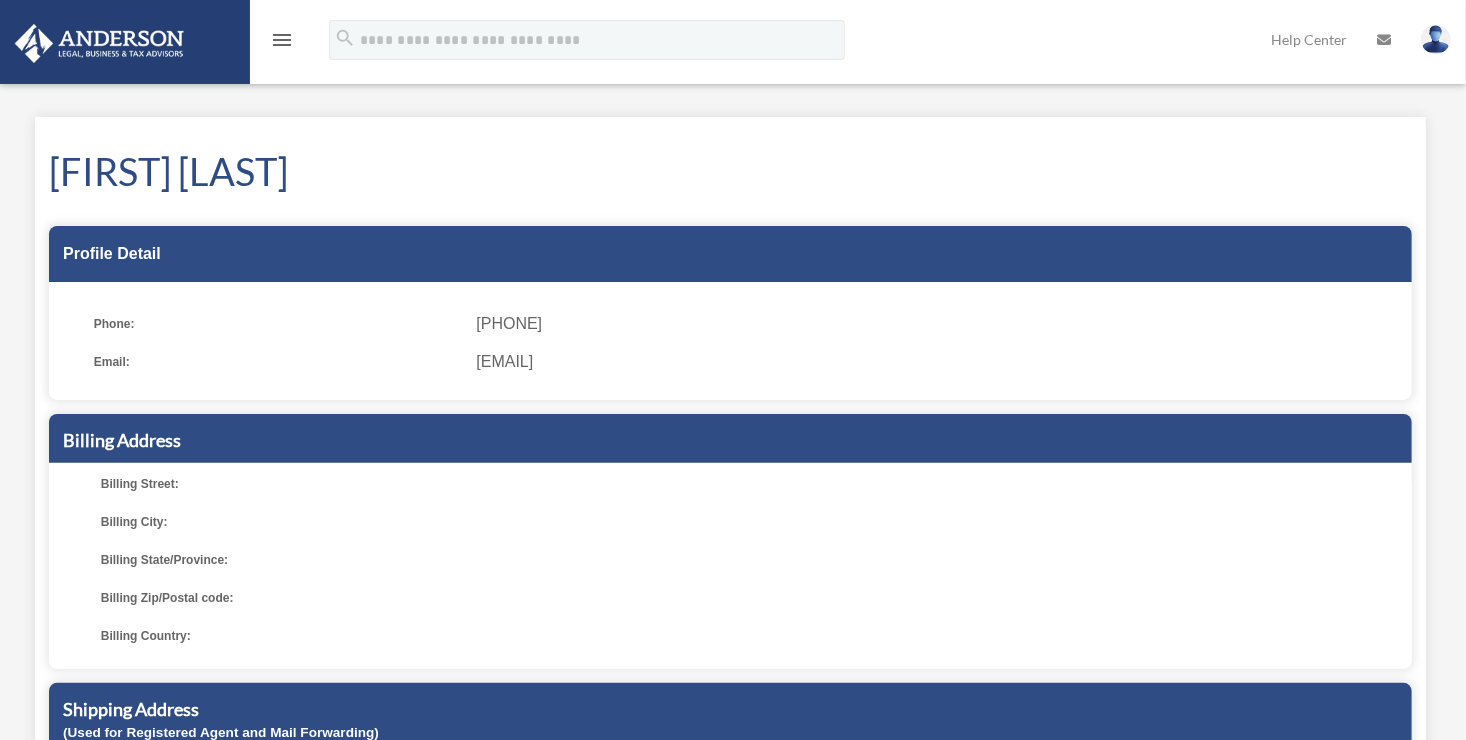 click at bounding box center (1436, 39) 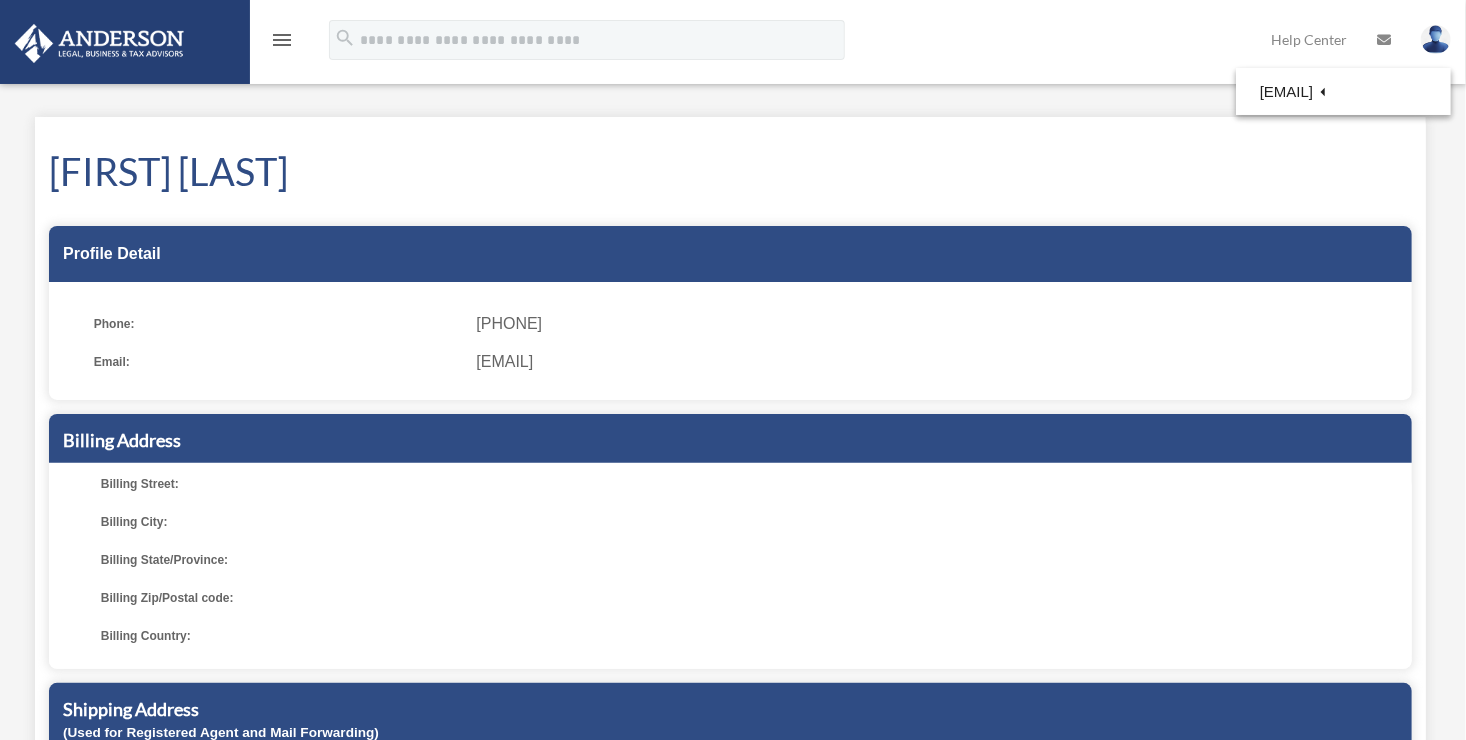 click on "menu" at bounding box center [282, 40] 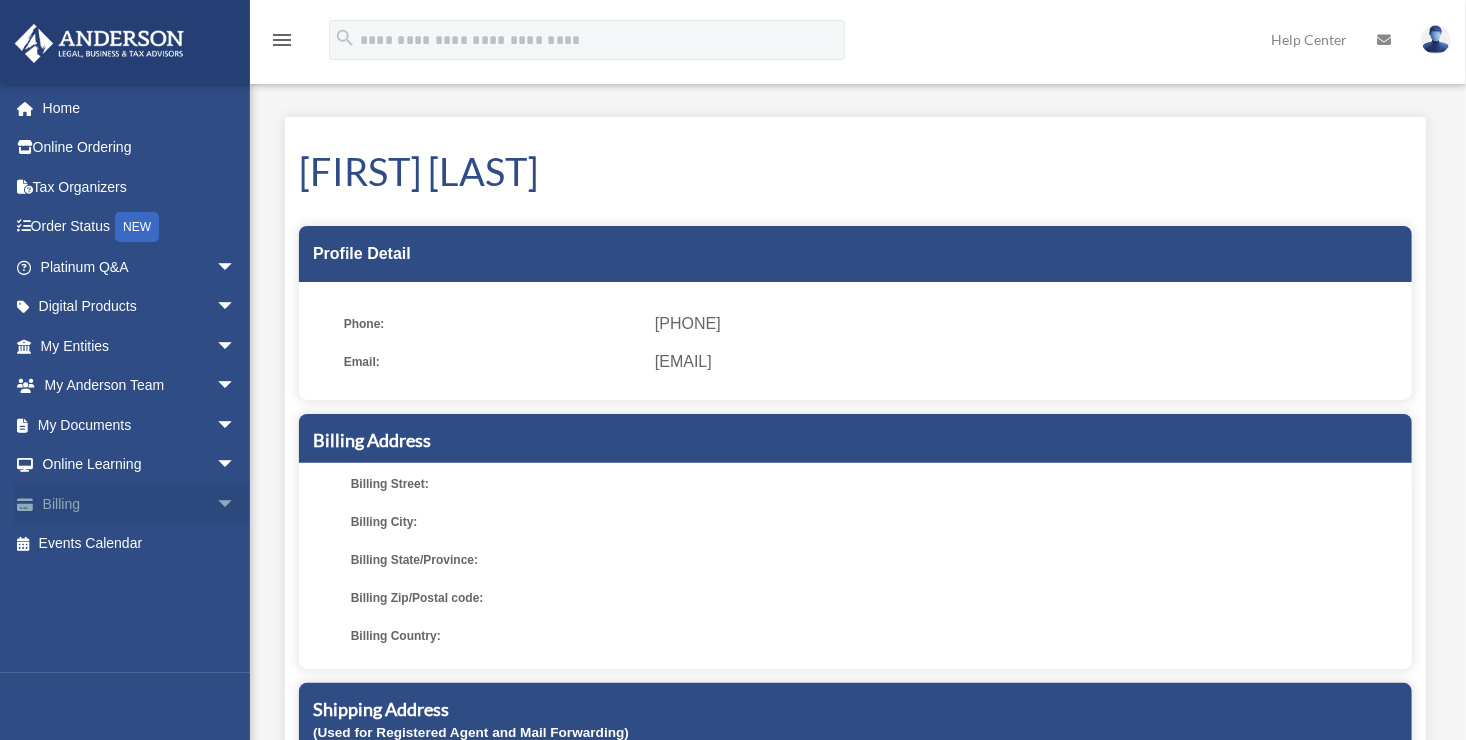 click on "arrow_drop_down" at bounding box center (235, 504) 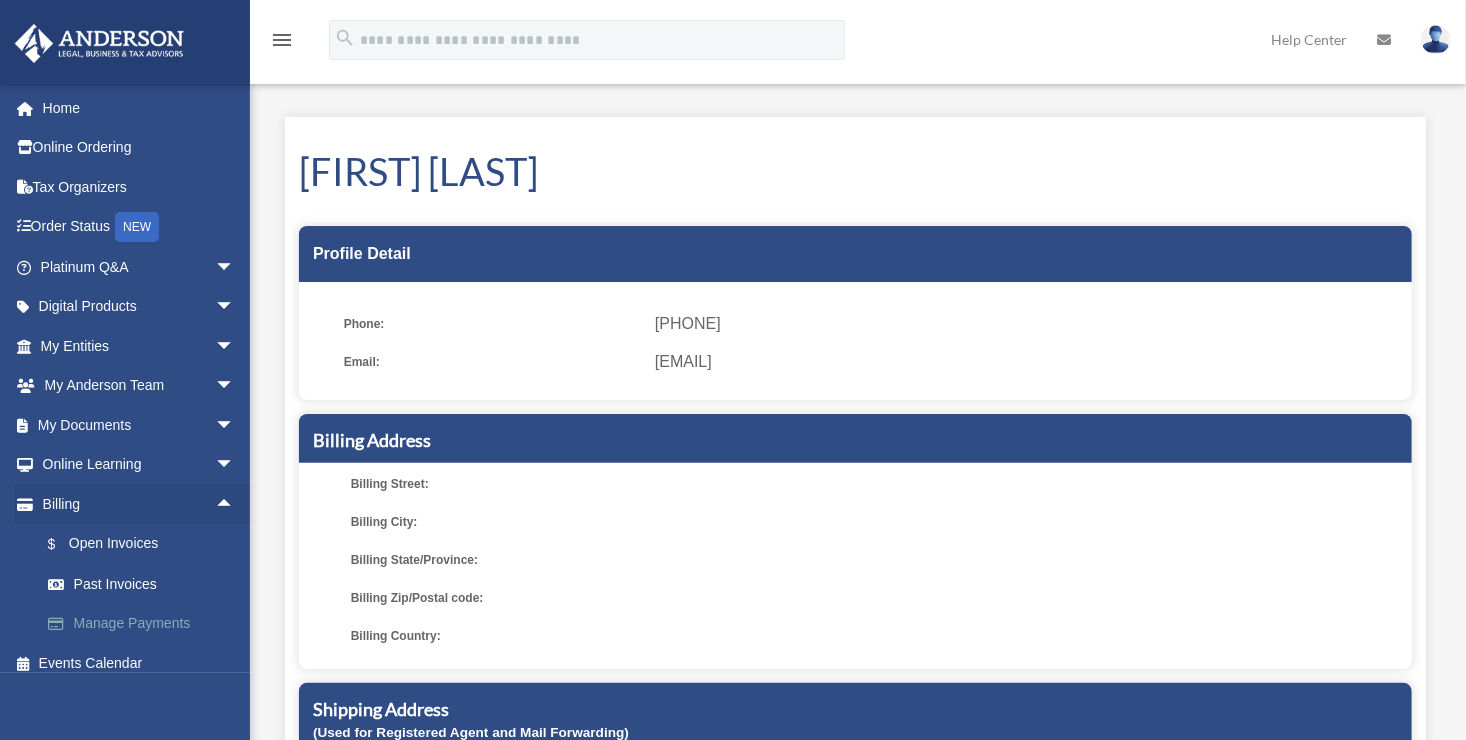 click on "Manage Payments" at bounding box center [146, 624] 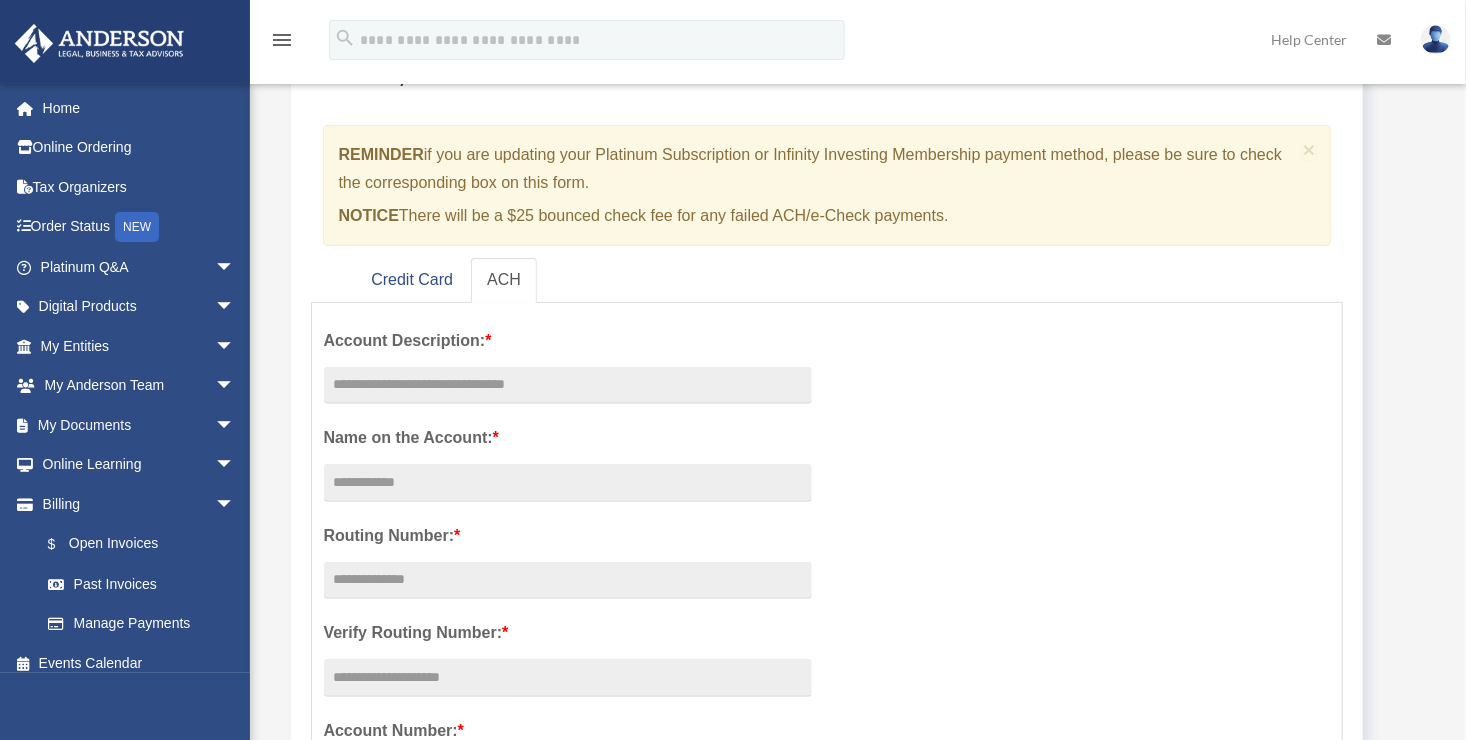 scroll, scrollTop: 133, scrollLeft: 0, axis: vertical 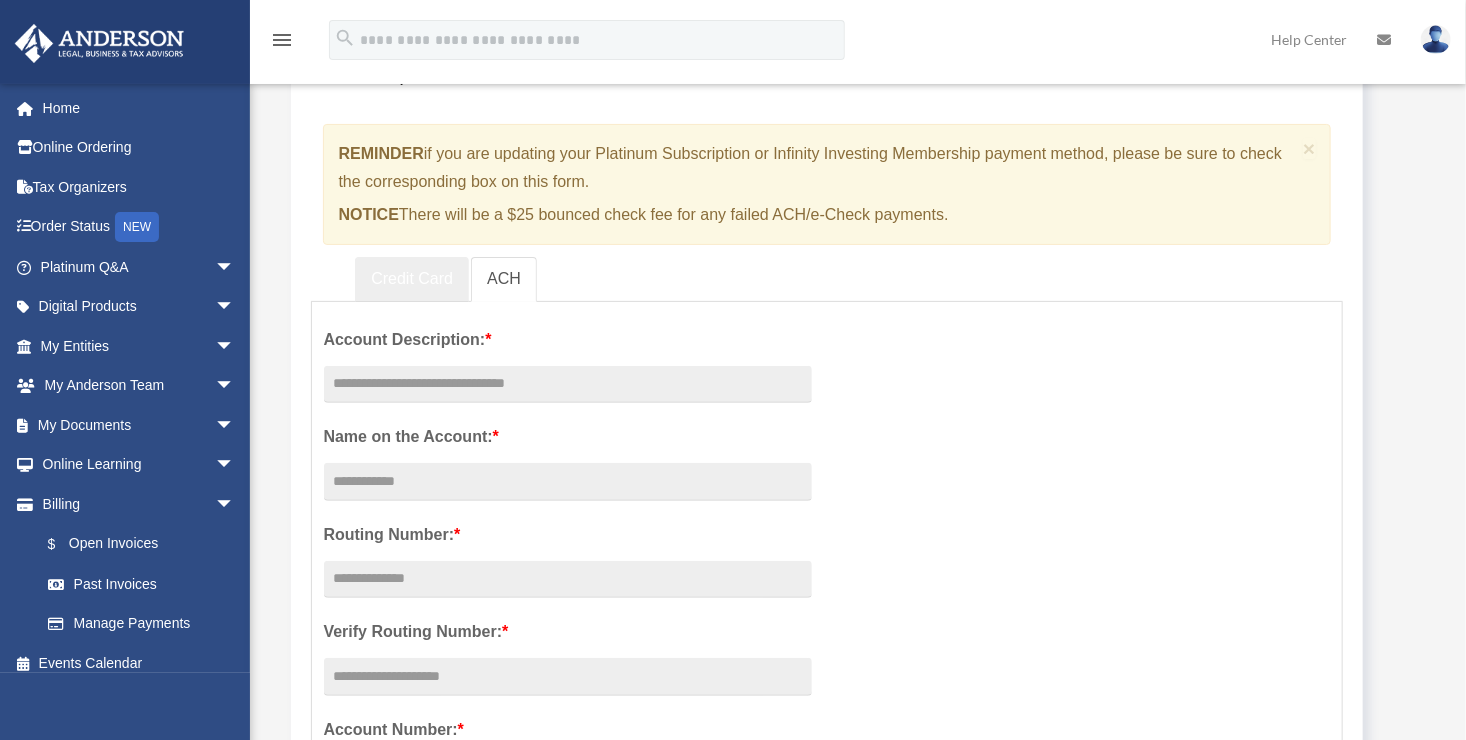 click on "Credit Card" at bounding box center (412, 279) 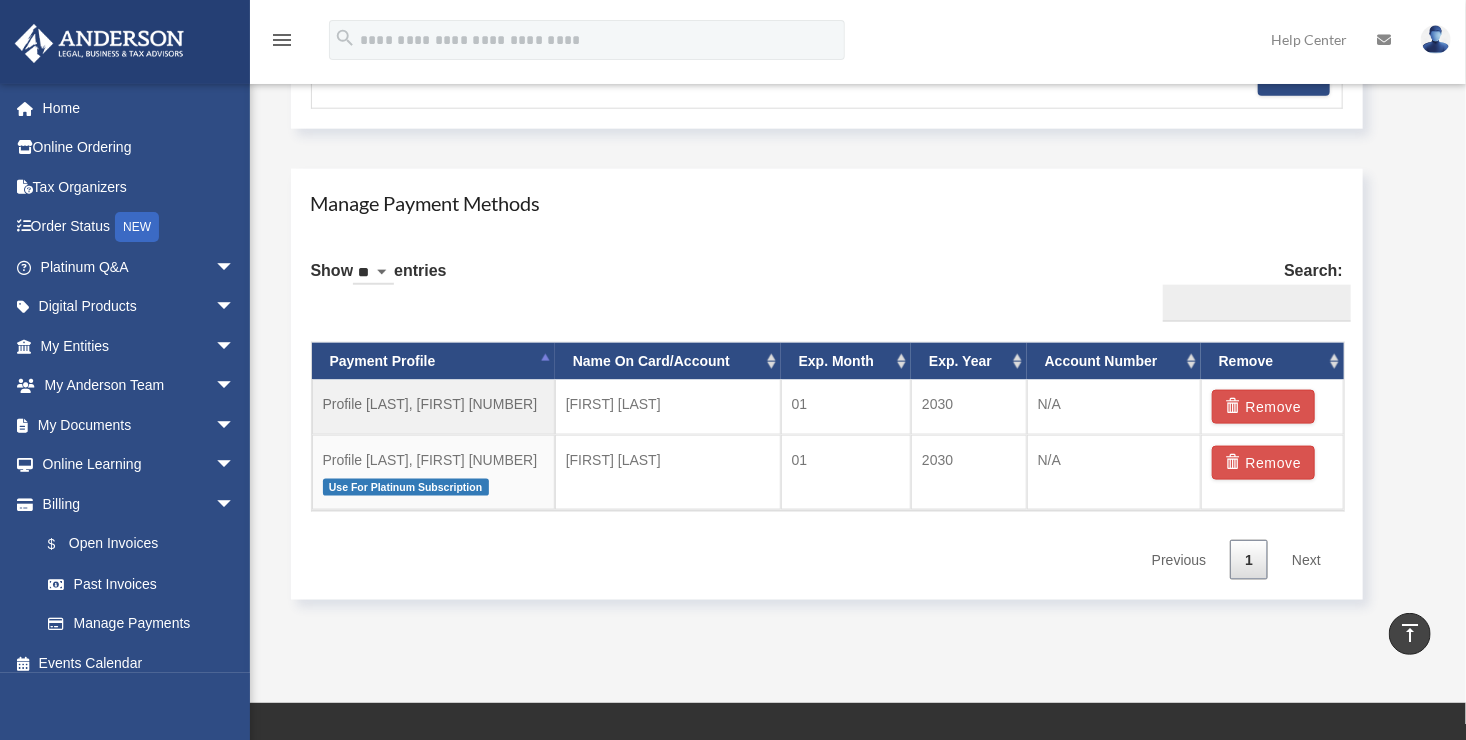 scroll, scrollTop: 1100, scrollLeft: 0, axis: vertical 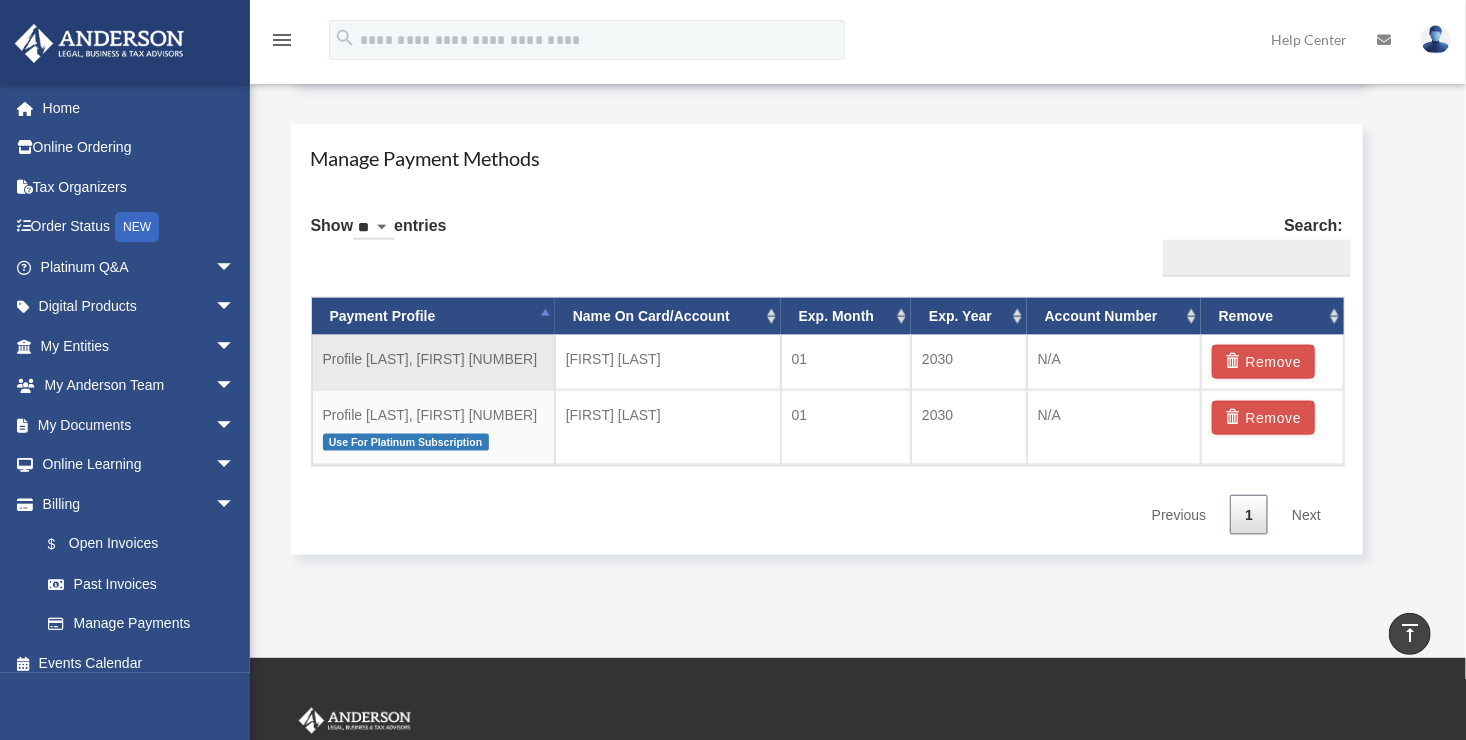 click on "Profile Czerniewski, Tom 1741" at bounding box center [433, 362] 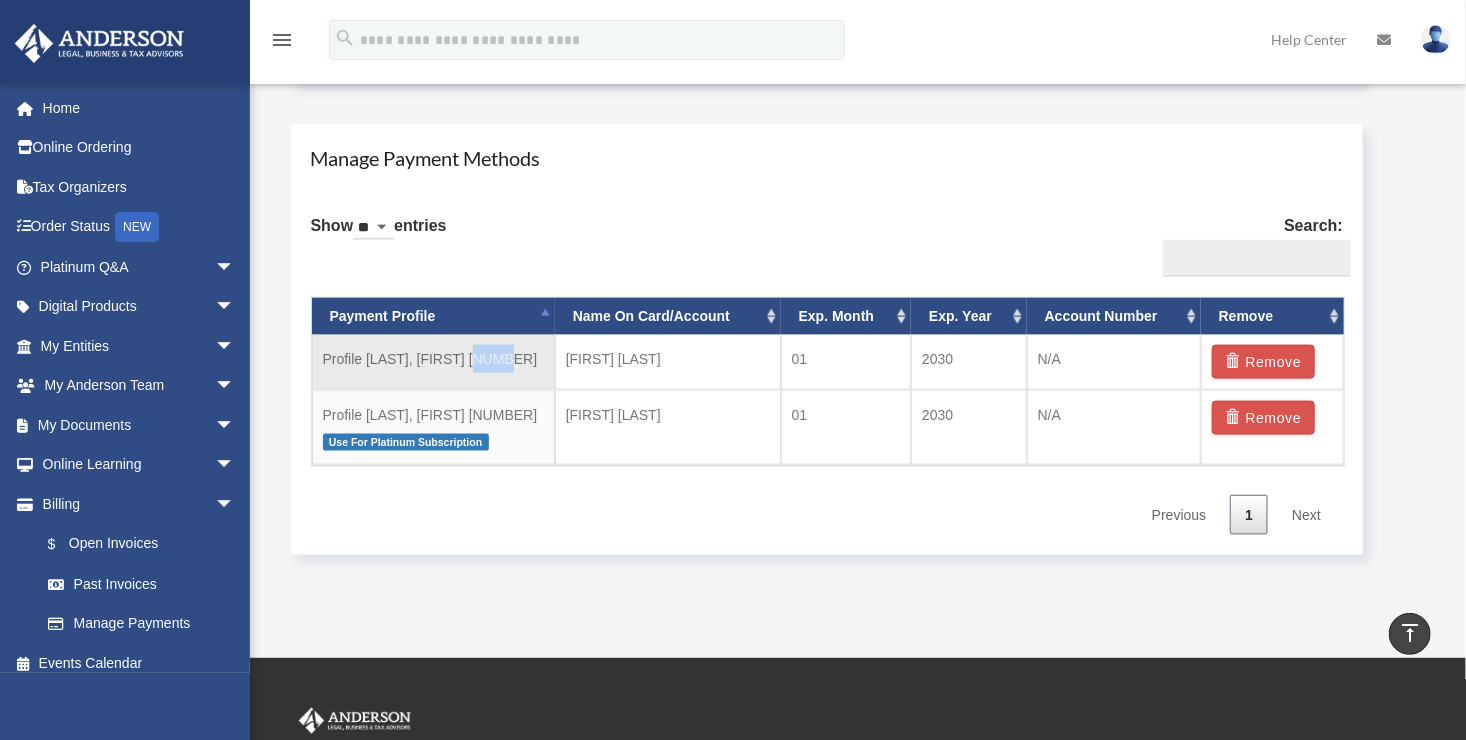 click on "Profile Czerniewski, Tom 1741" at bounding box center (433, 362) 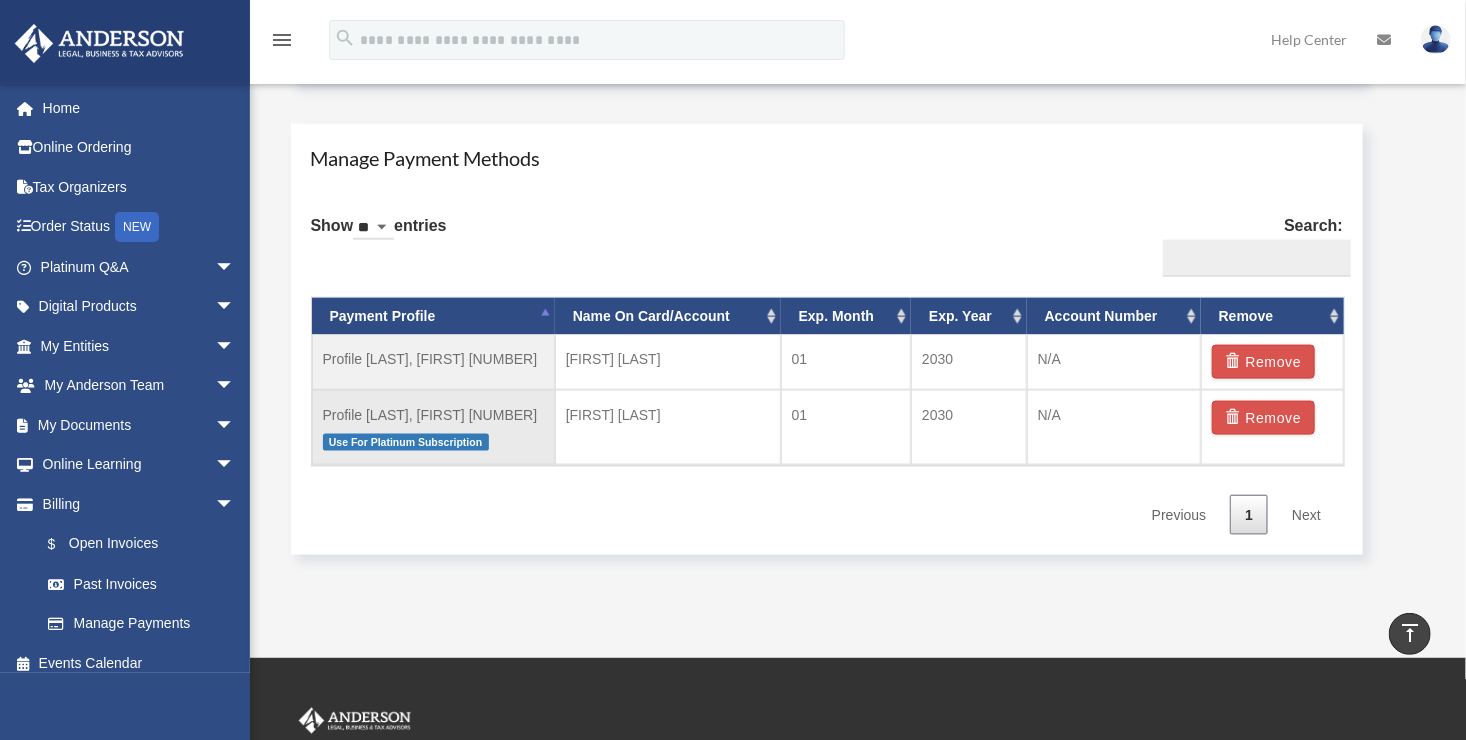 click on "Use For Platinum Subscription" at bounding box center [433, 441] 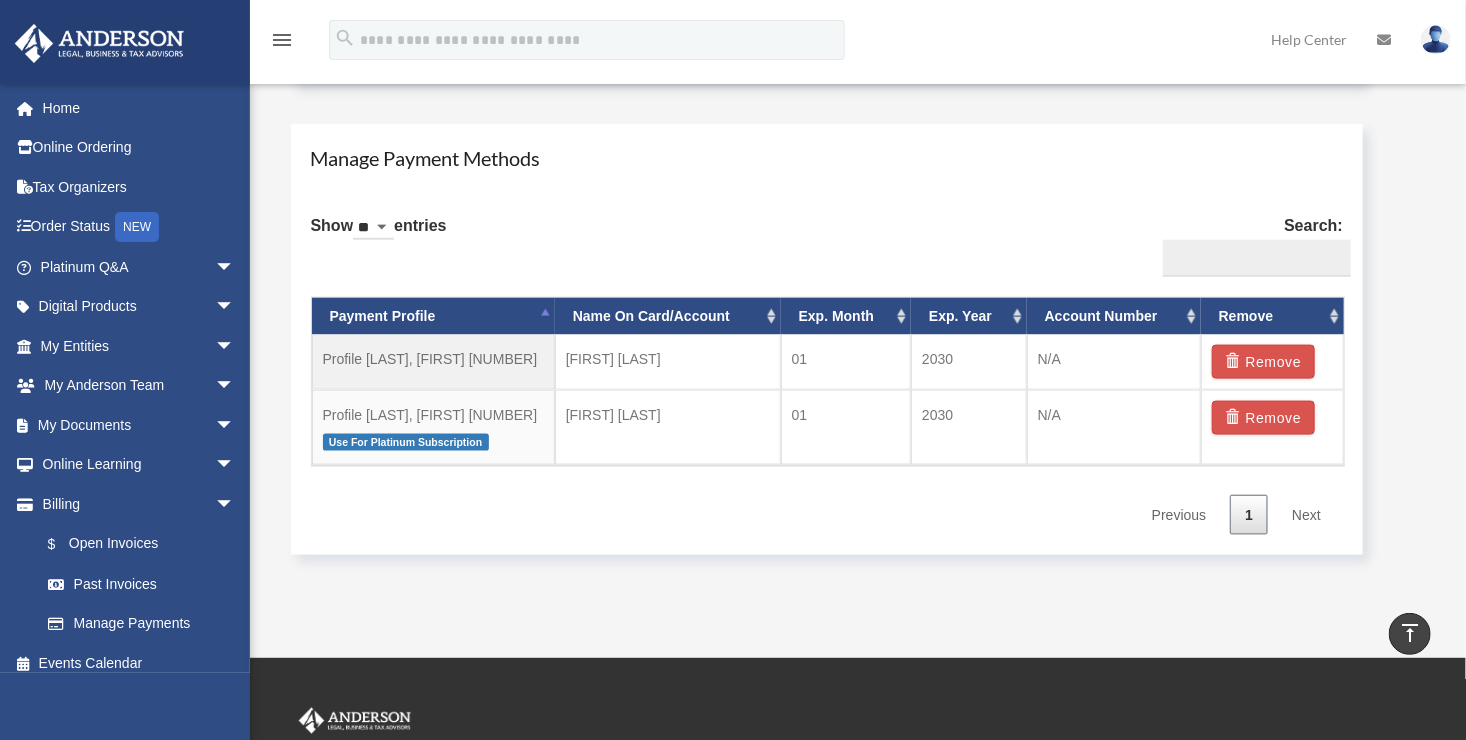click on "Next" at bounding box center [1306, 515] 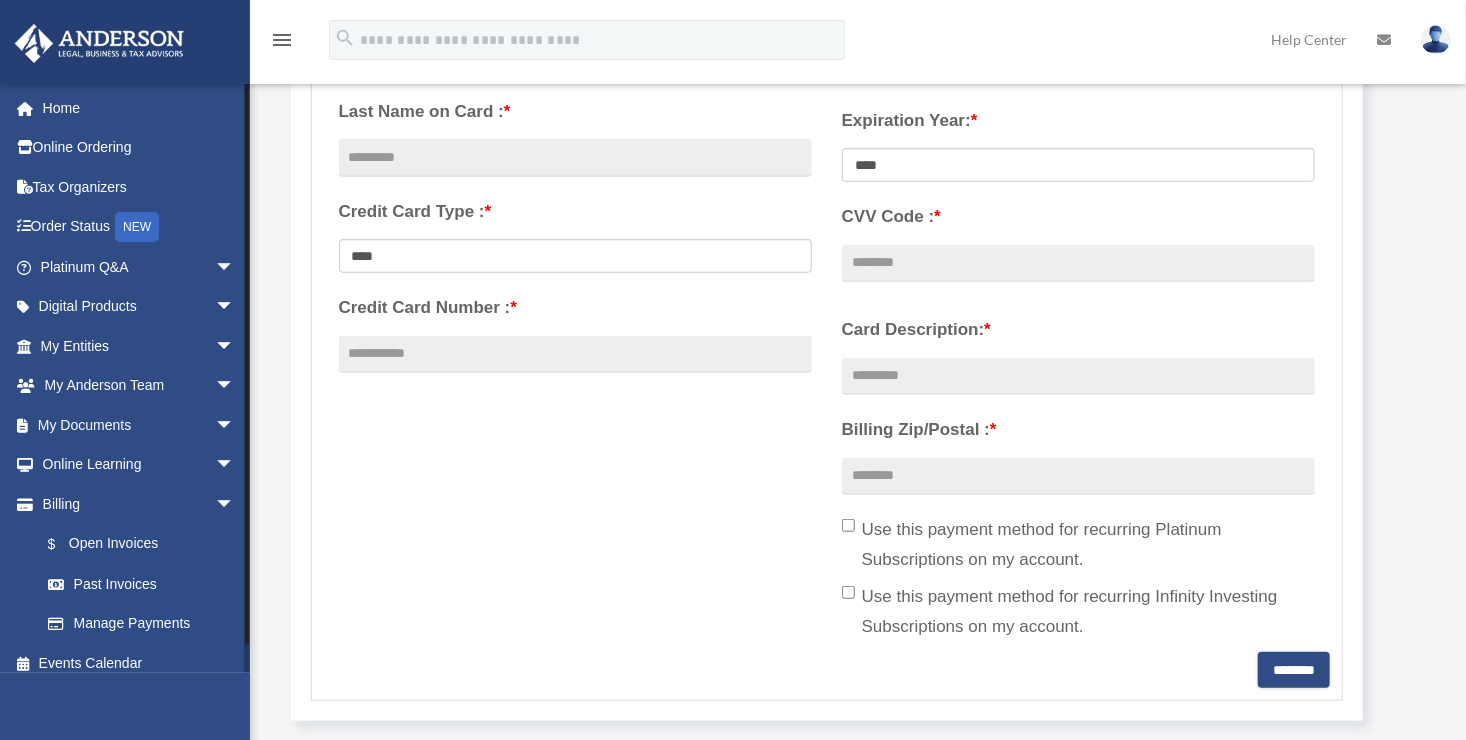 scroll, scrollTop: 533, scrollLeft: 0, axis: vertical 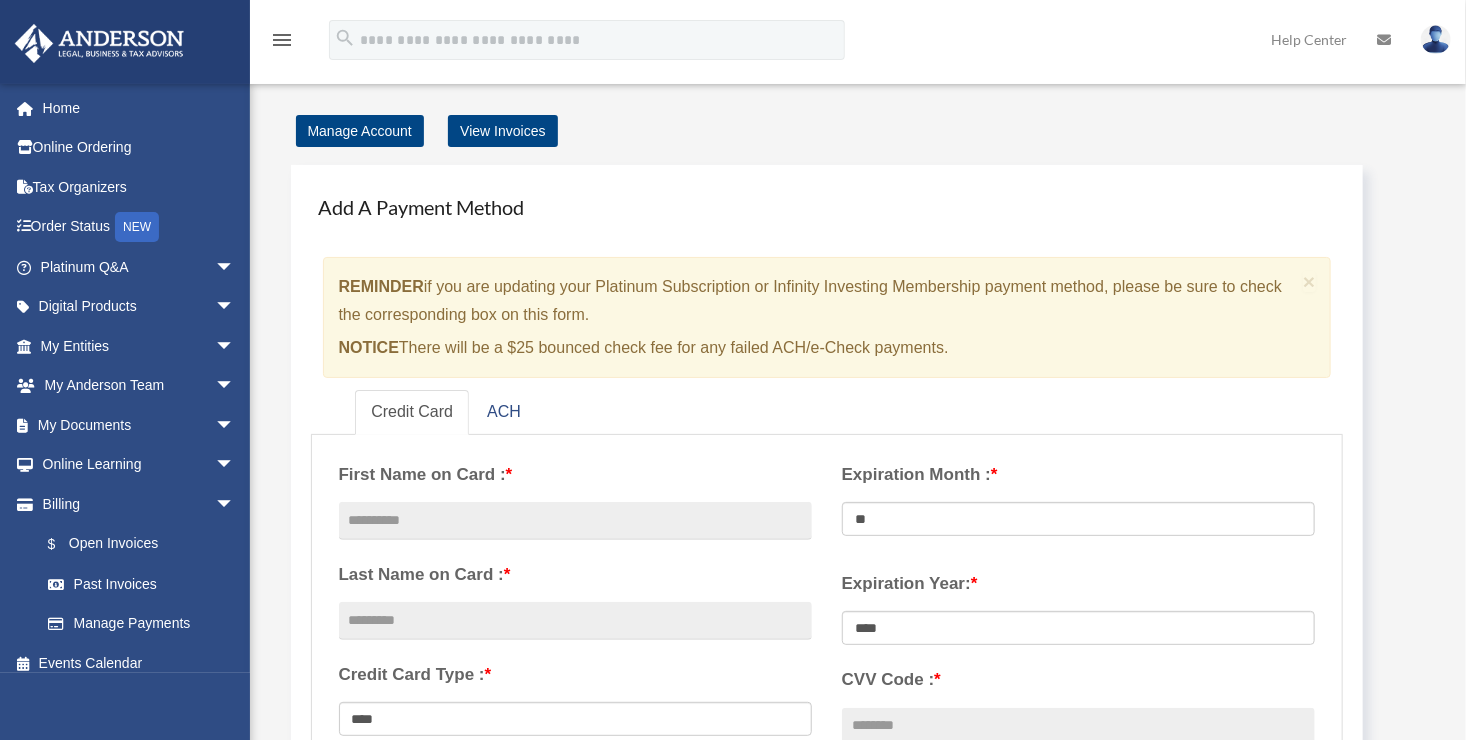 click at bounding box center [1436, 39] 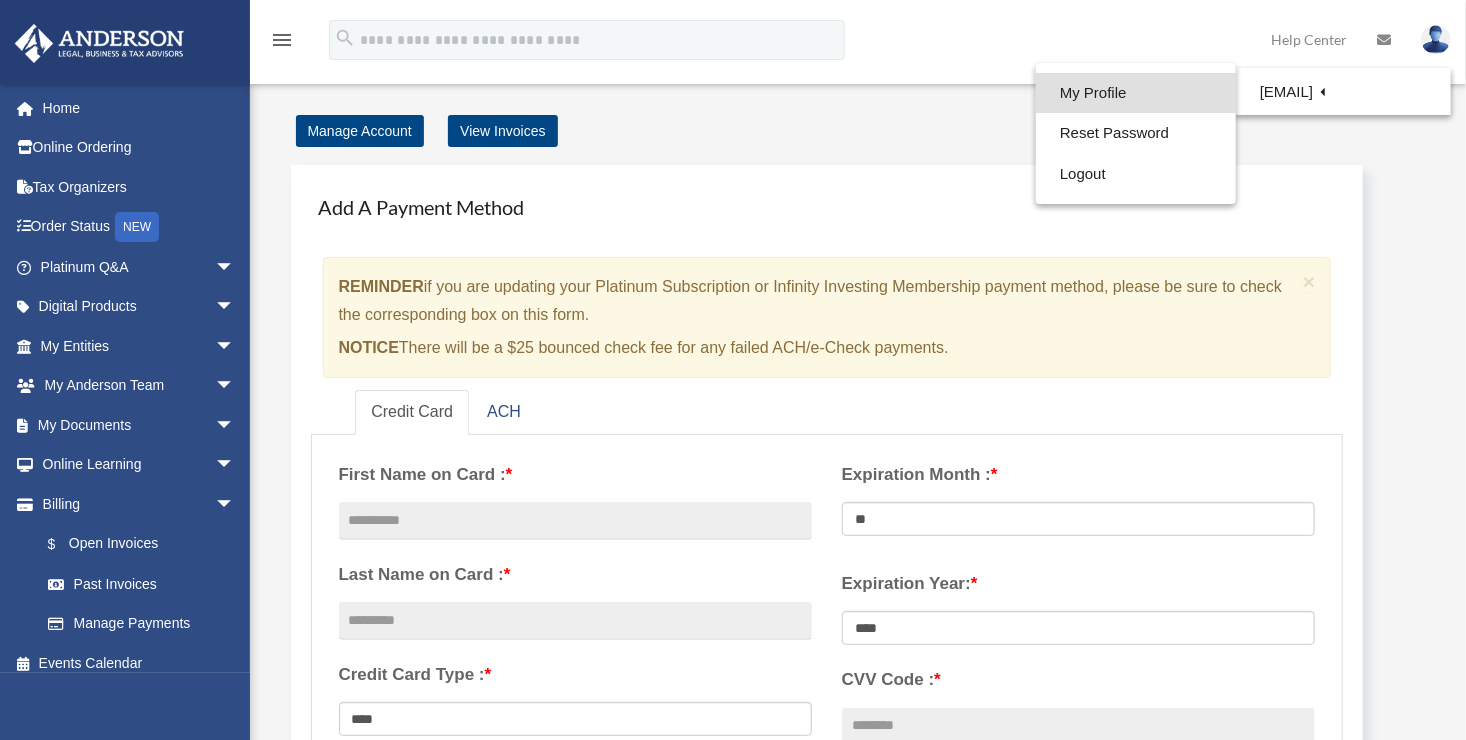 click on "My Profile" at bounding box center (1136, 93) 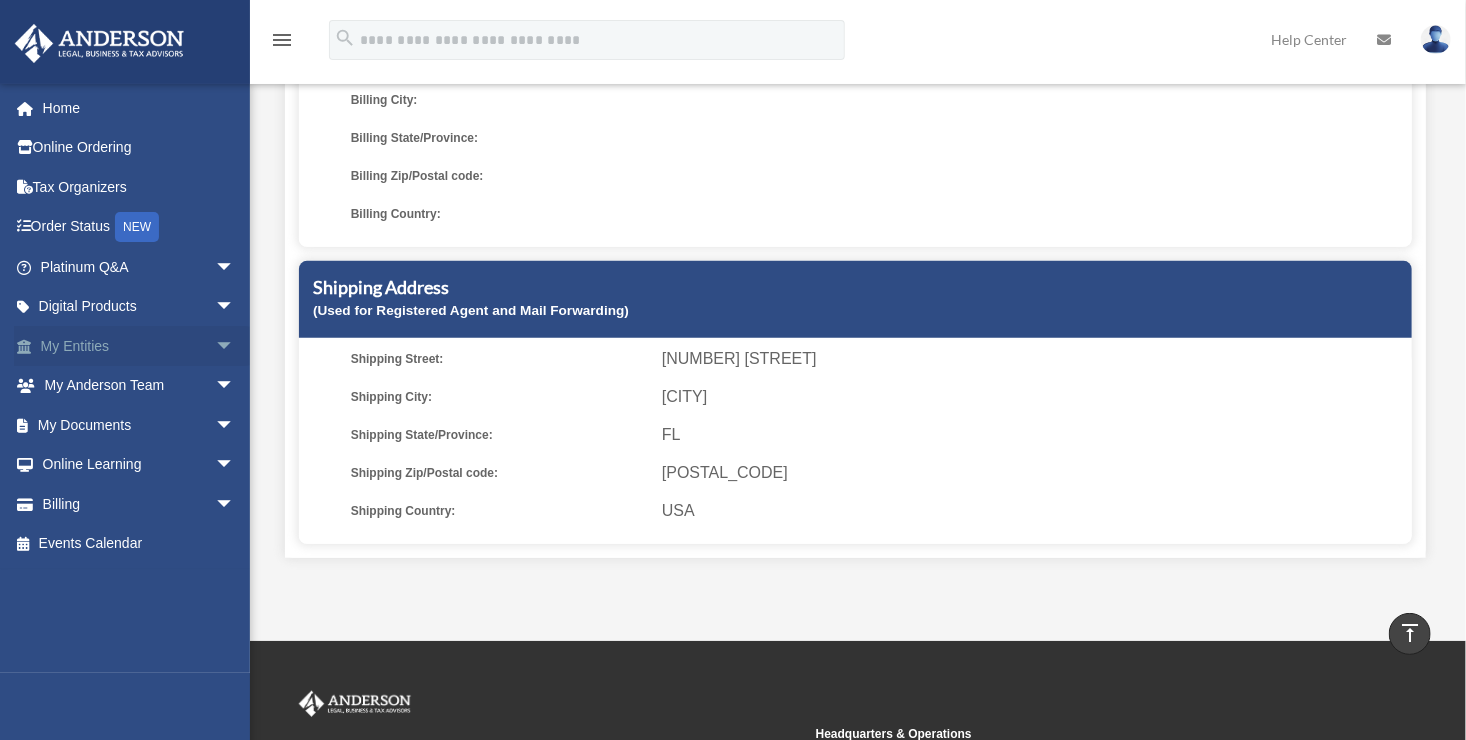 scroll, scrollTop: 366, scrollLeft: 0, axis: vertical 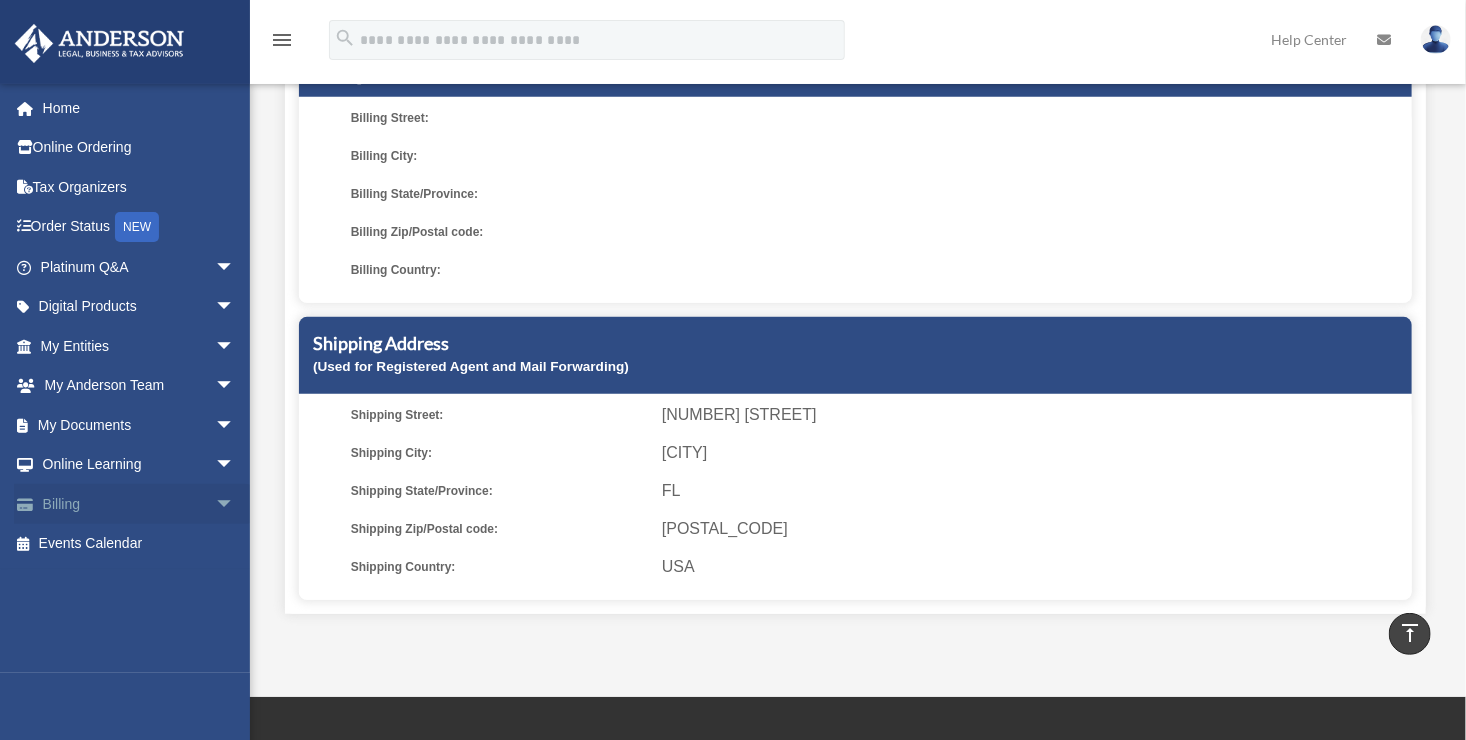 click on "arrow_drop_down" at bounding box center [235, 504] 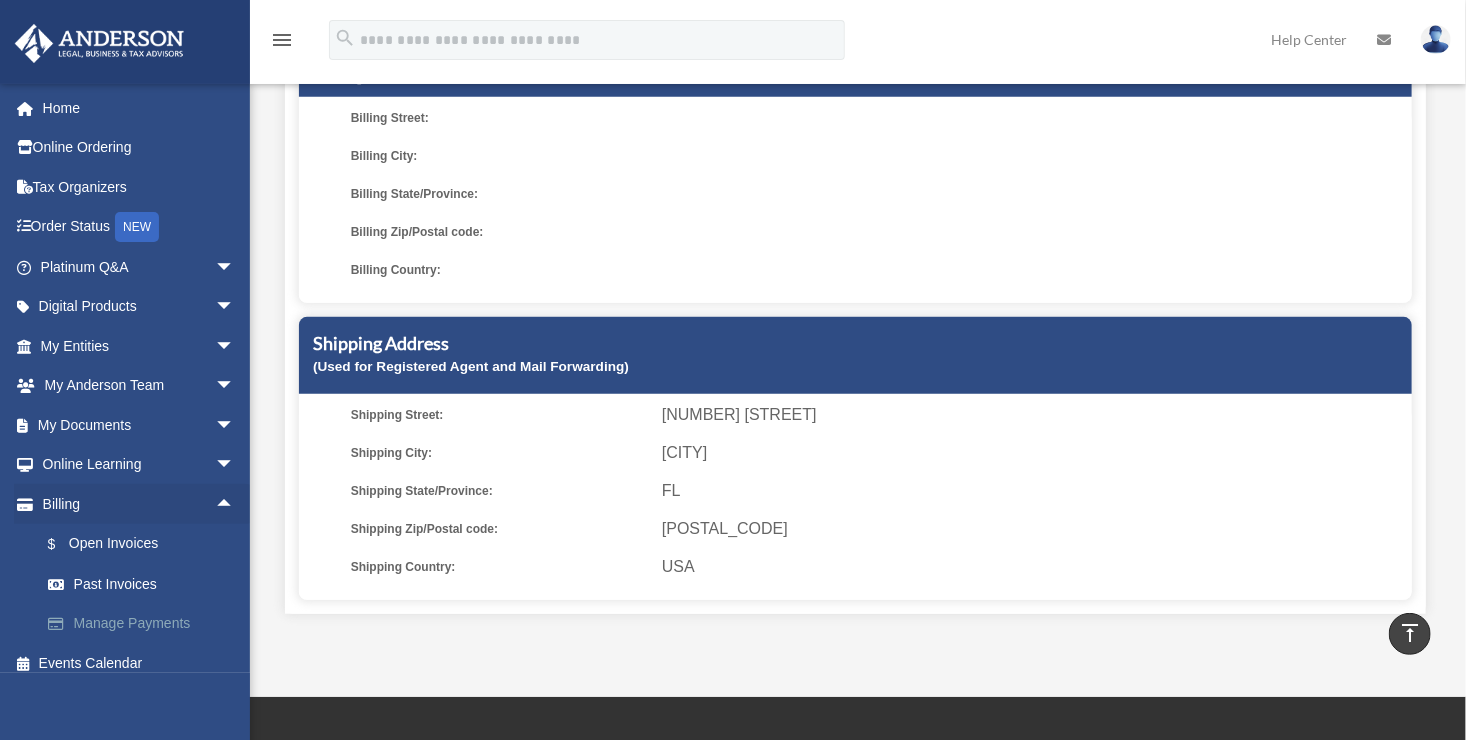 click on "Manage Payments" at bounding box center [146, 624] 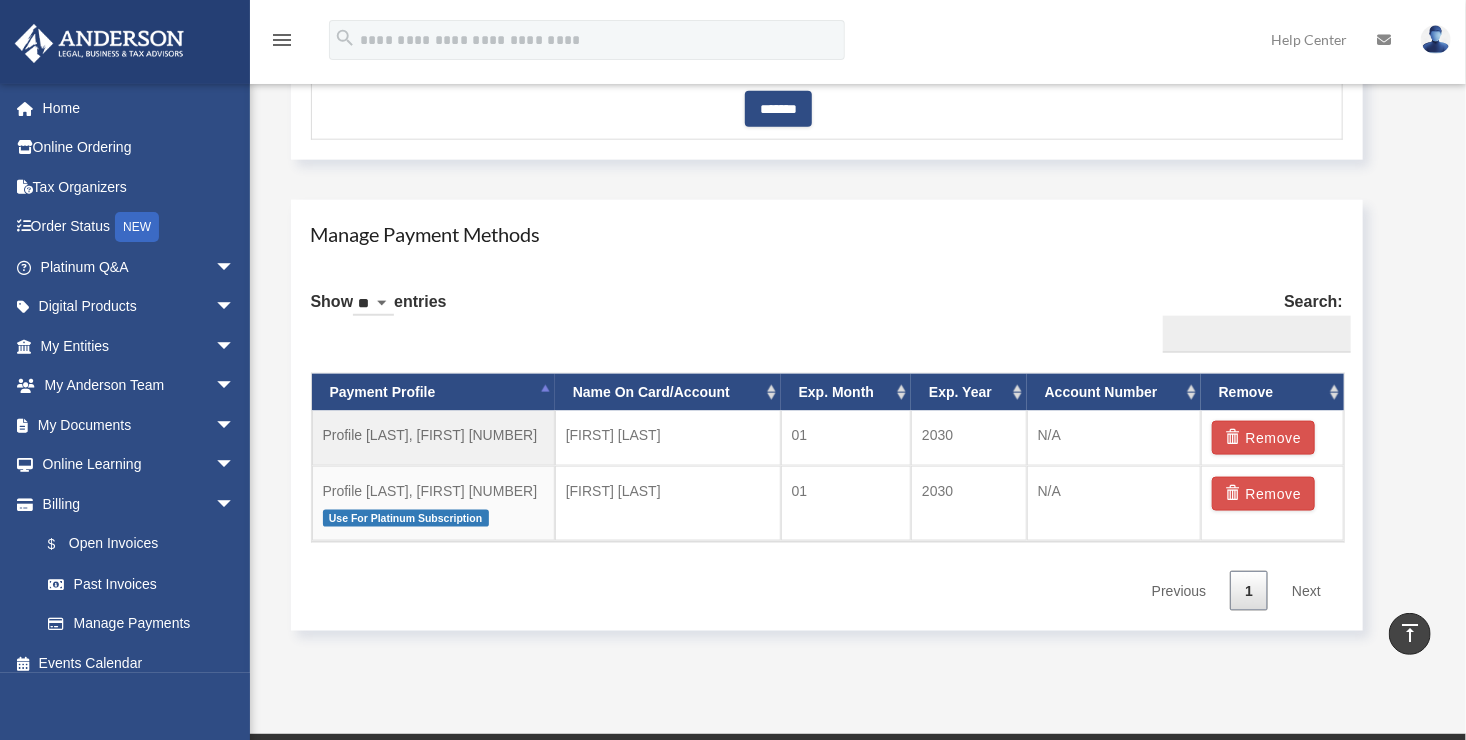 scroll, scrollTop: 1066, scrollLeft: 0, axis: vertical 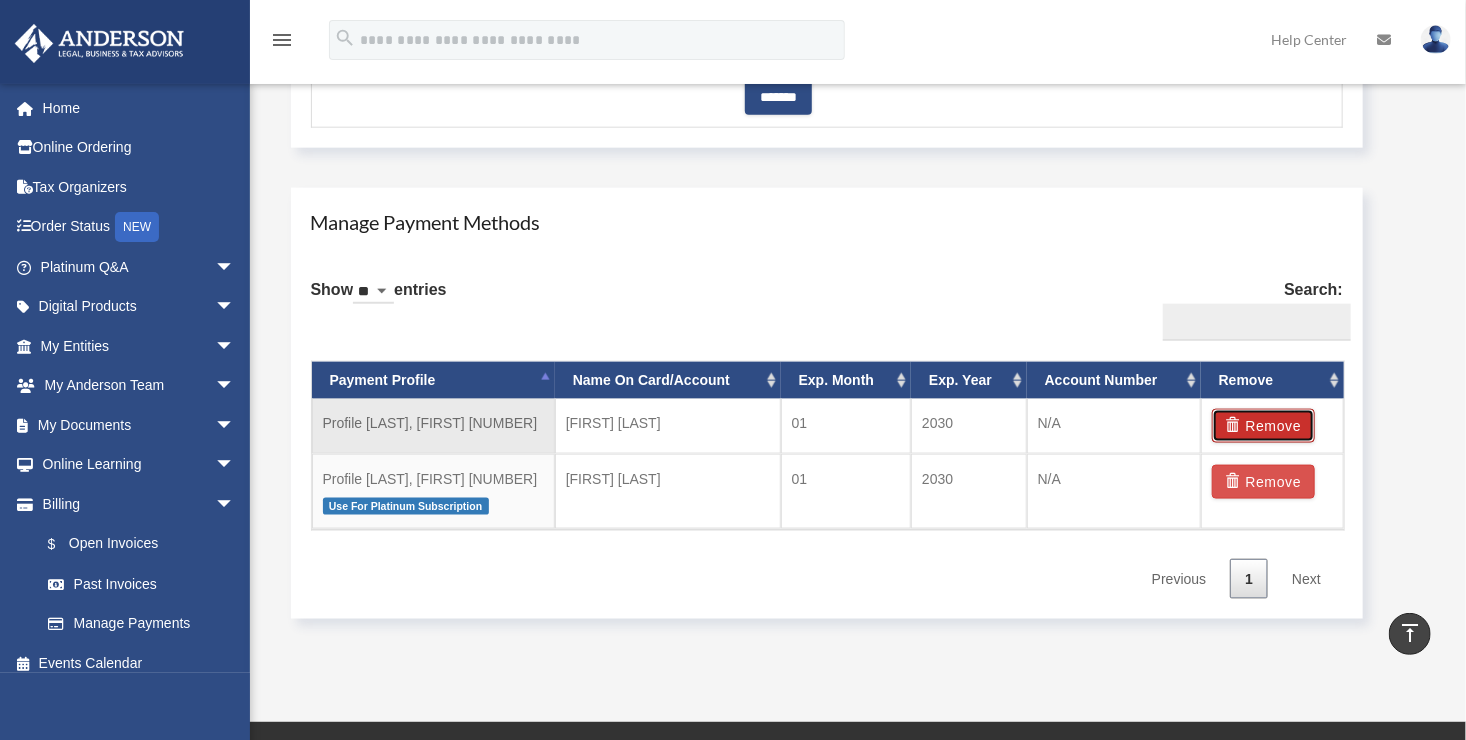 click on "Remove" at bounding box center (1263, 426) 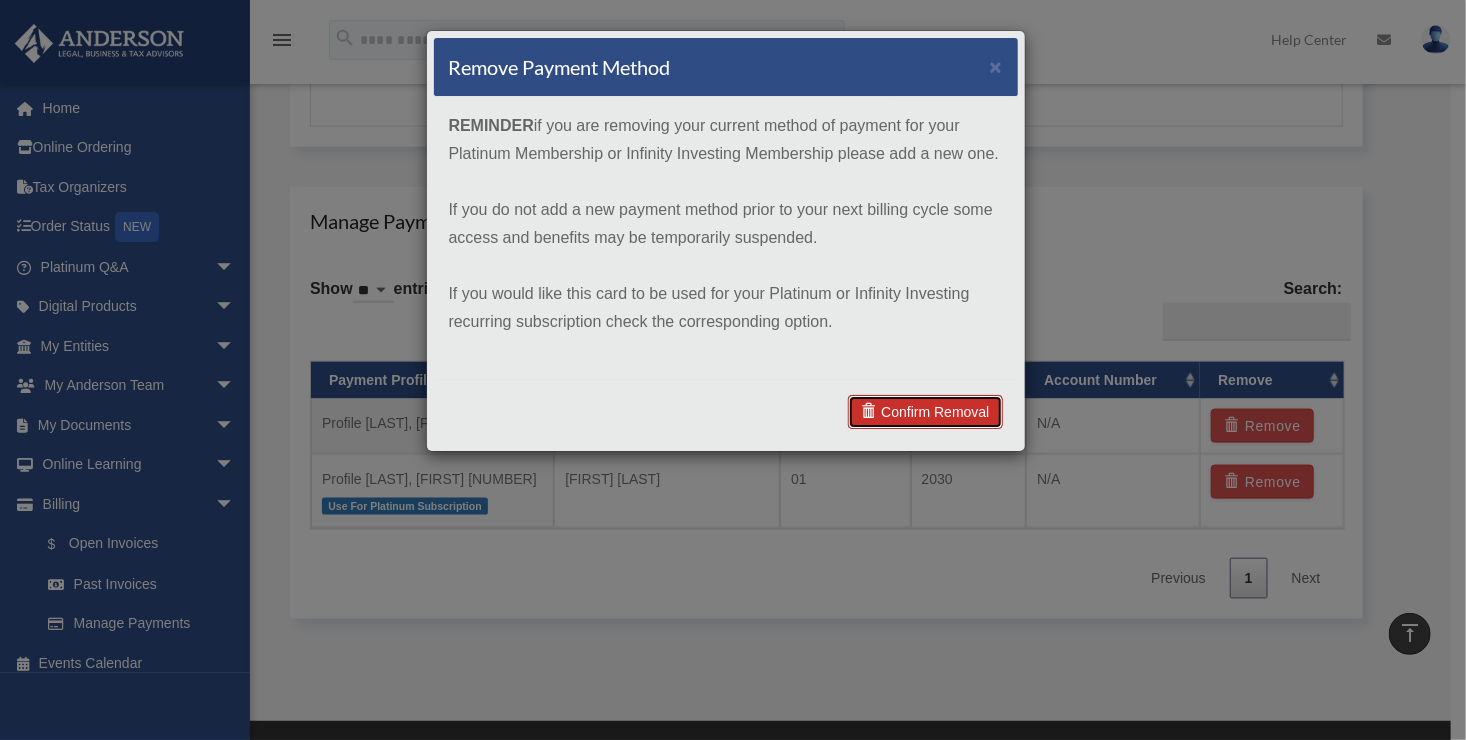 click on "Confirm Removal" at bounding box center [925, 412] 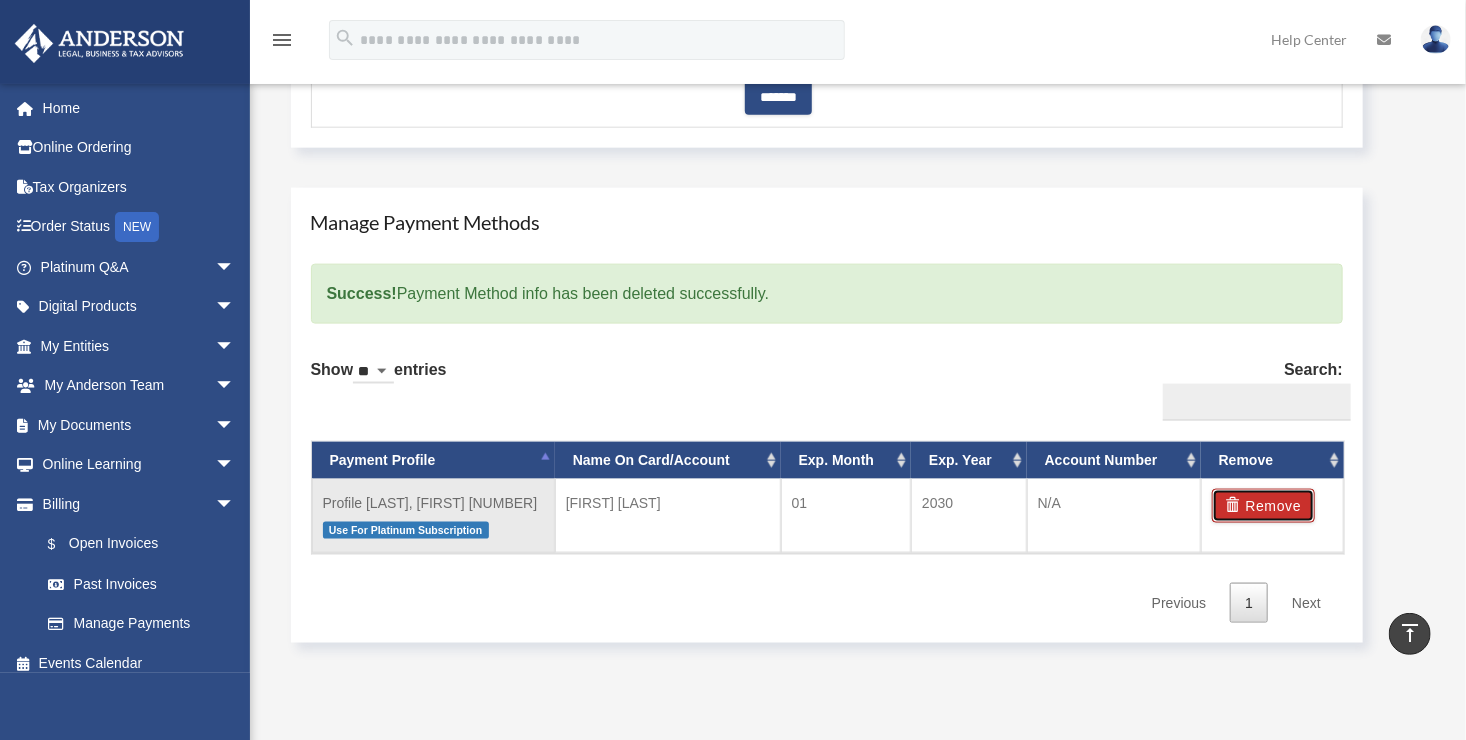 click on "Remove" at bounding box center [1263, 506] 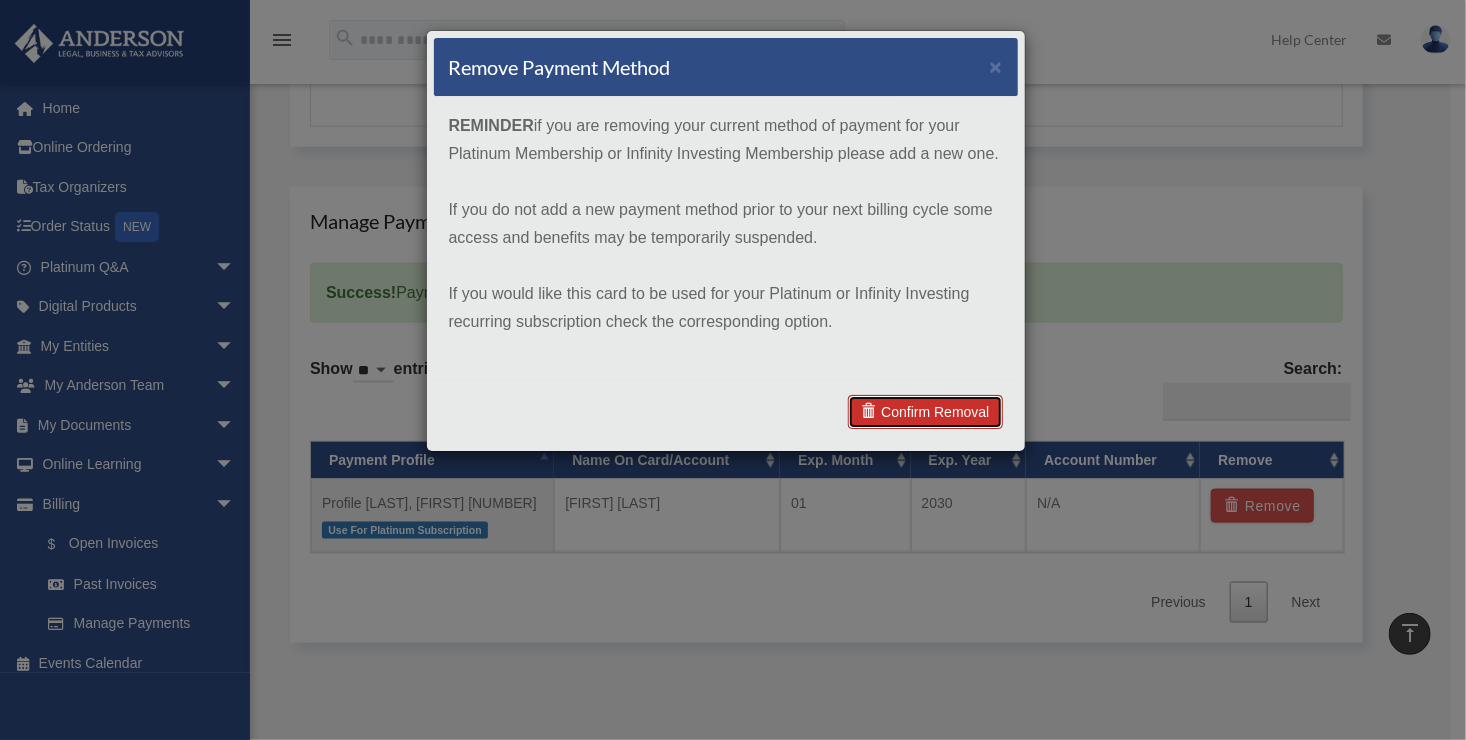 click on "Confirm Removal" at bounding box center (925, 412) 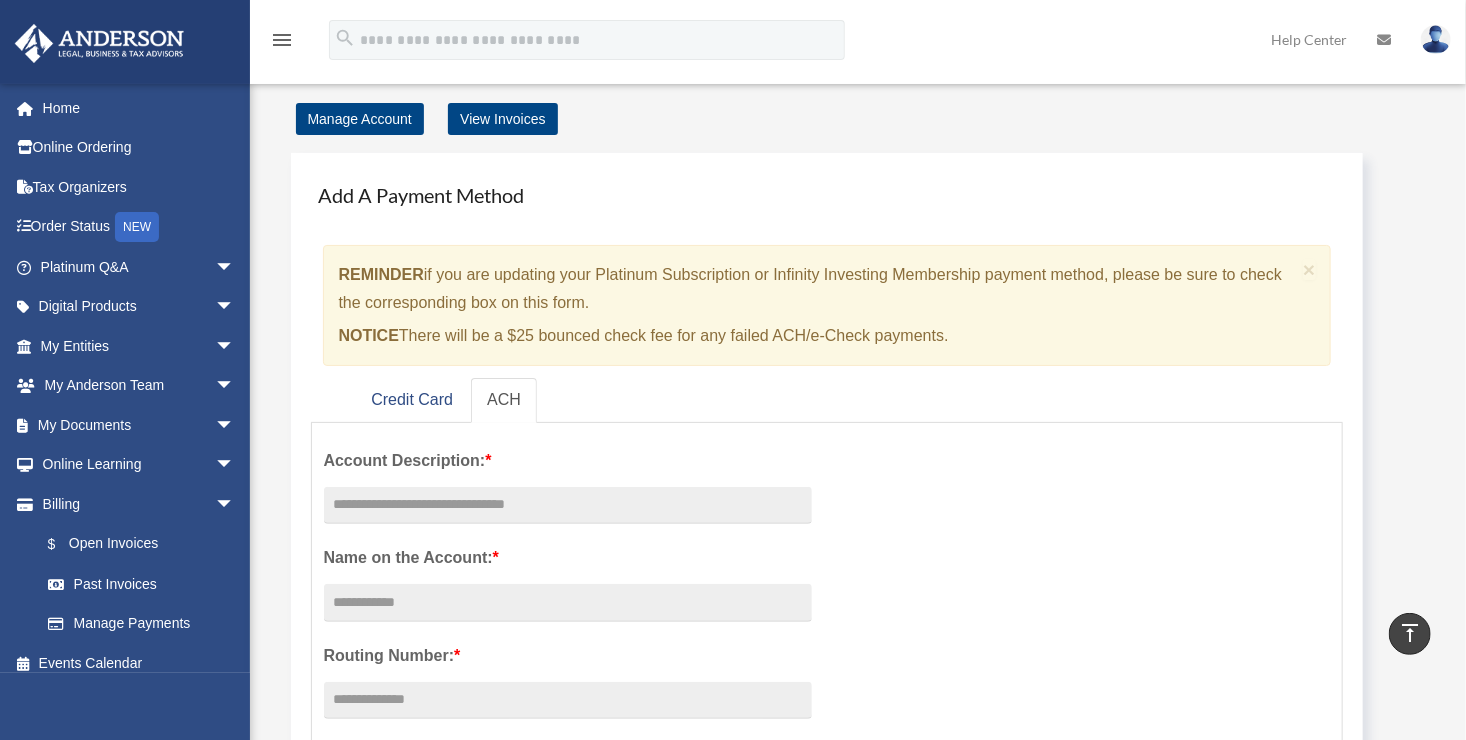 scroll, scrollTop: 0, scrollLeft: 0, axis: both 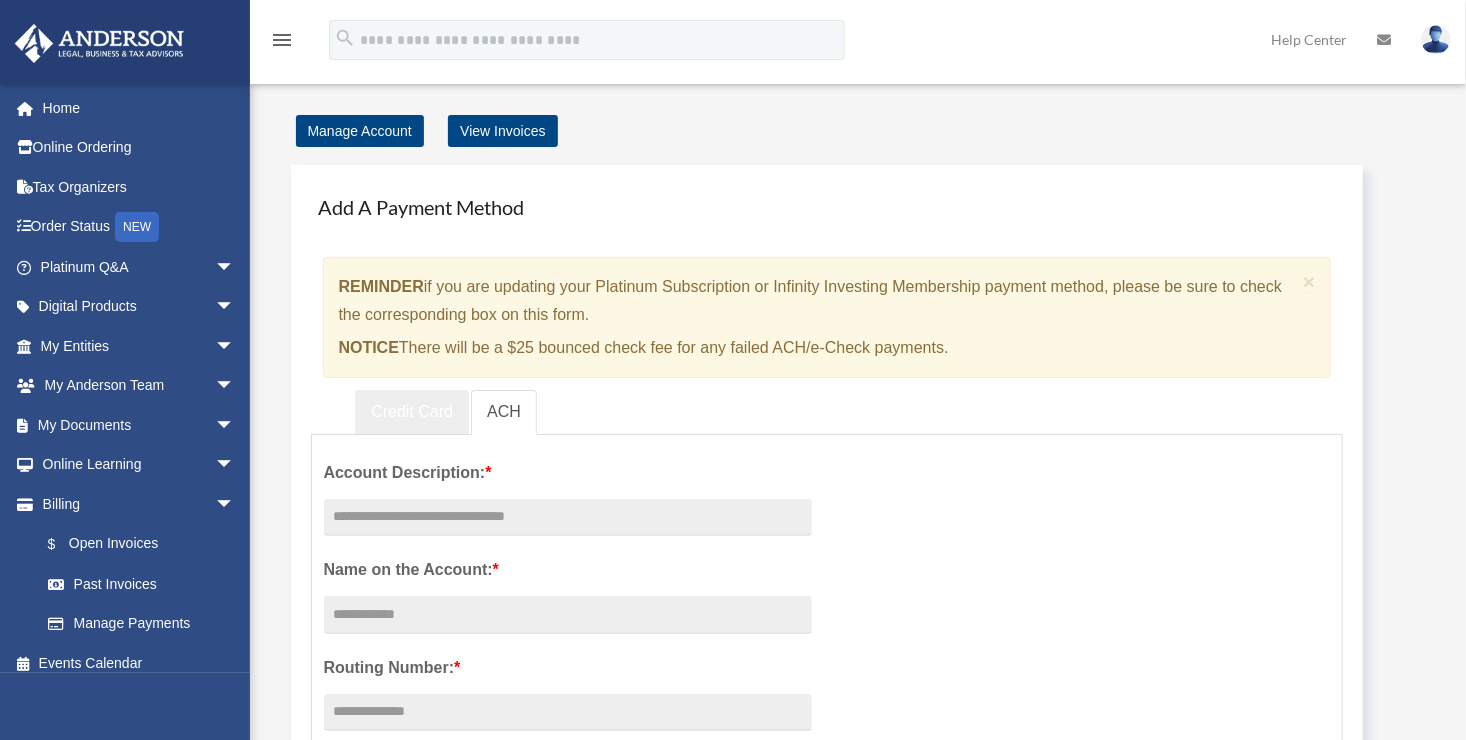 click on "Credit Card" at bounding box center [412, 412] 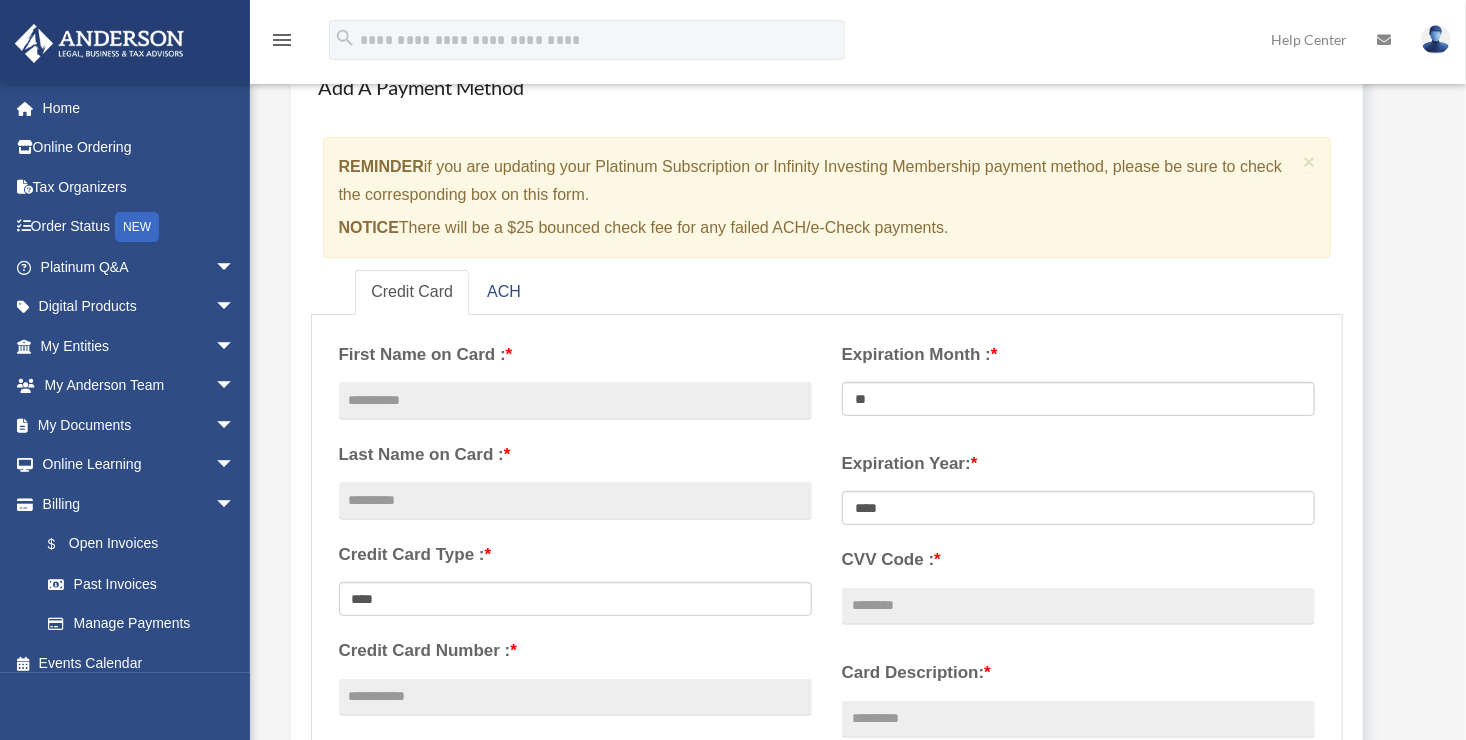 scroll, scrollTop: 133, scrollLeft: 0, axis: vertical 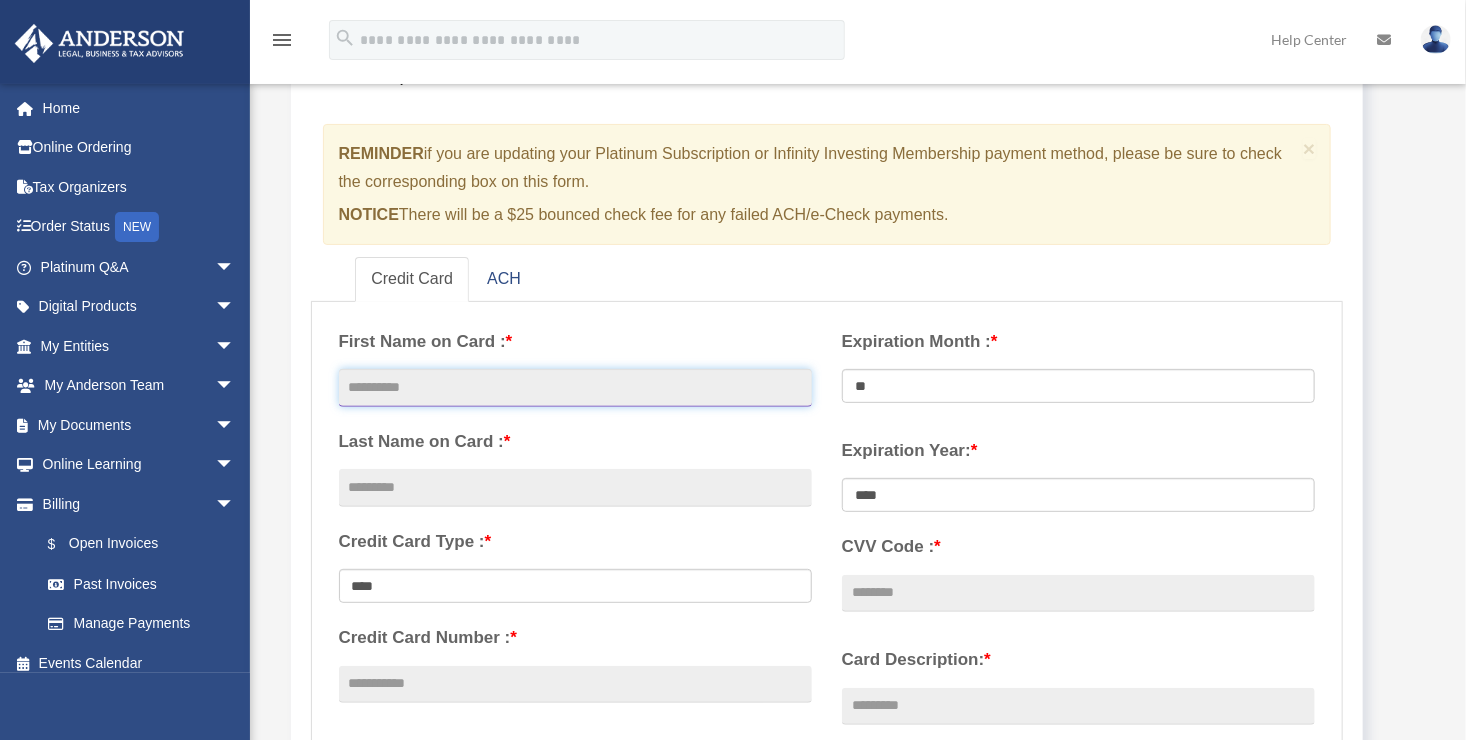 click at bounding box center [575, 388] 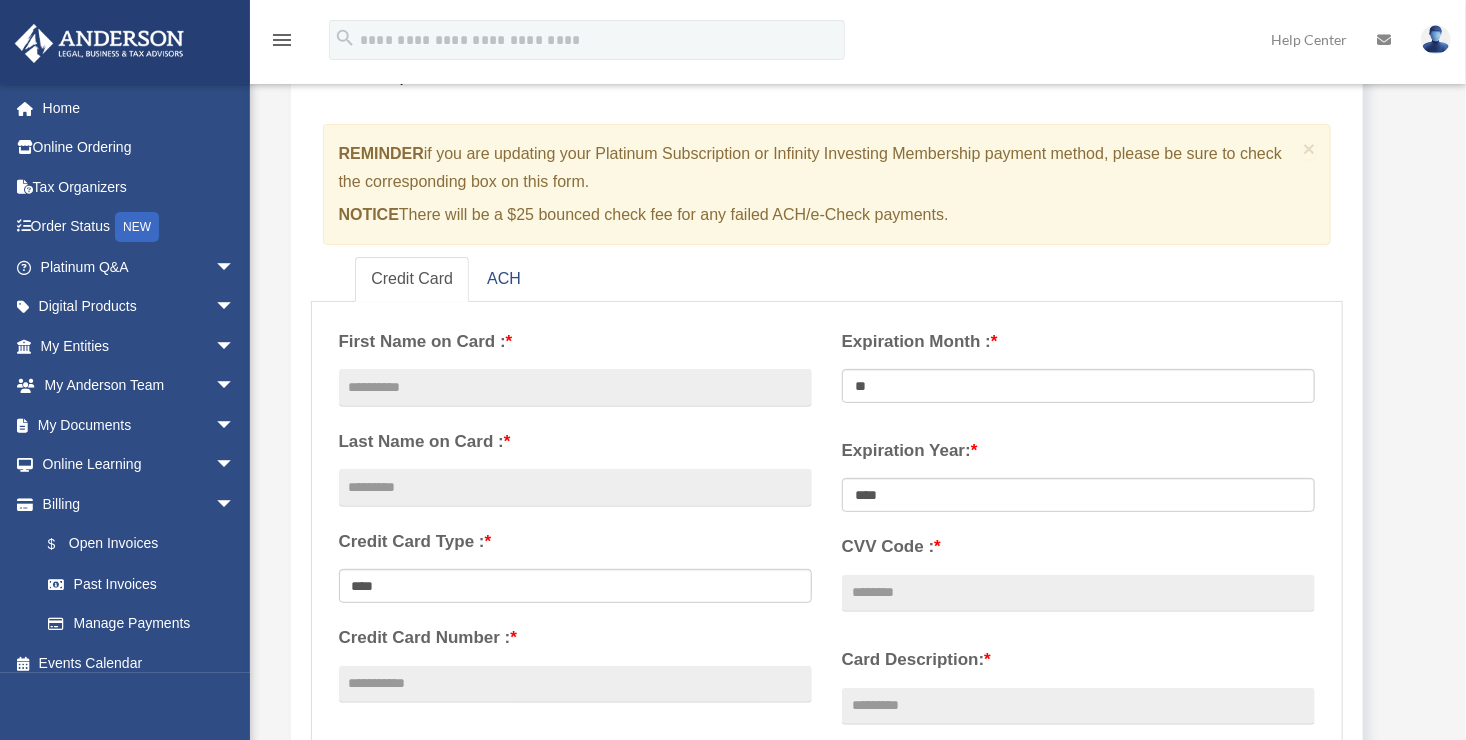 type on "*****" 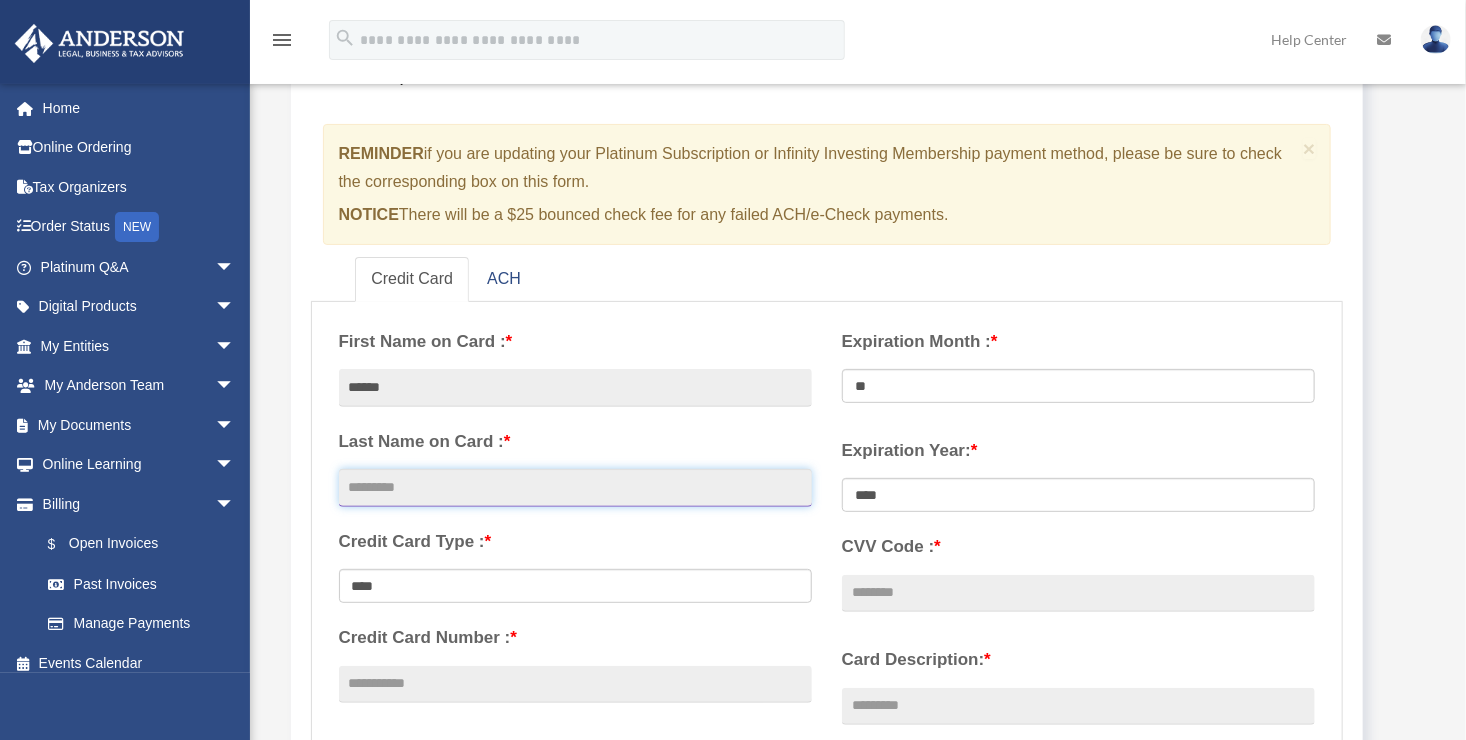 type on "**********" 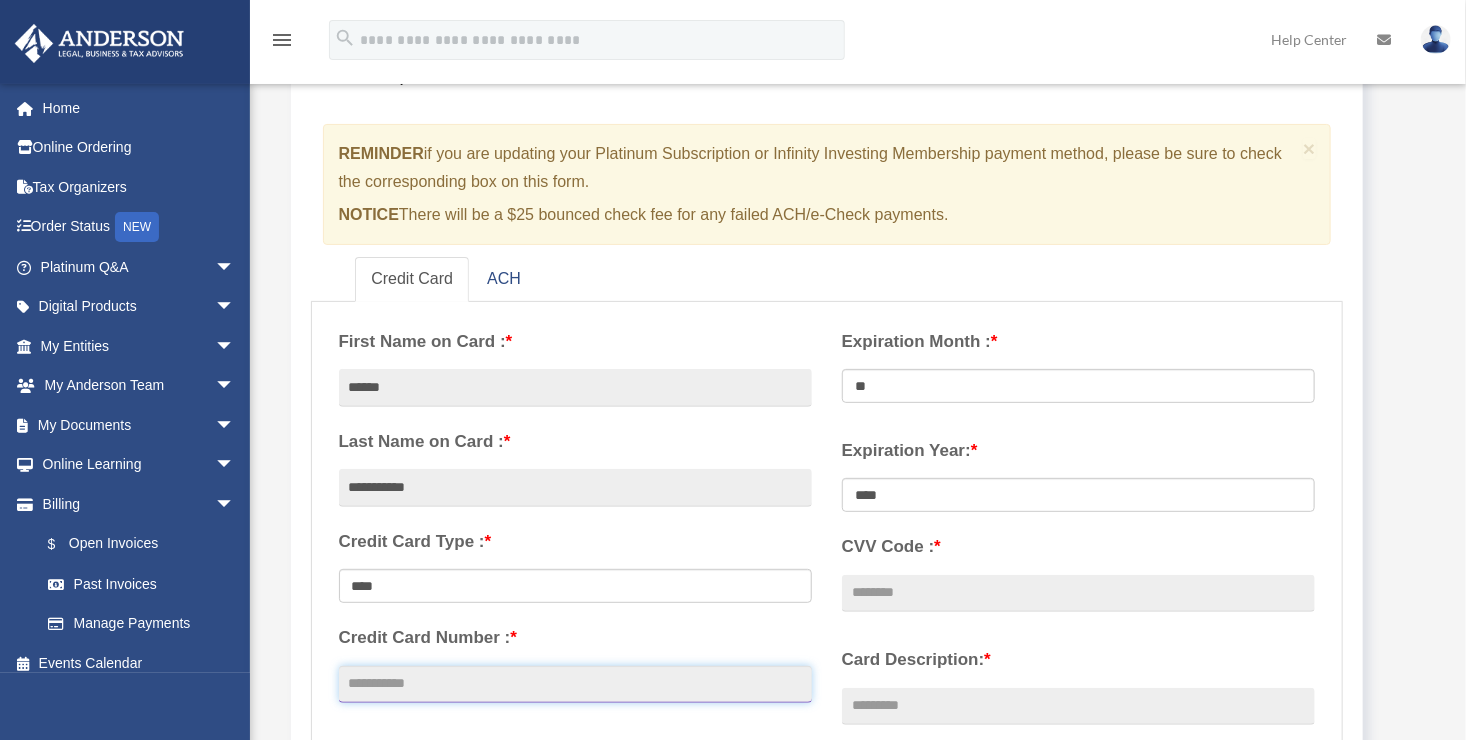 type on "**********" 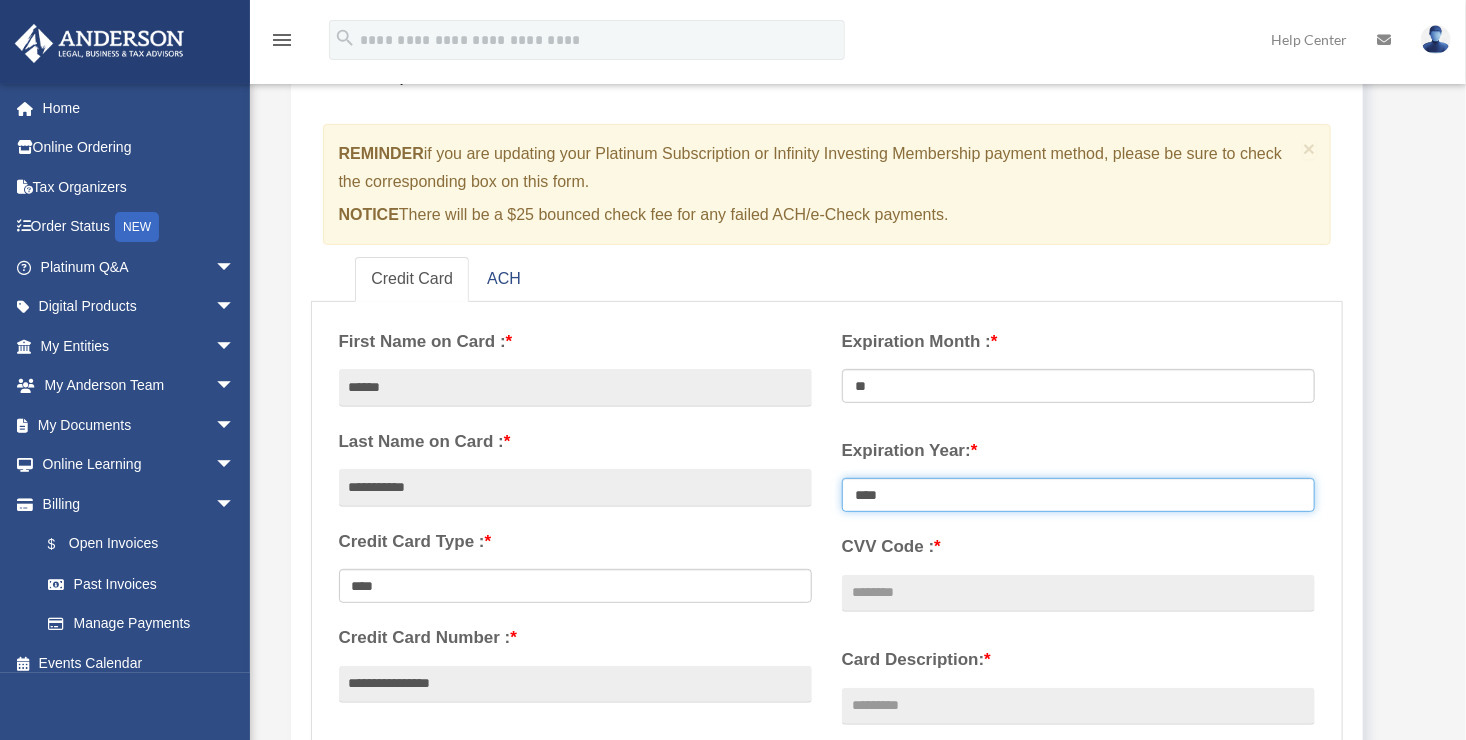 select on "****" 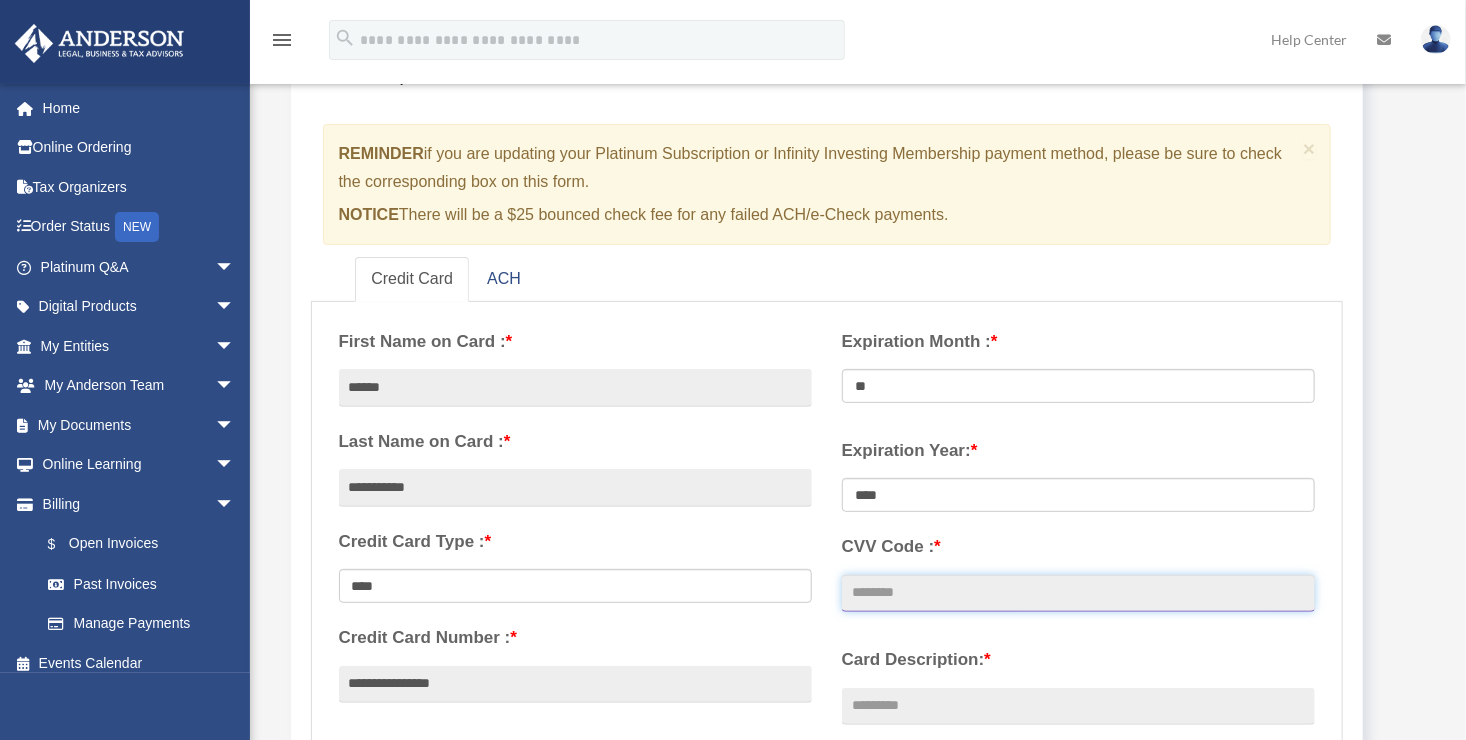type on "***" 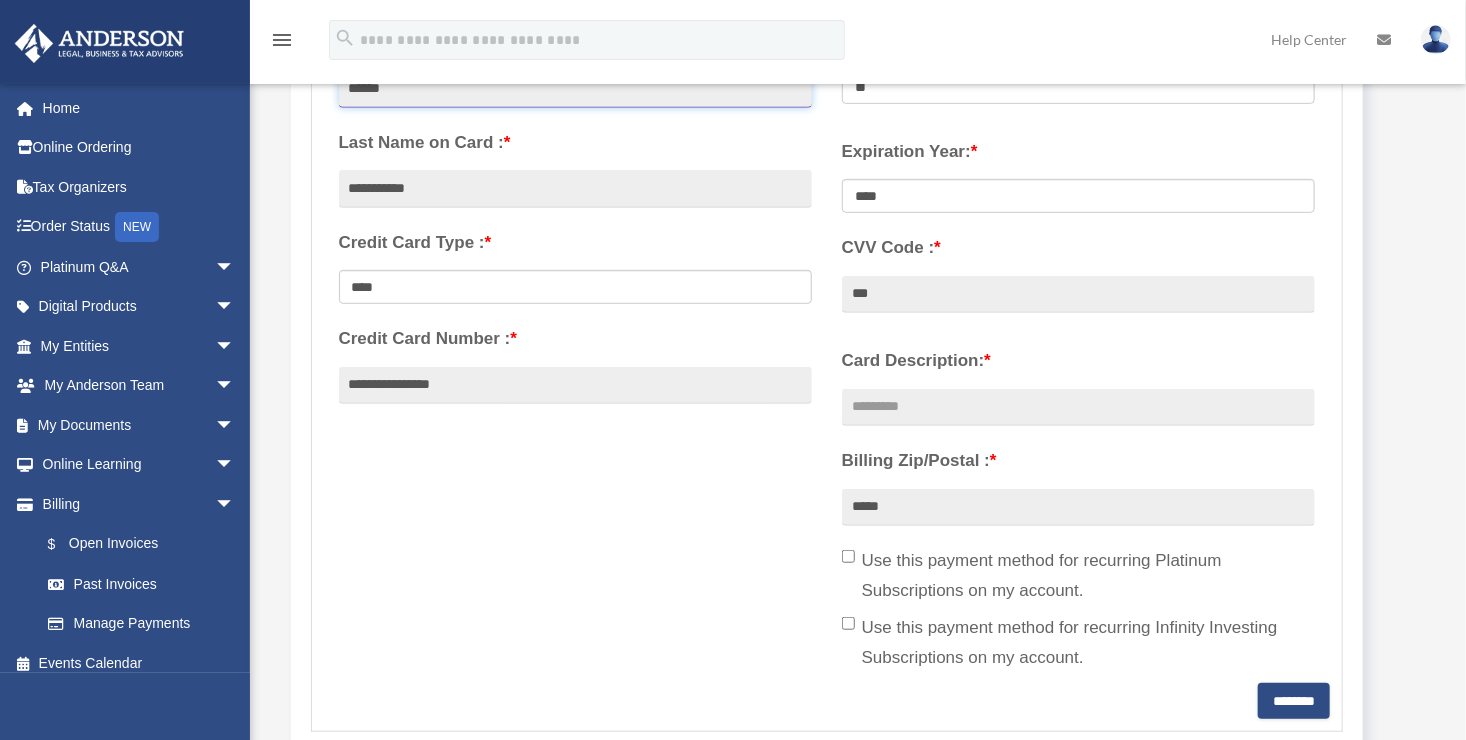 scroll, scrollTop: 433, scrollLeft: 0, axis: vertical 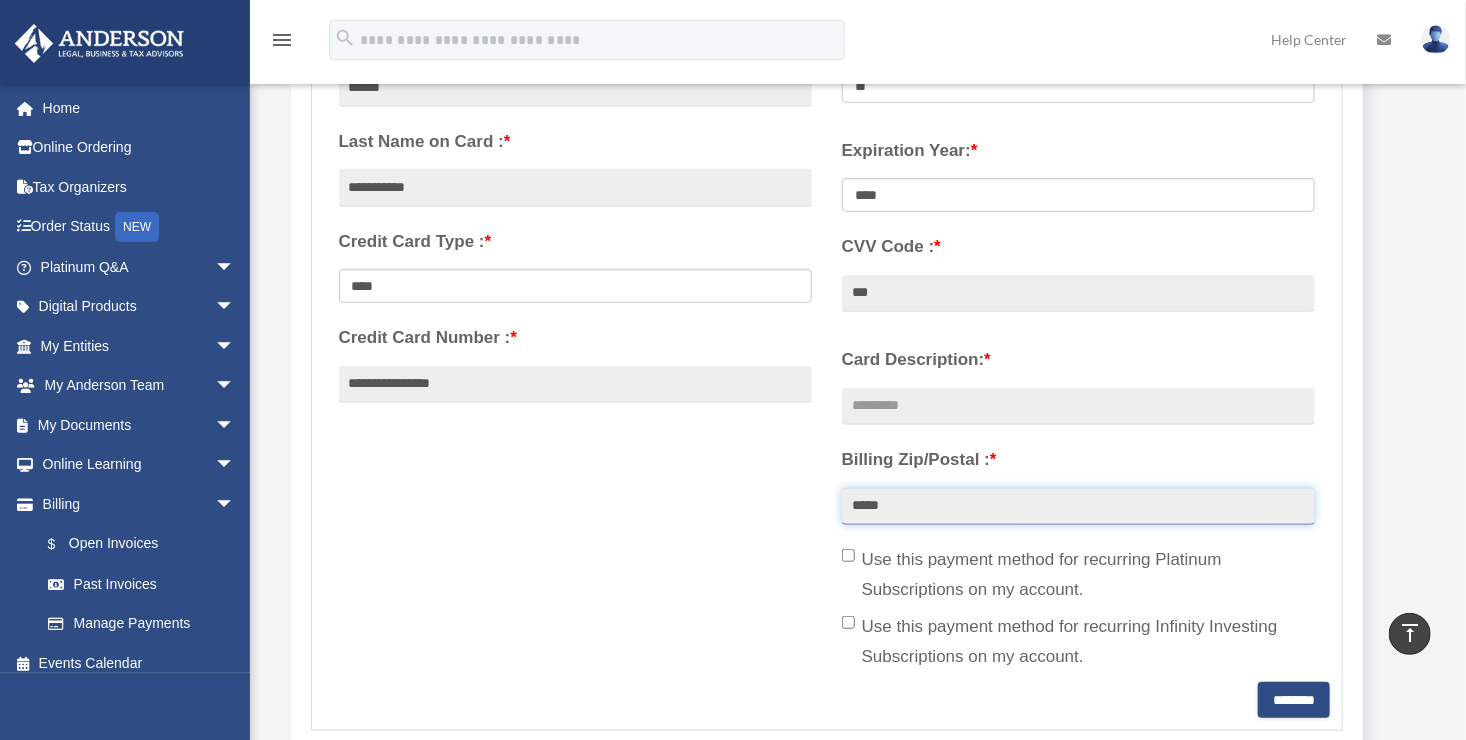 drag, startPoint x: 899, startPoint y: 502, endPoint x: 811, endPoint y: 526, distance: 91.214035 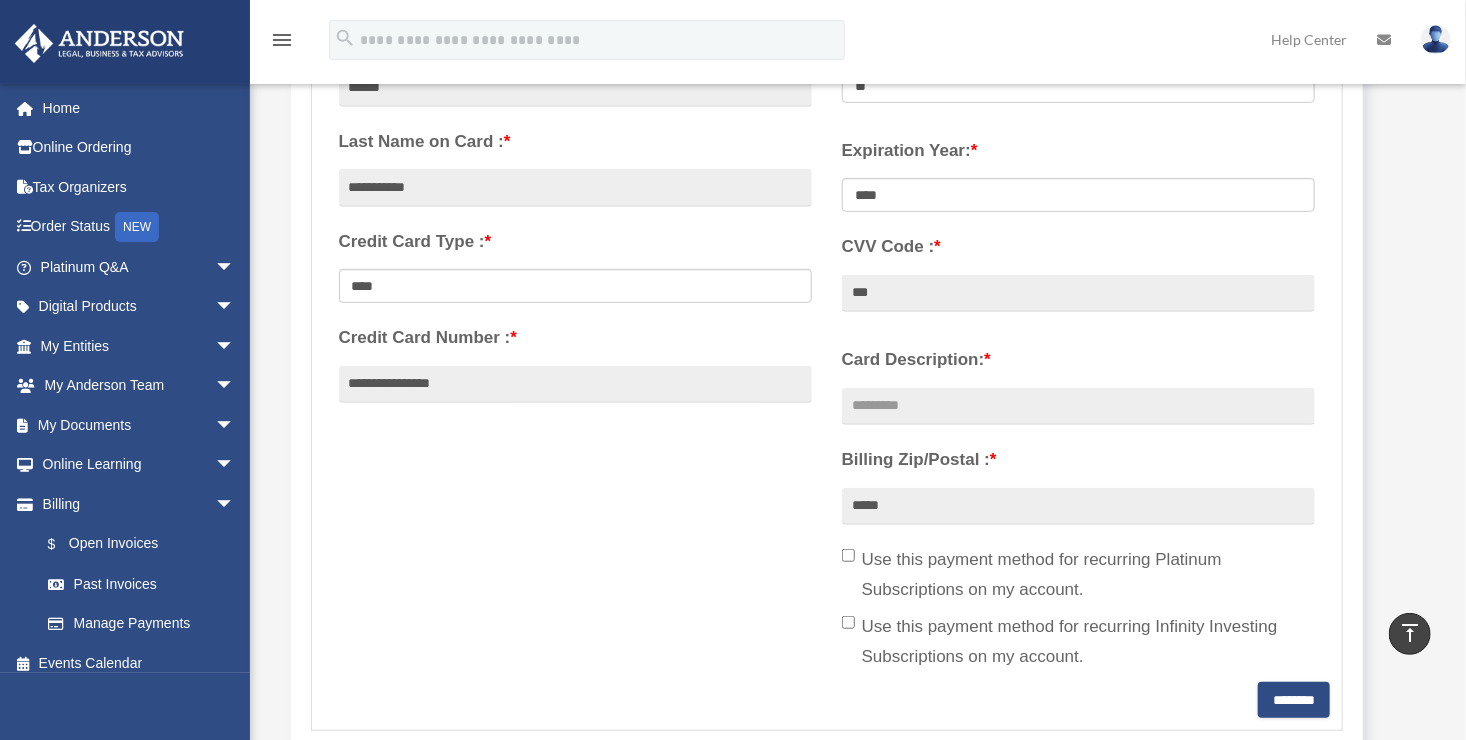click on "**********" at bounding box center [827, 348] 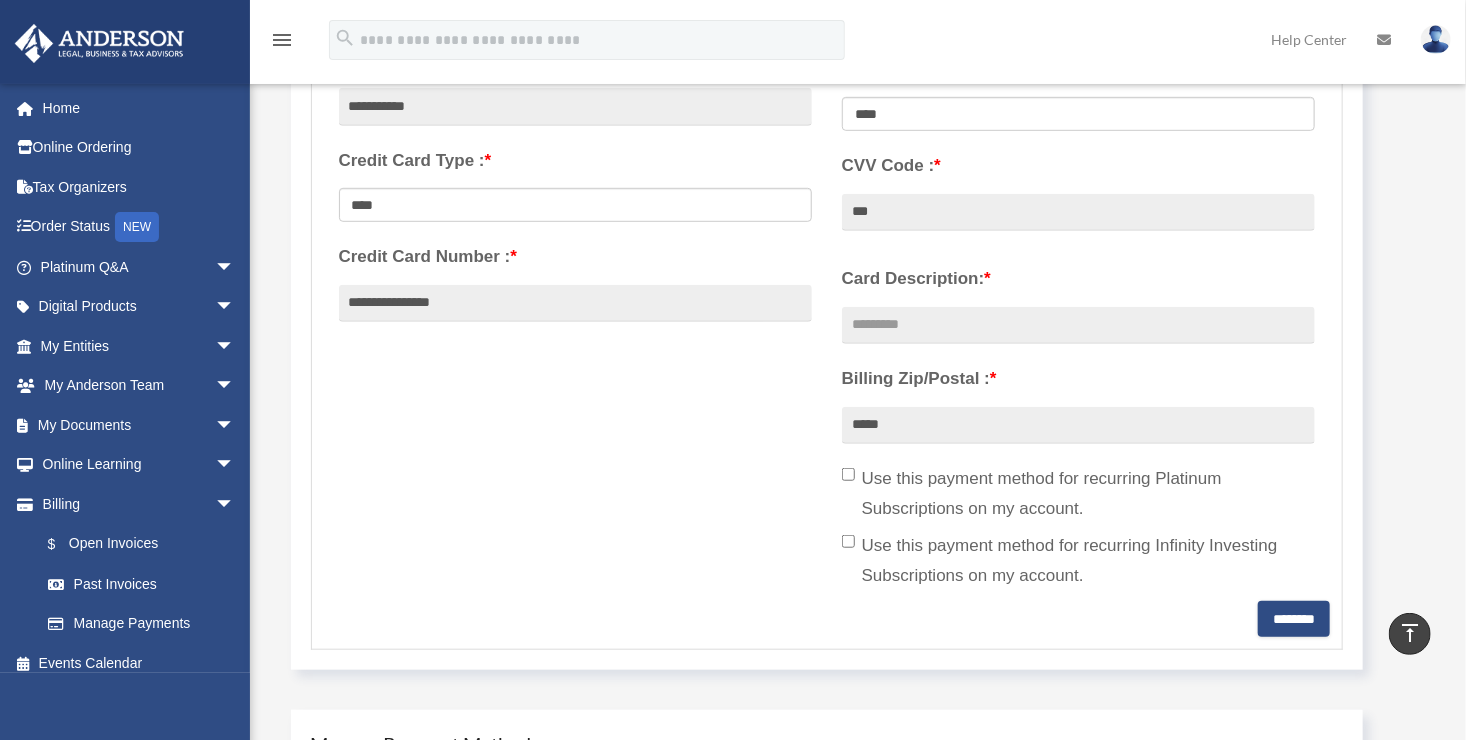 scroll, scrollTop: 566, scrollLeft: 0, axis: vertical 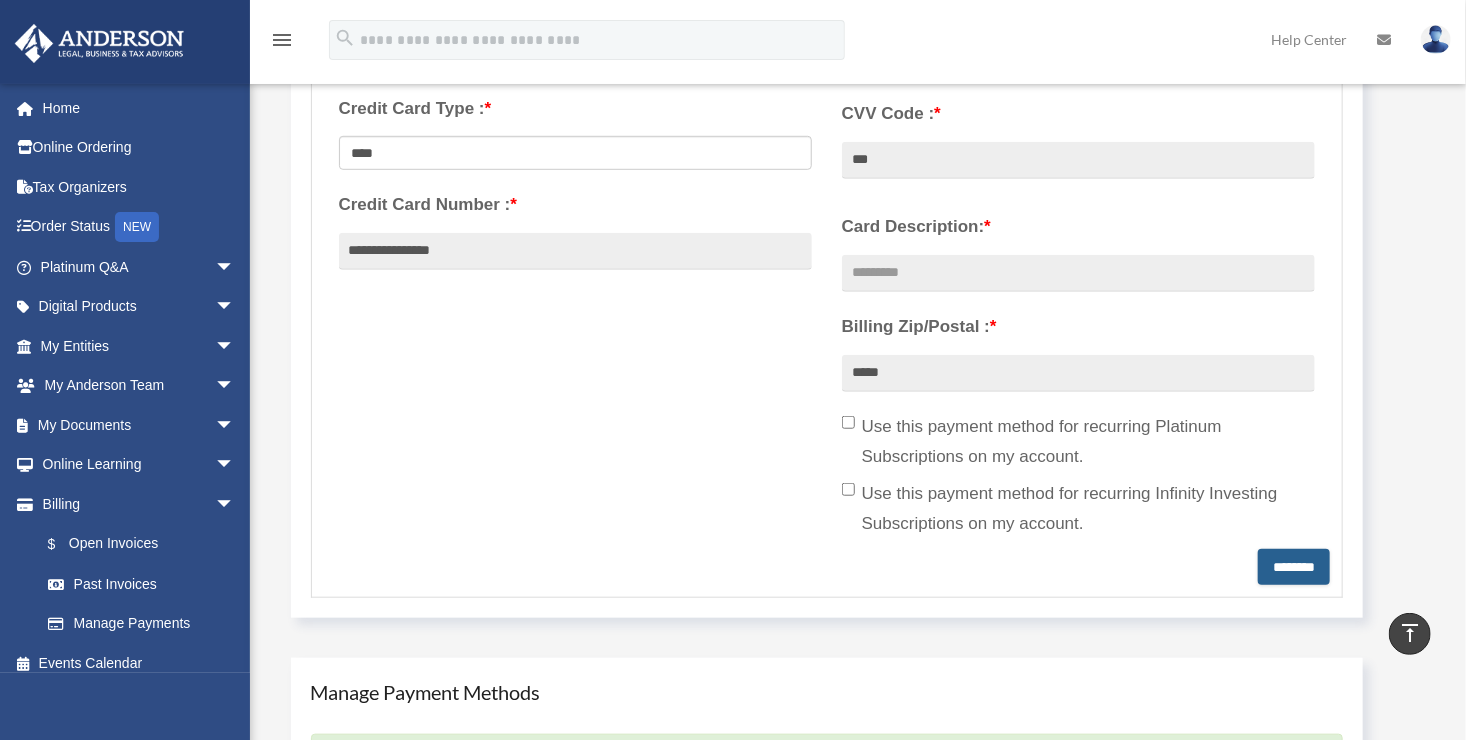 click on "********" at bounding box center (1294, 567) 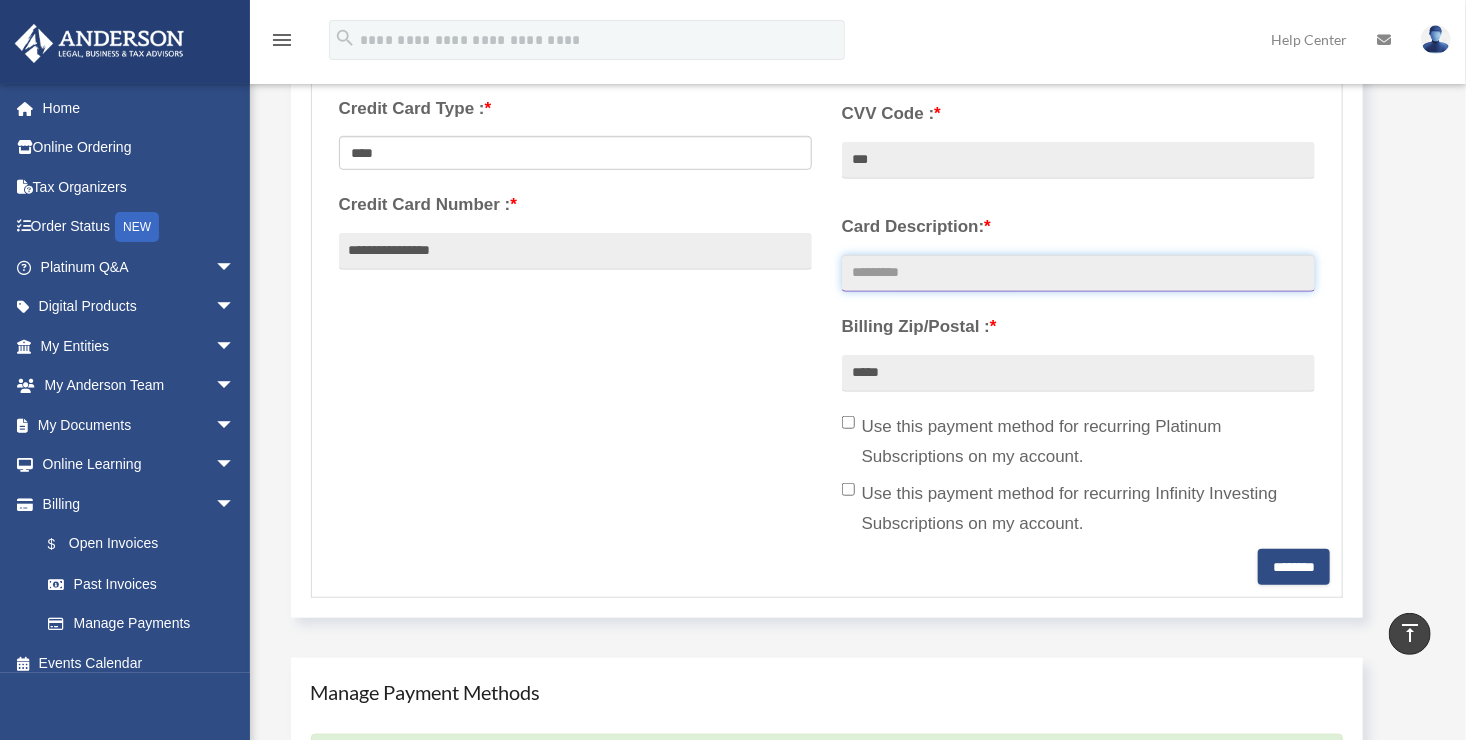 click on "Card Description: *" at bounding box center [1078, 274] 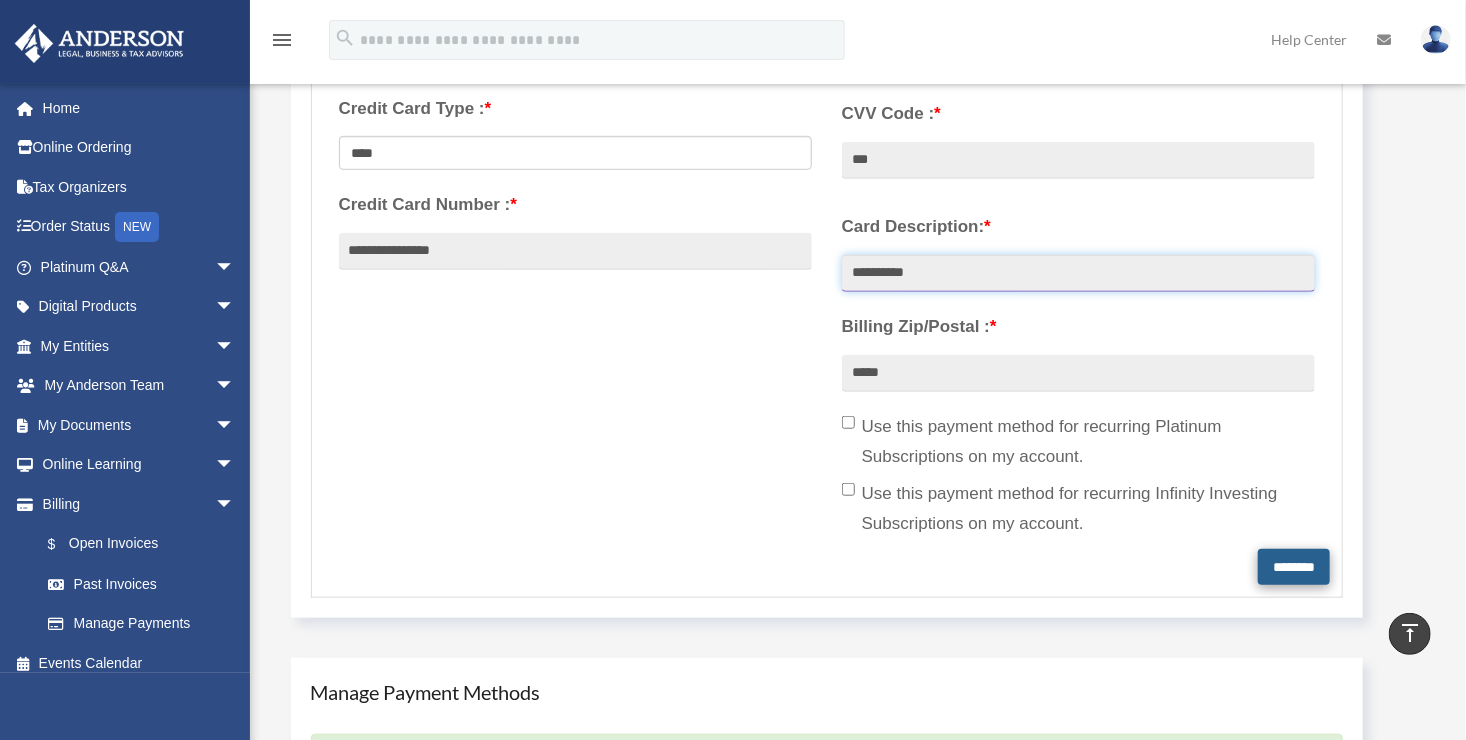 type on "**********" 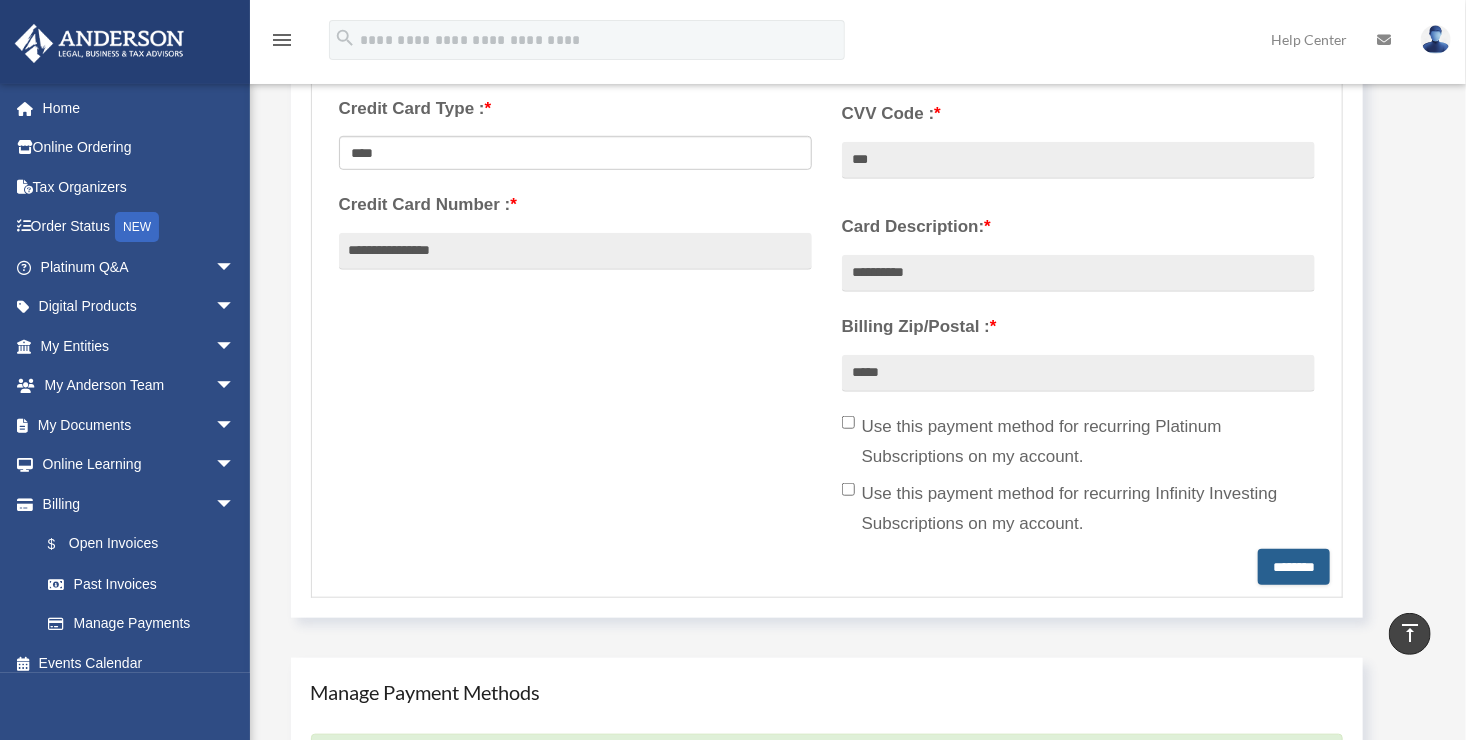click on "********" at bounding box center (1294, 567) 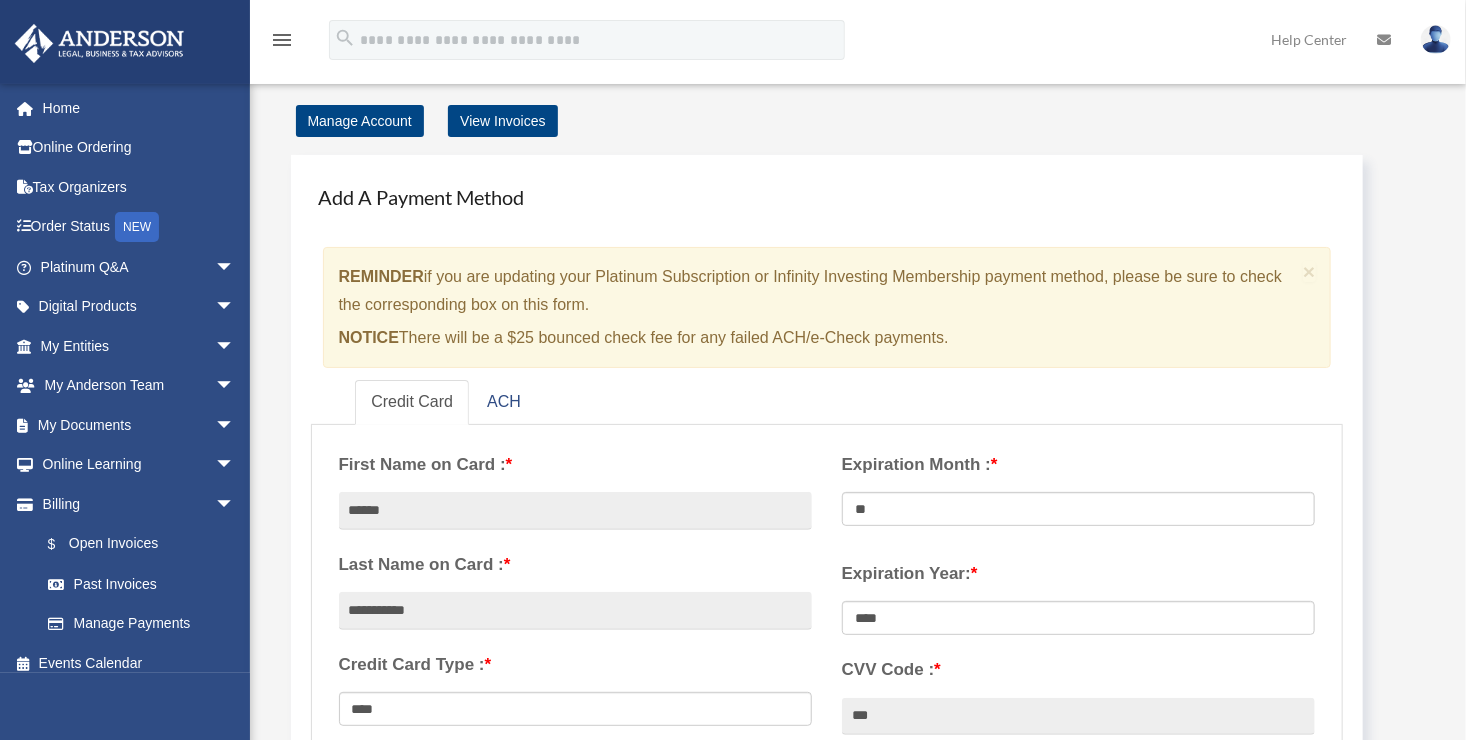 scroll, scrollTop: 0, scrollLeft: 0, axis: both 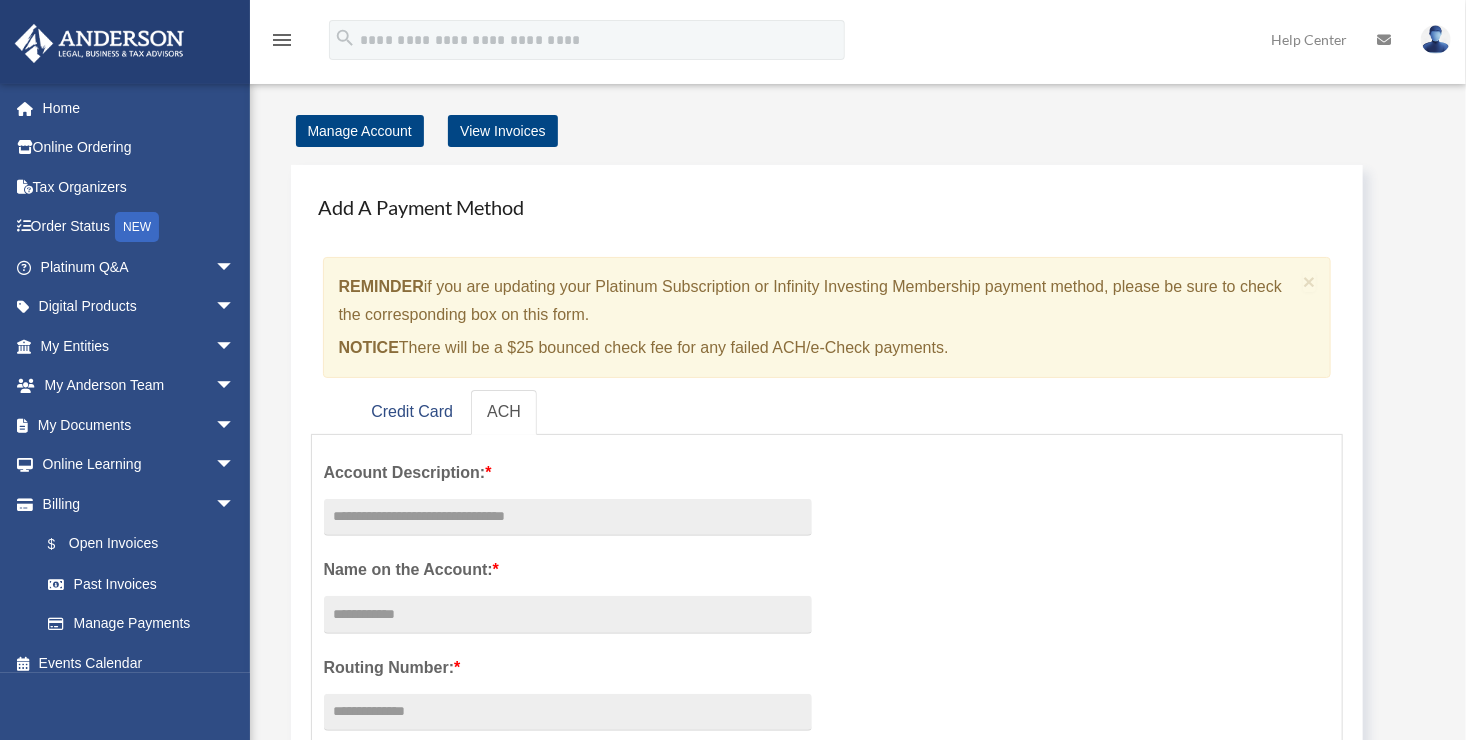click at bounding box center [1436, 39] 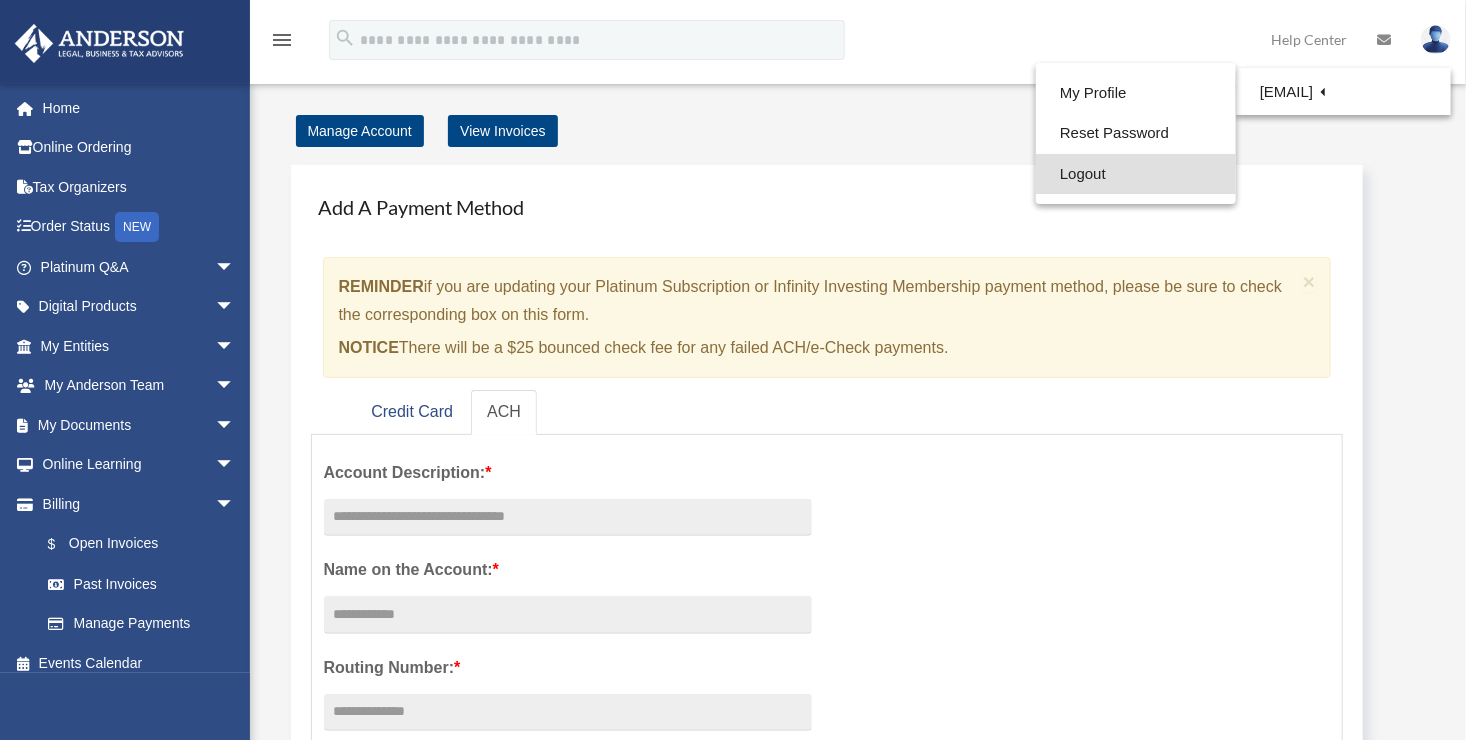 click on "Logout" at bounding box center (1136, 174) 